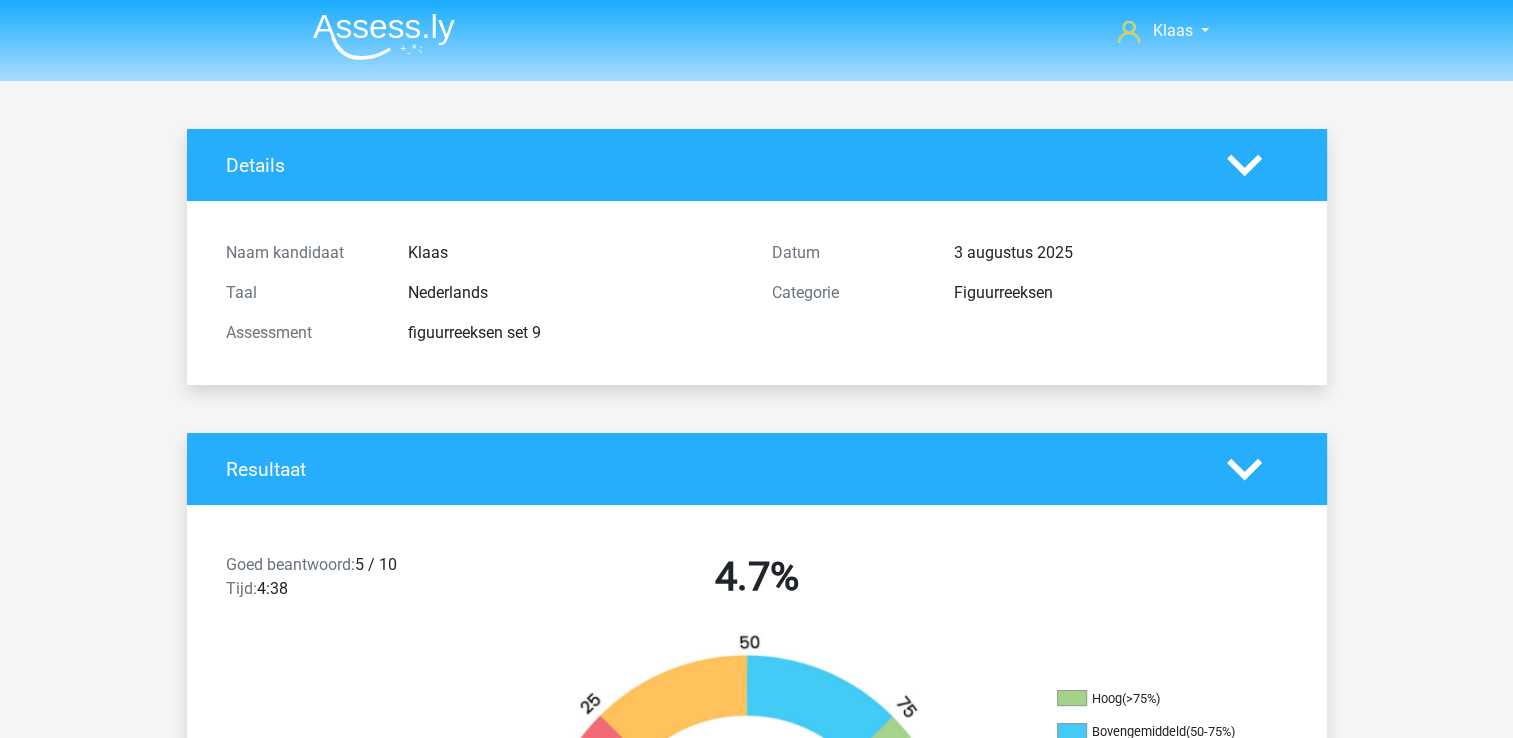 scroll, scrollTop: 0, scrollLeft: 0, axis: both 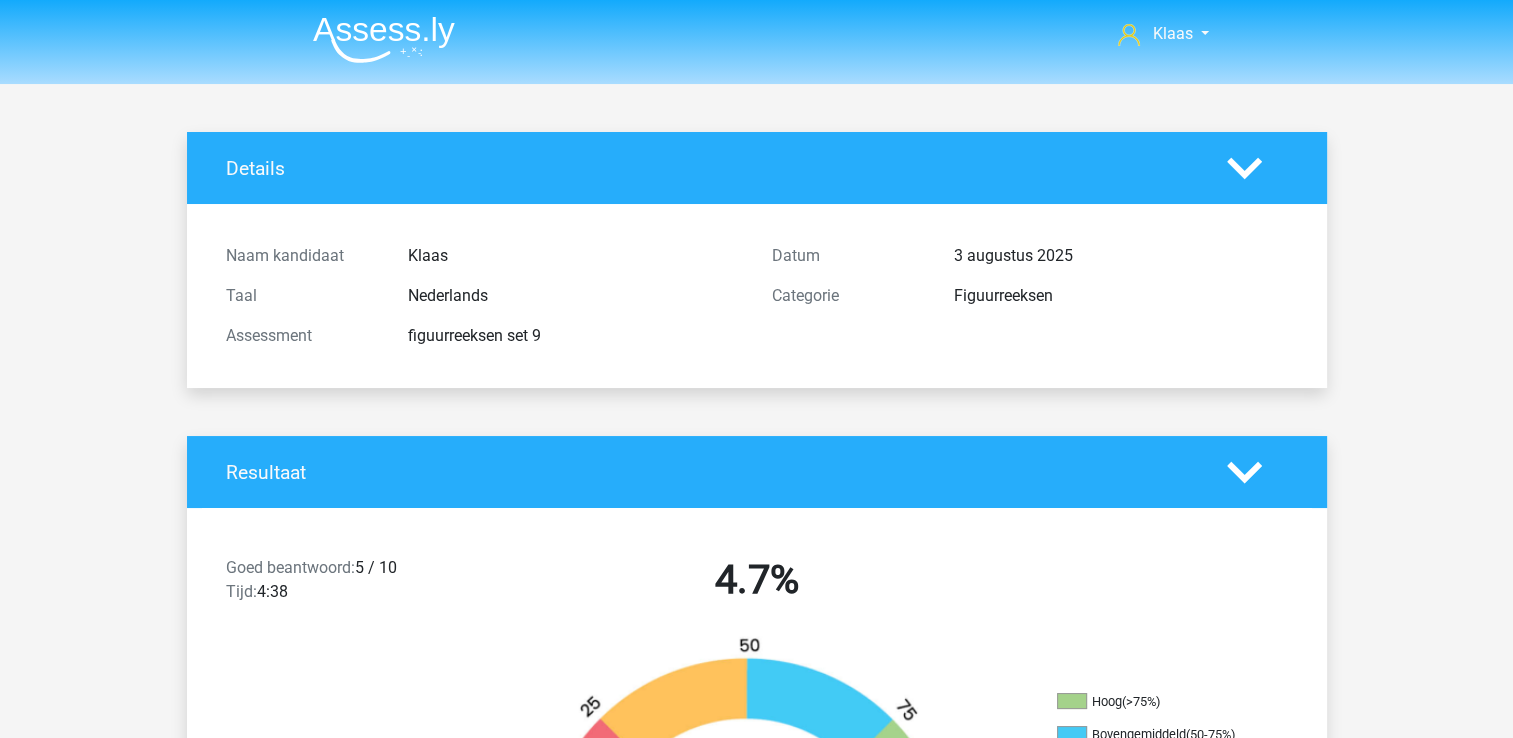click at bounding box center [384, 39] 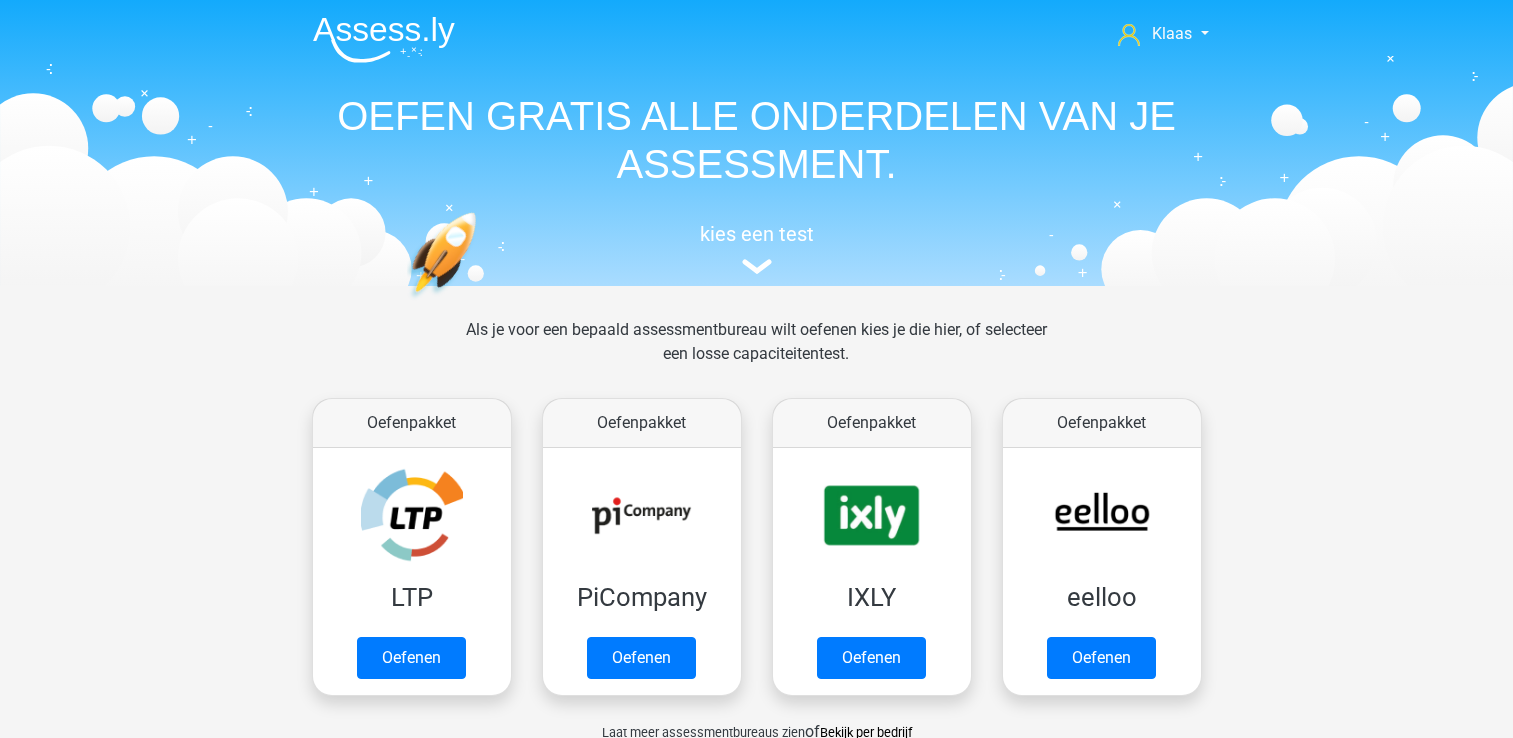 scroll, scrollTop: 0, scrollLeft: 0, axis: both 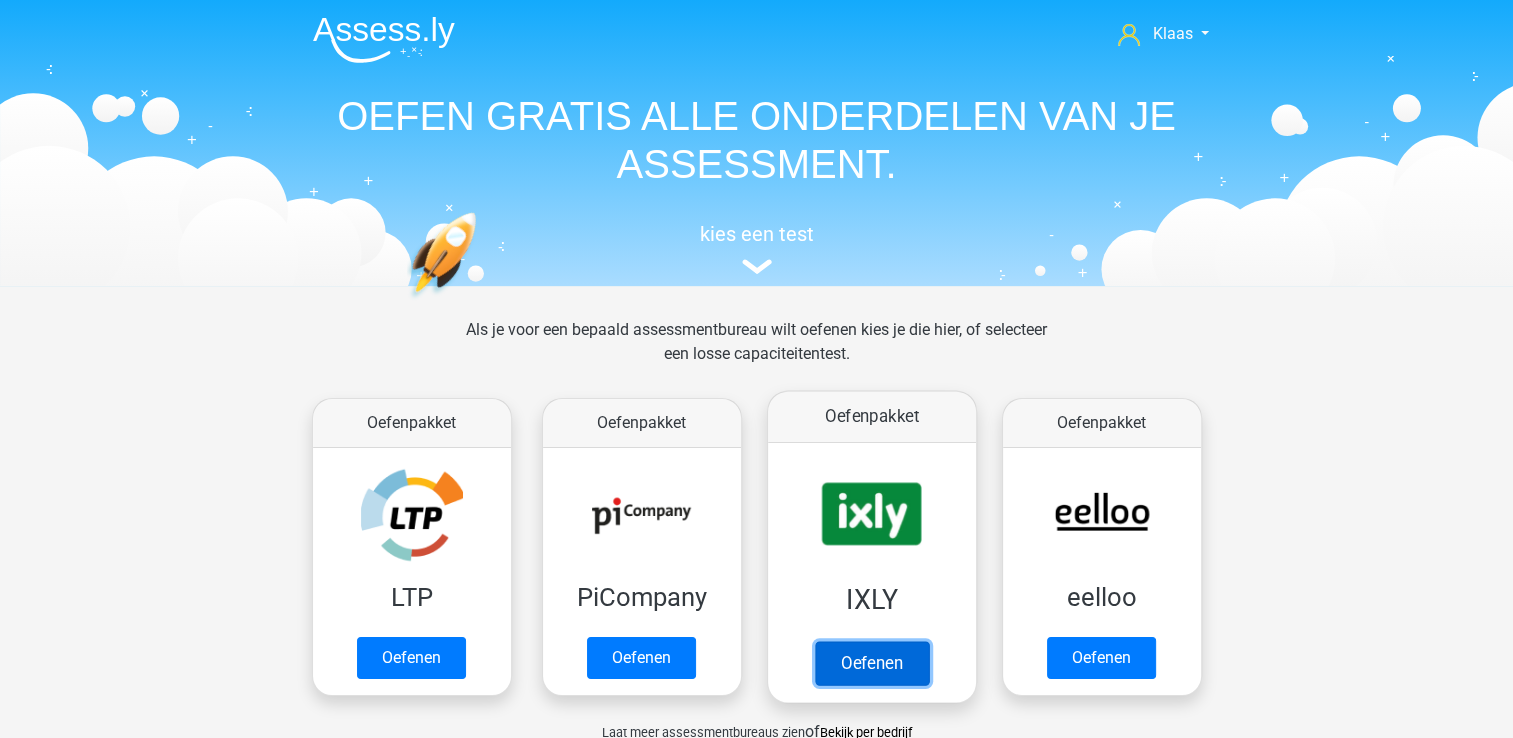 click on "Oefenen" at bounding box center [871, 663] 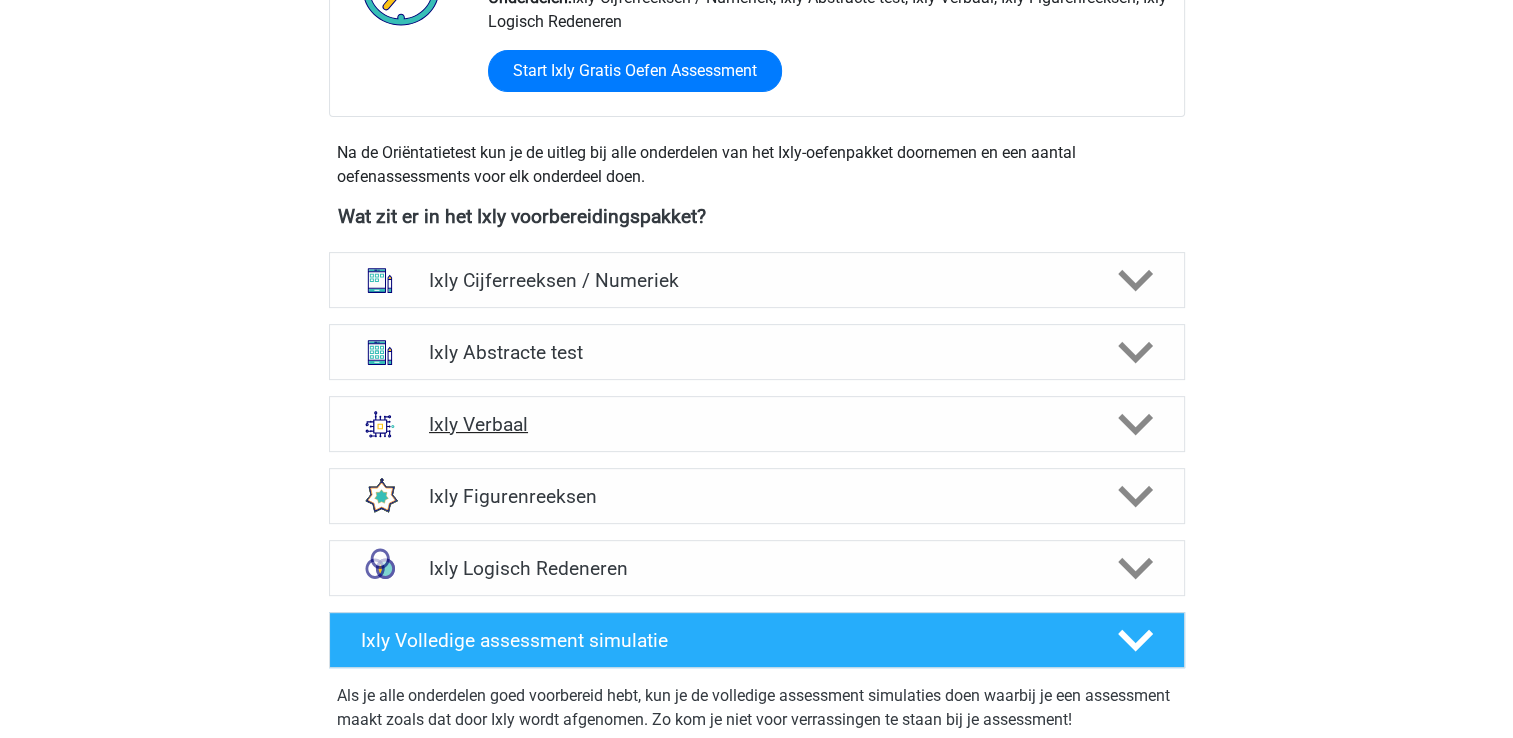 scroll, scrollTop: 600, scrollLeft: 0, axis: vertical 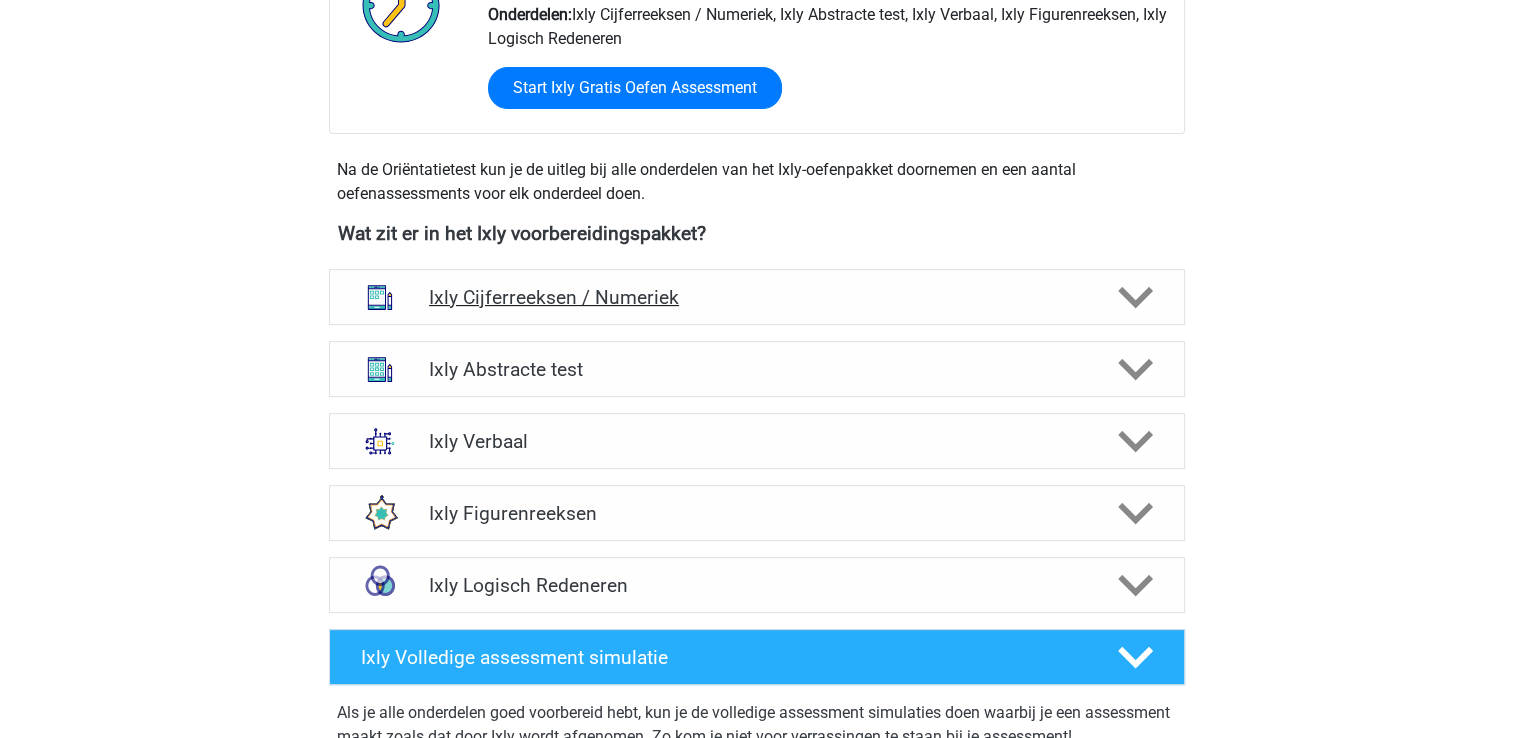 click on "Ixly Cijferreeksen / Numeriek" at bounding box center [756, 297] 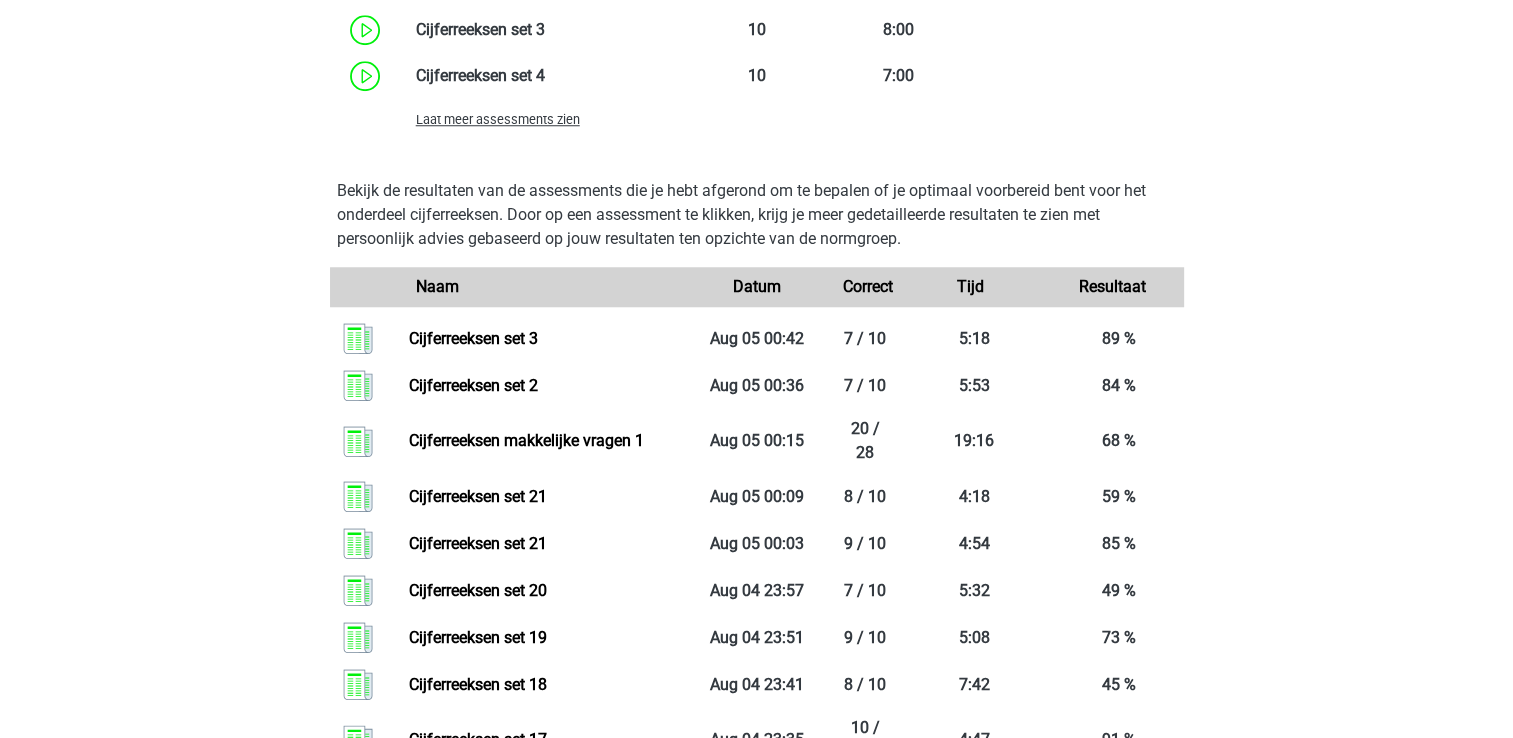 scroll, scrollTop: 1800, scrollLeft: 0, axis: vertical 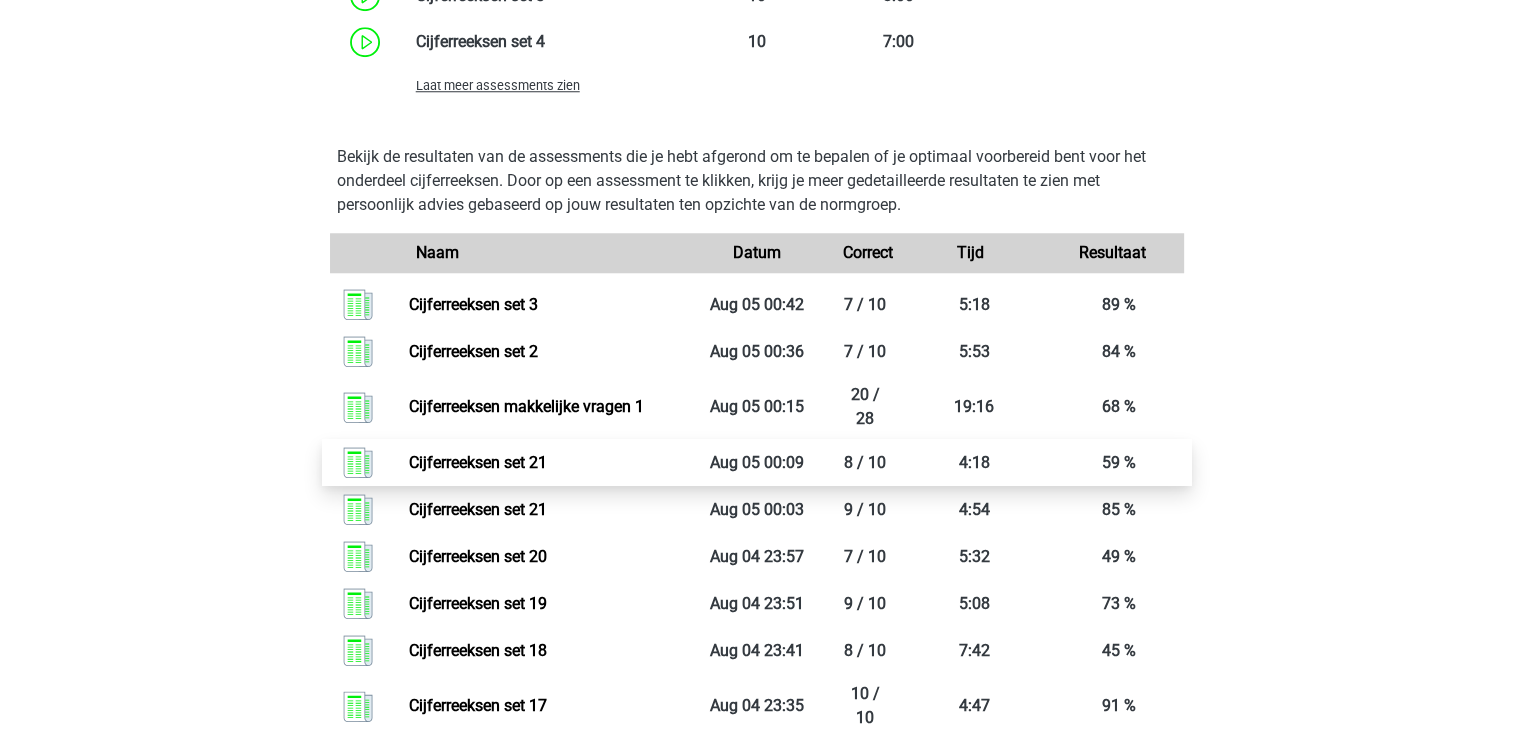 click on "Cijferreeksen set 21" at bounding box center [478, 462] 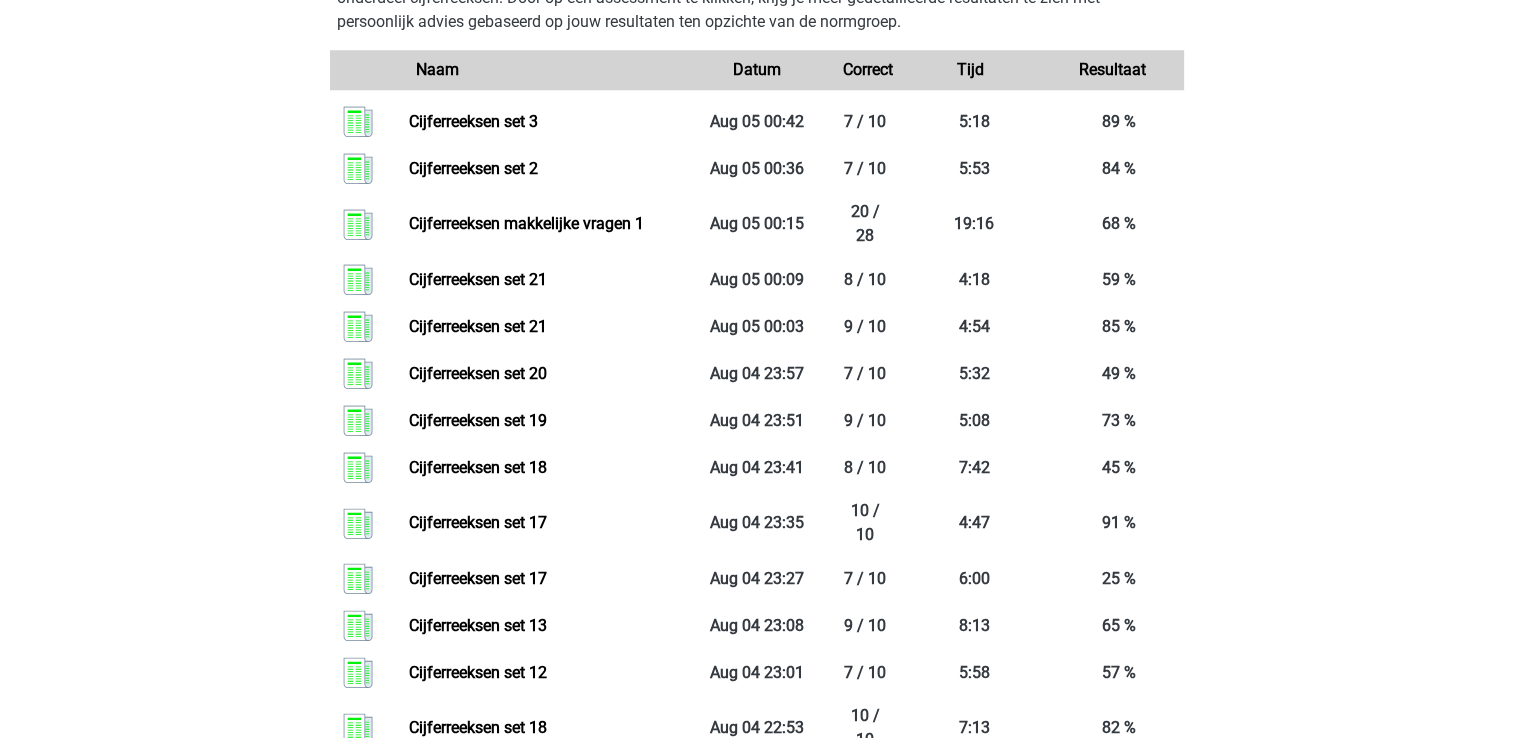 scroll, scrollTop: 2000, scrollLeft: 0, axis: vertical 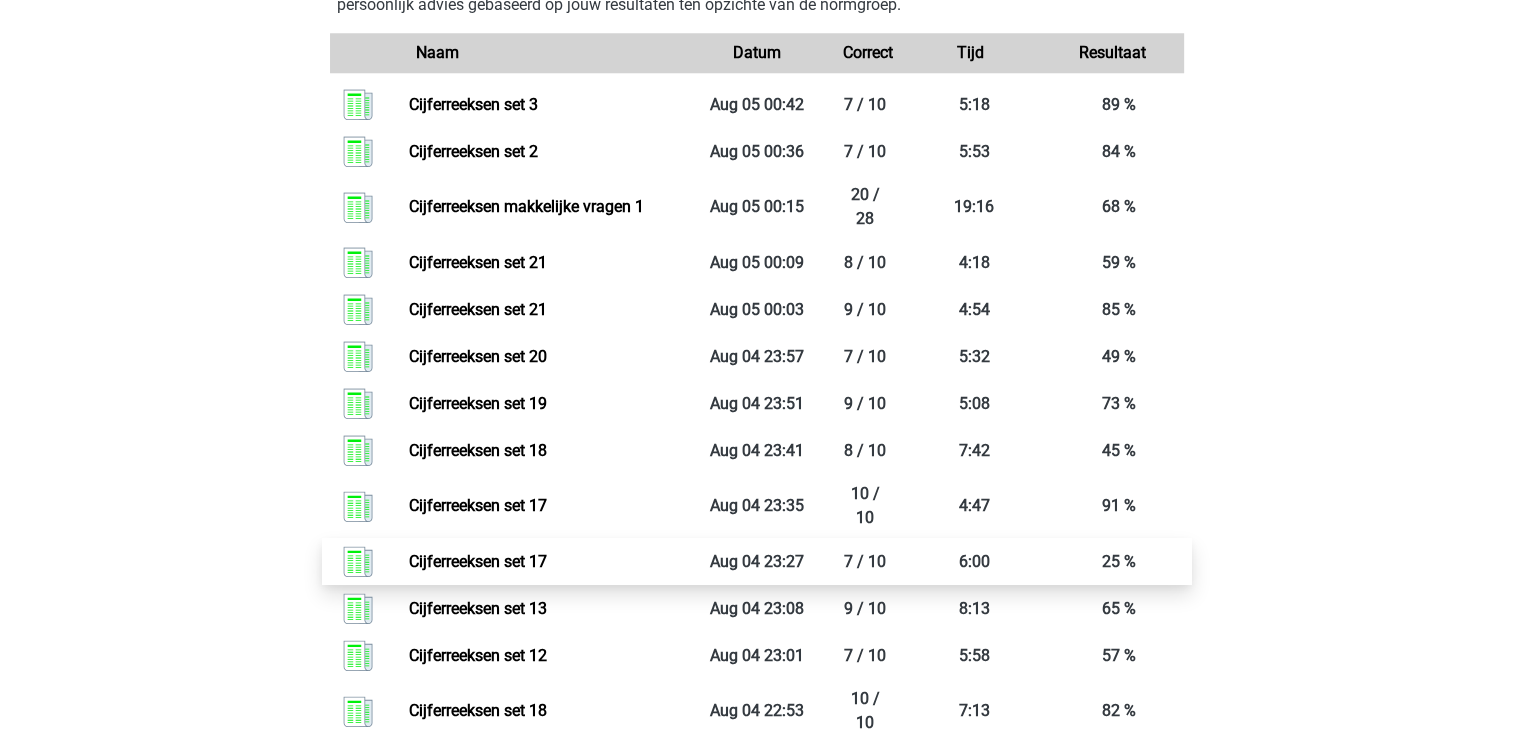 click on "Cijferreeksen set 17" at bounding box center [478, 561] 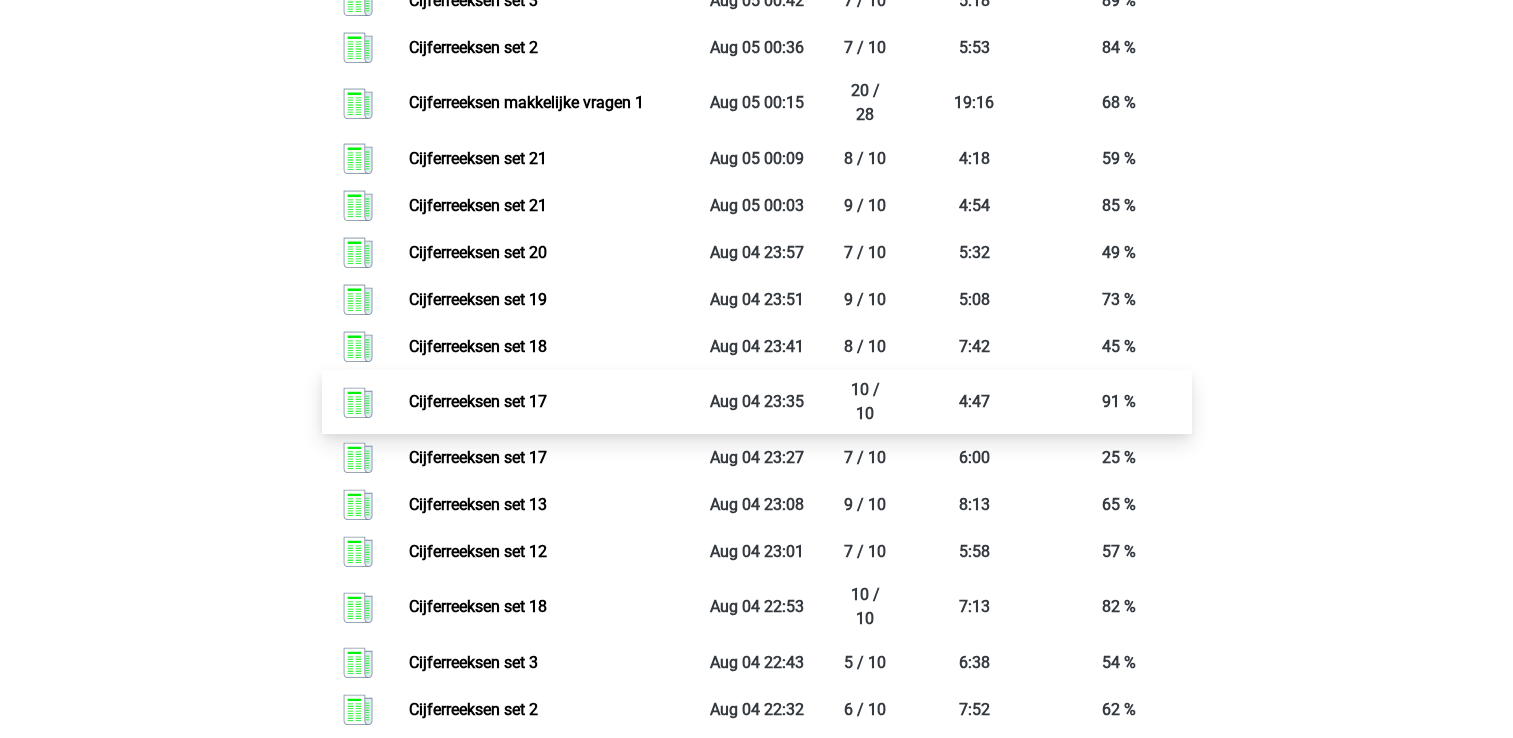 scroll, scrollTop: 2100, scrollLeft: 0, axis: vertical 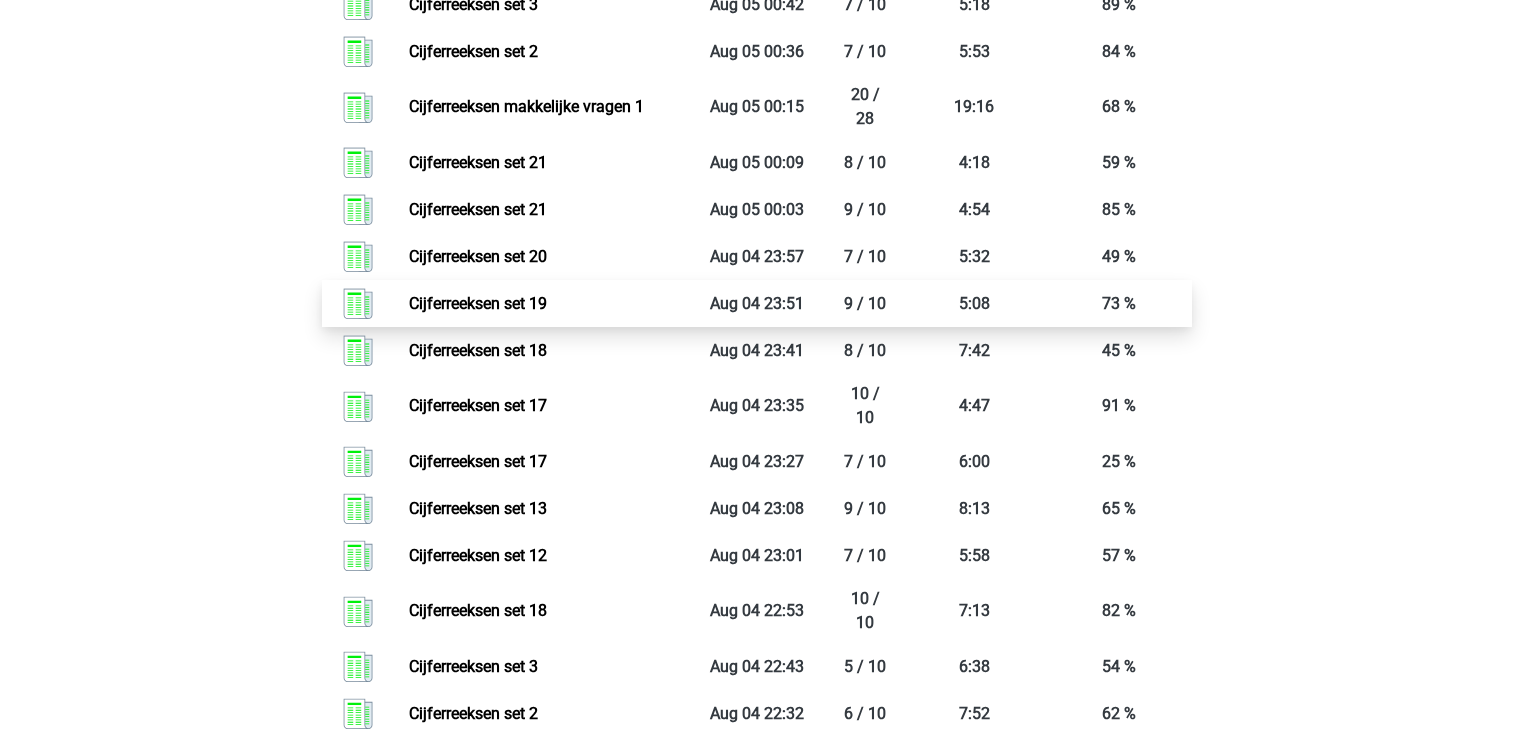 click on "Cijferreeksen set 19" at bounding box center [478, 303] 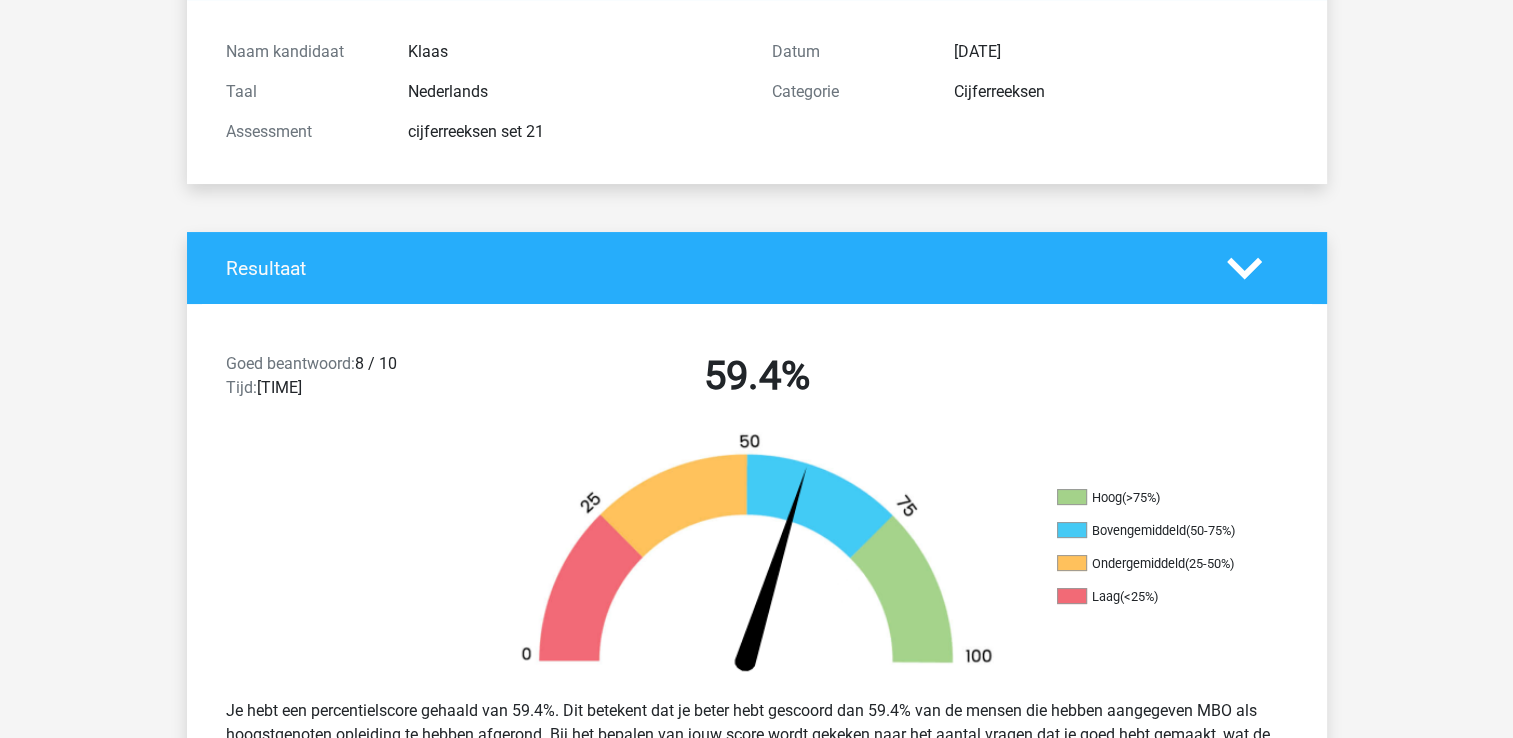 scroll, scrollTop: 300, scrollLeft: 0, axis: vertical 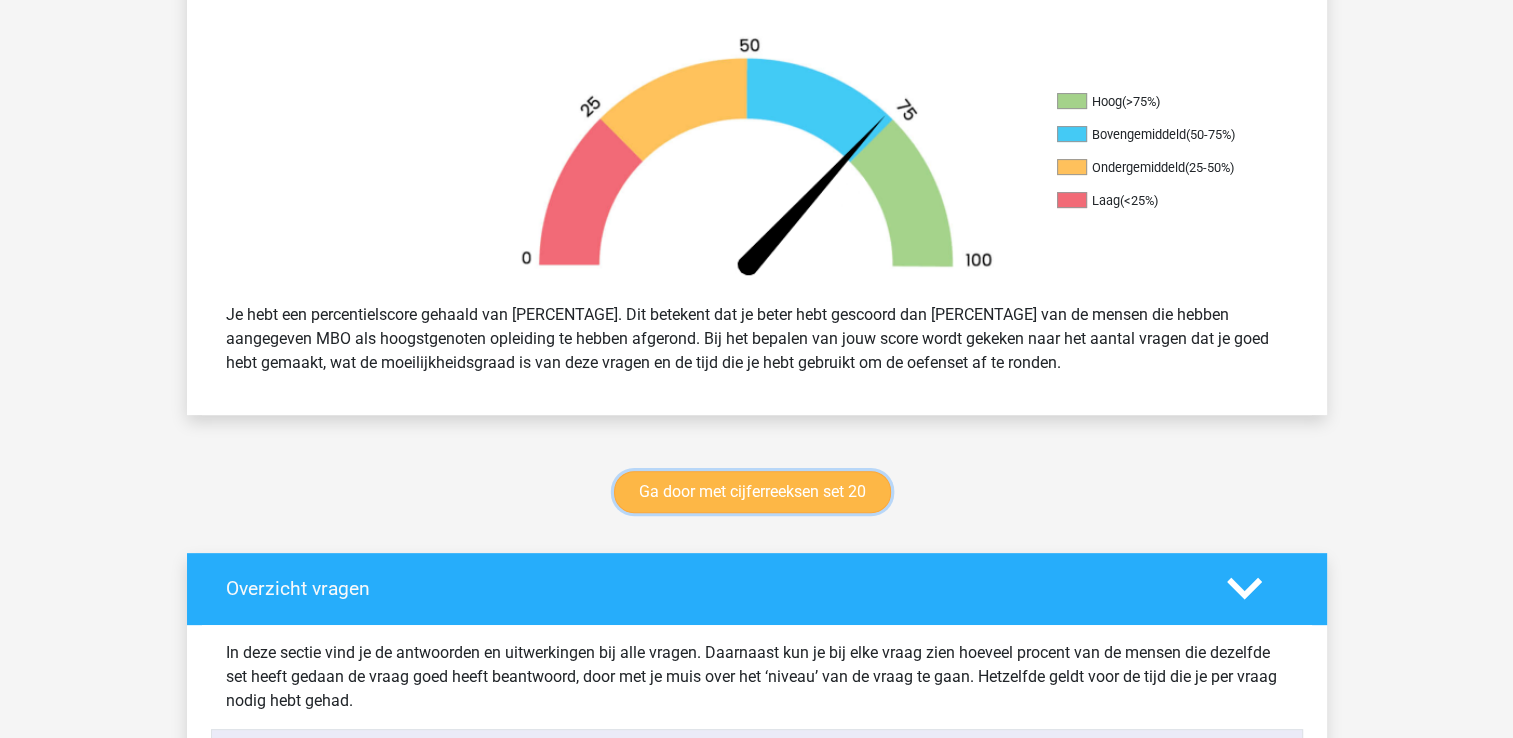click on "Ga door met cijferreeksen set 20" at bounding box center [752, 492] 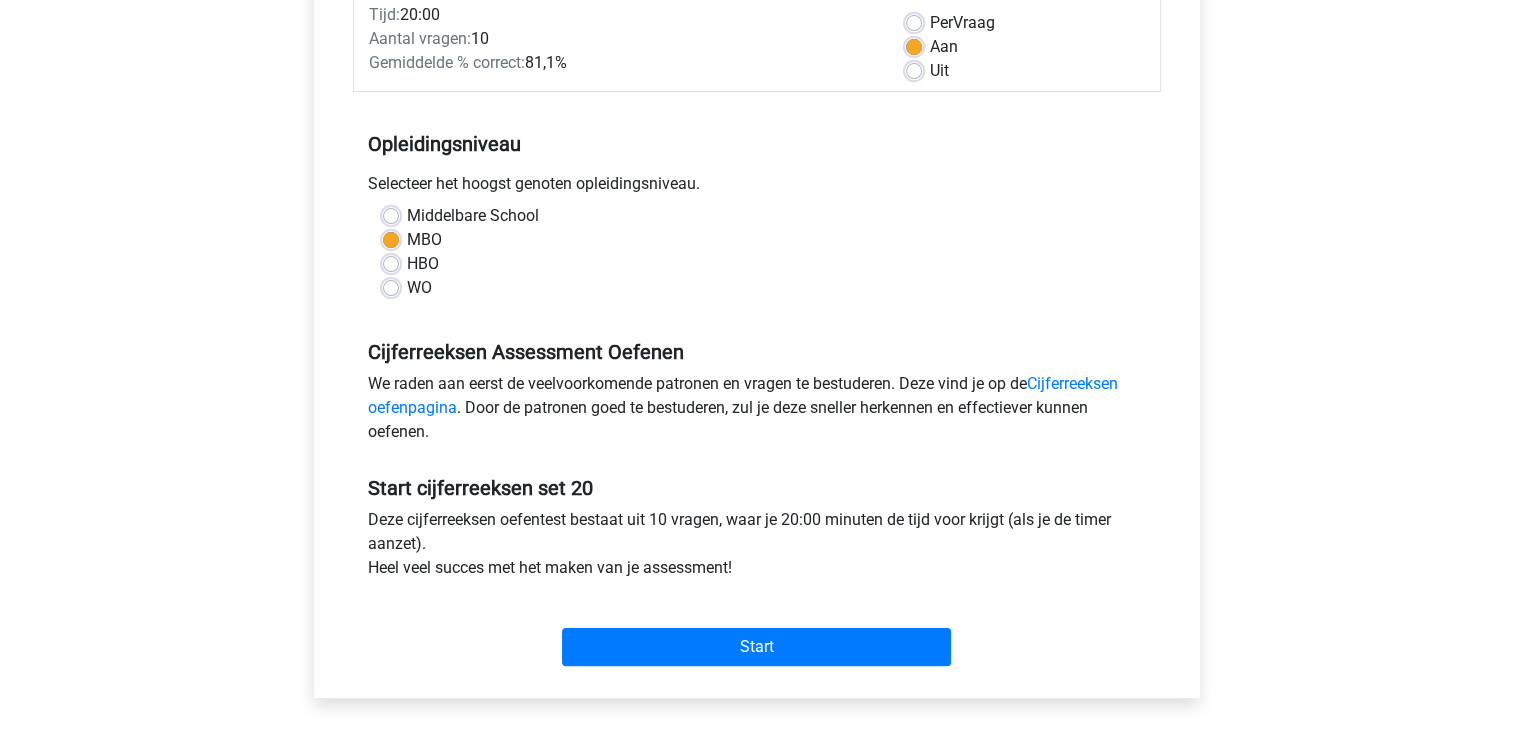 scroll, scrollTop: 300, scrollLeft: 0, axis: vertical 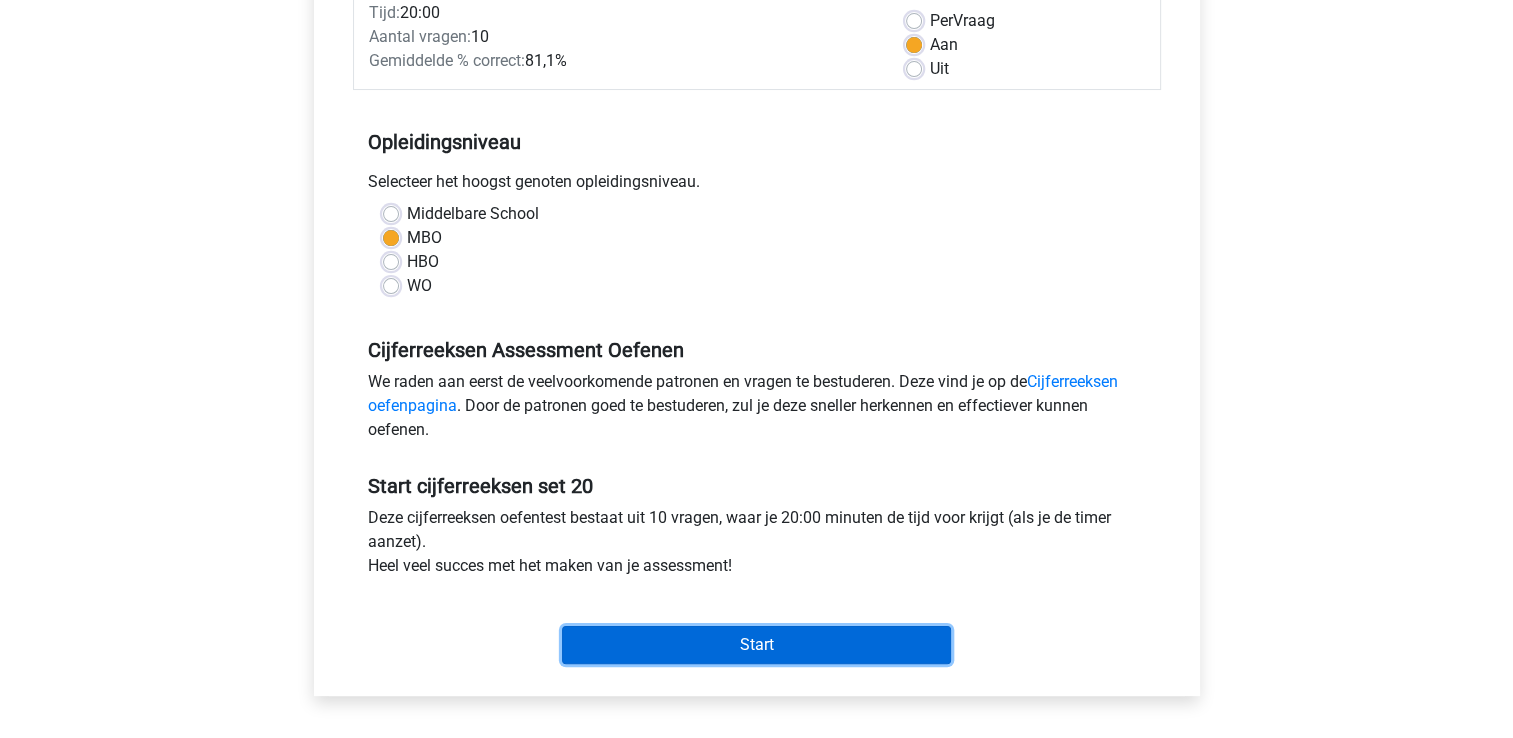 click on "Start" at bounding box center [756, 645] 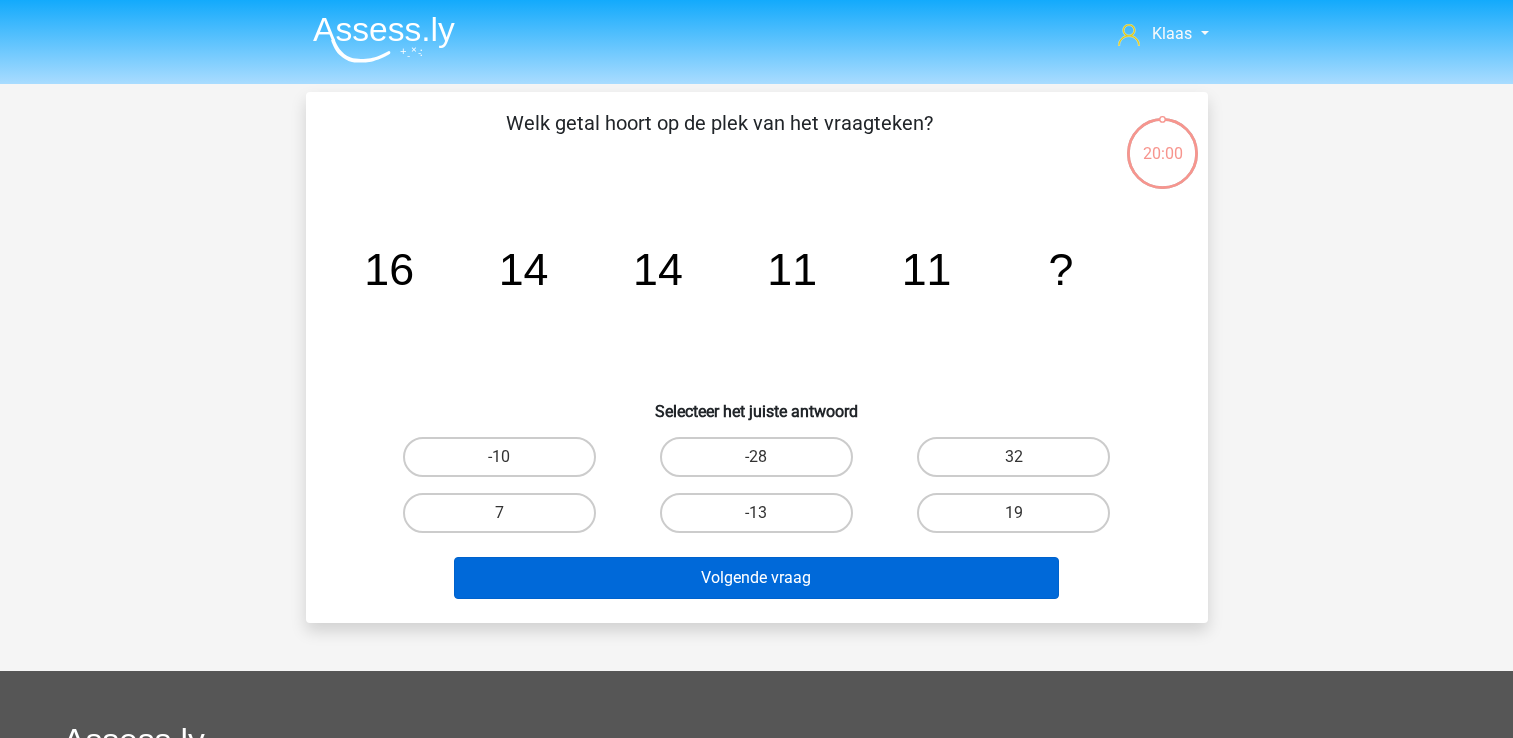 scroll, scrollTop: 0, scrollLeft: 0, axis: both 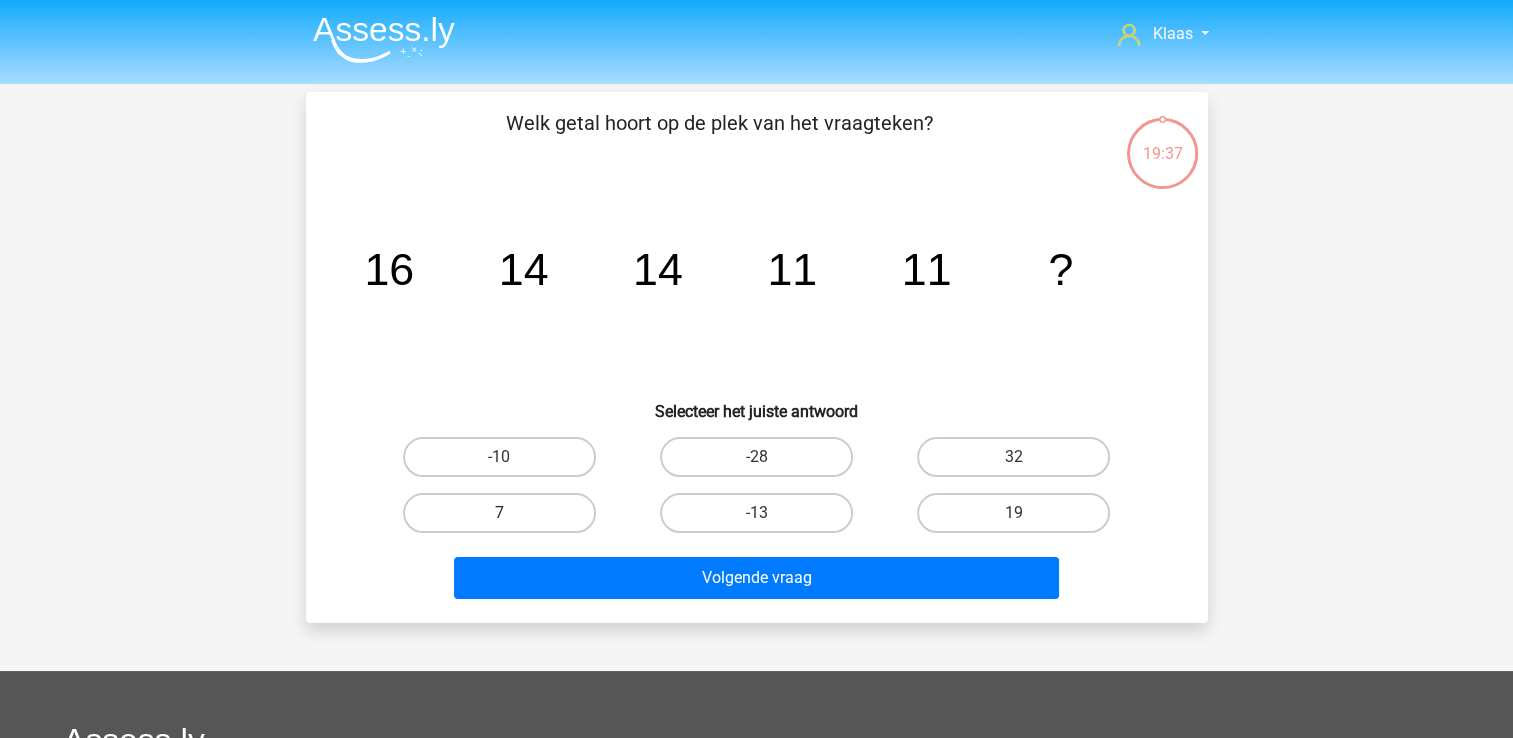 click on "7" at bounding box center (499, 513) 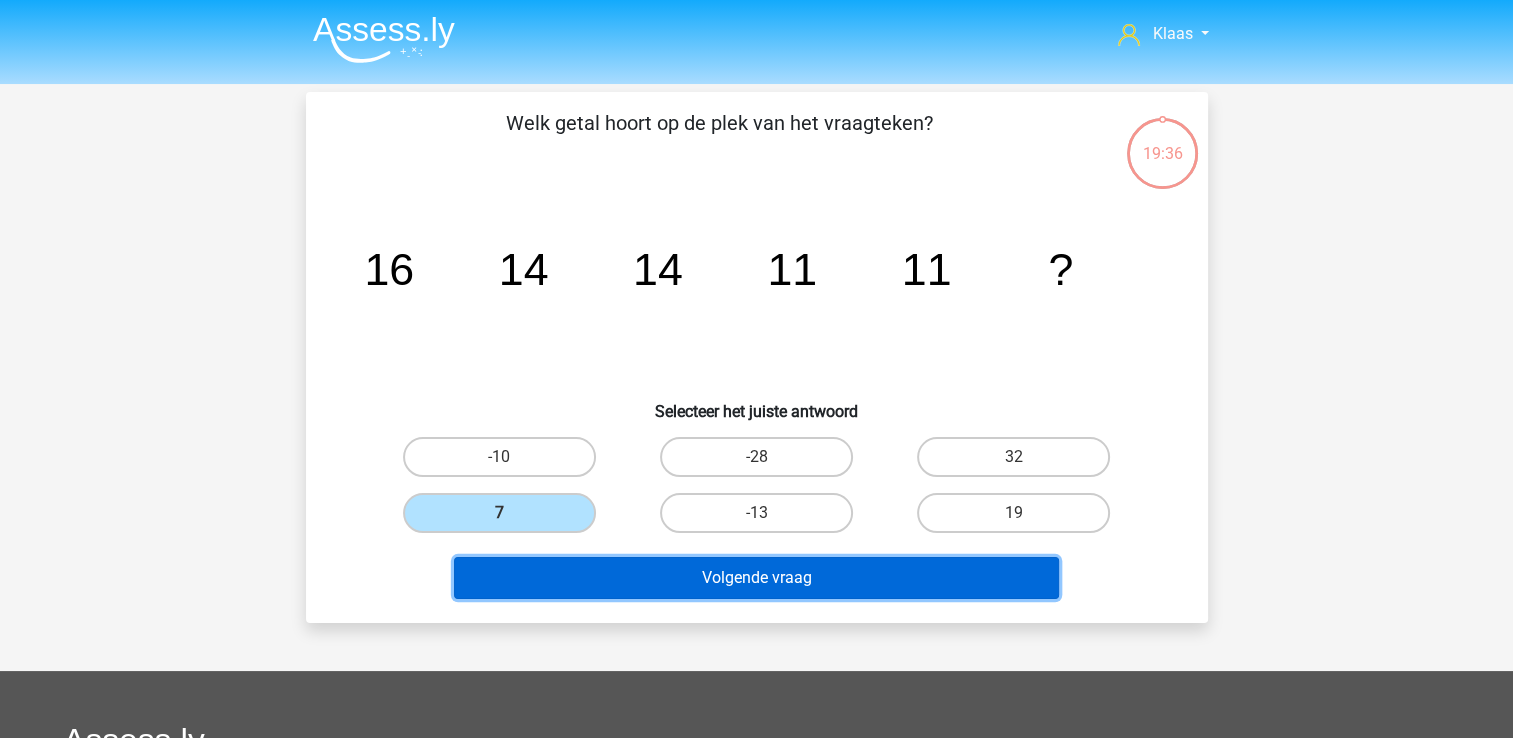 click on "Volgende vraag" at bounding box center (756, 578) 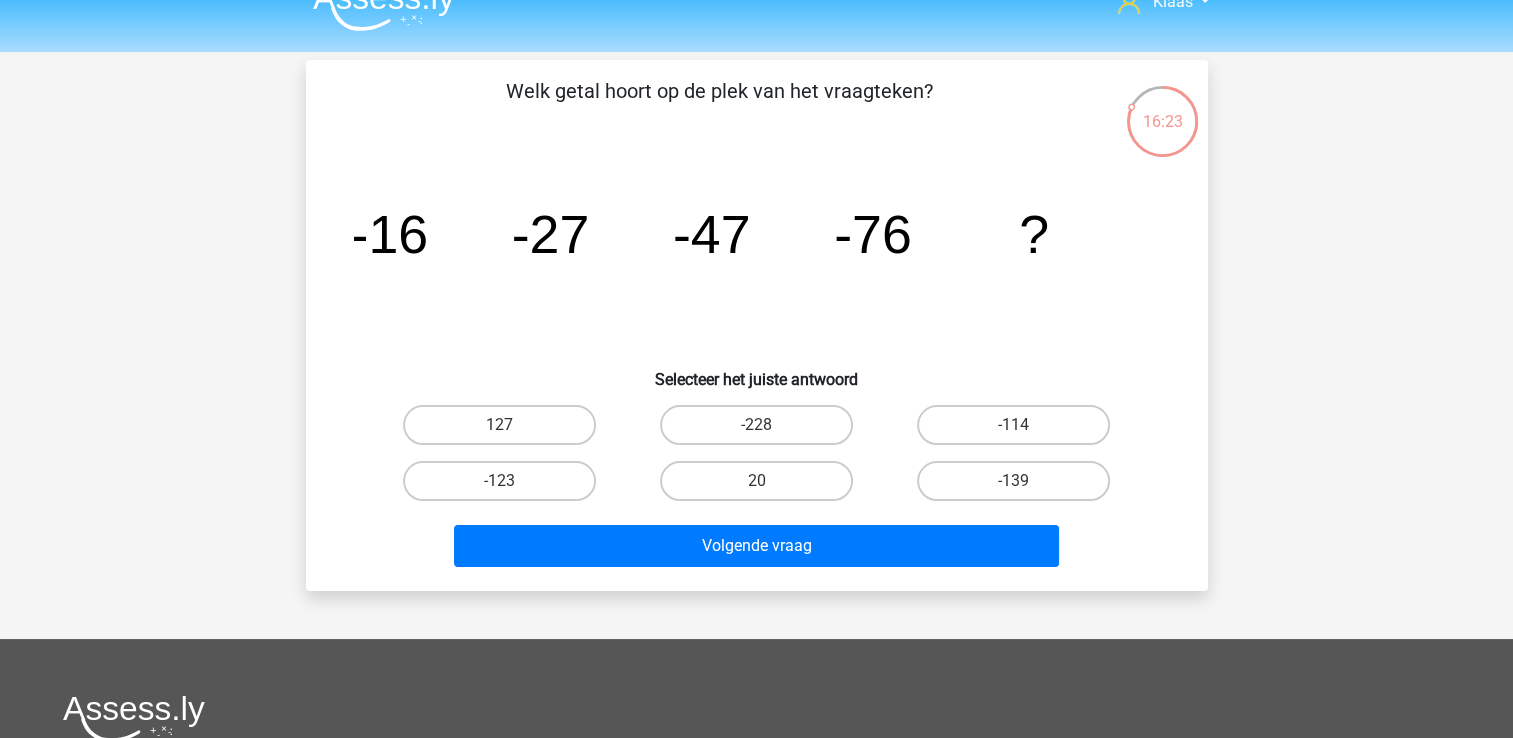 scroll, scrollTop: 0, scrollLeft: 0, axis: both 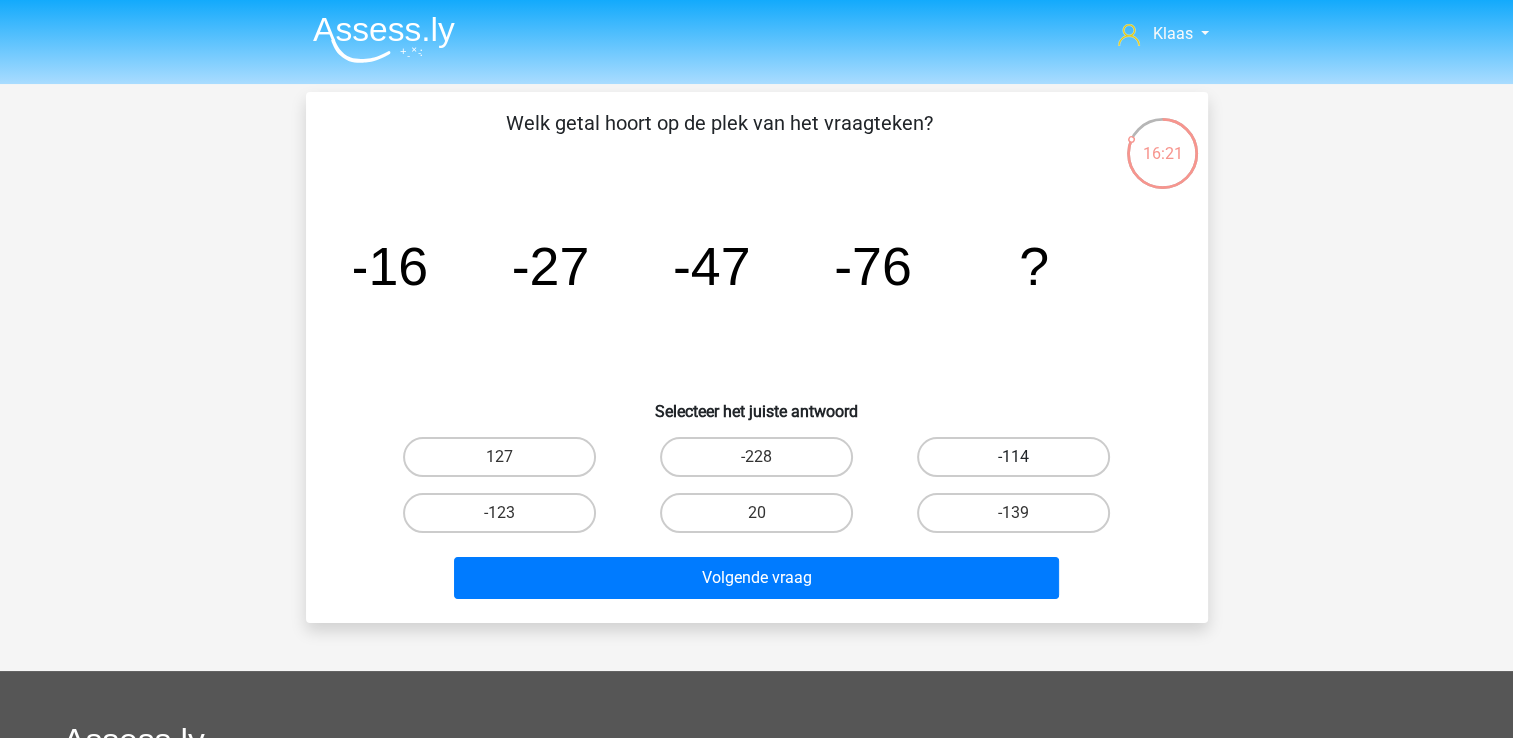 click on "-114" at bounding box center (1013, 457) 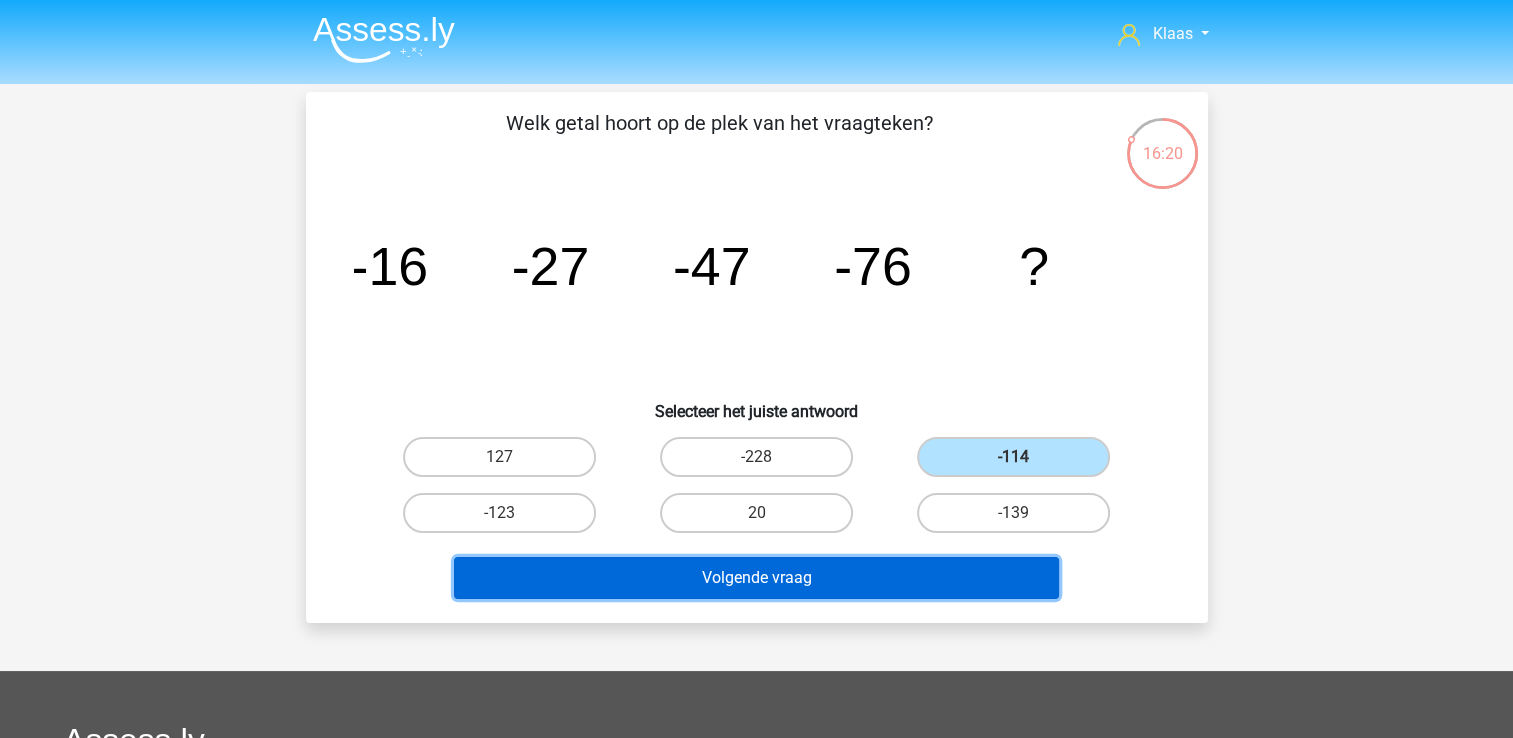 click on "Volgende vraag" at bounding box center (756, 578) 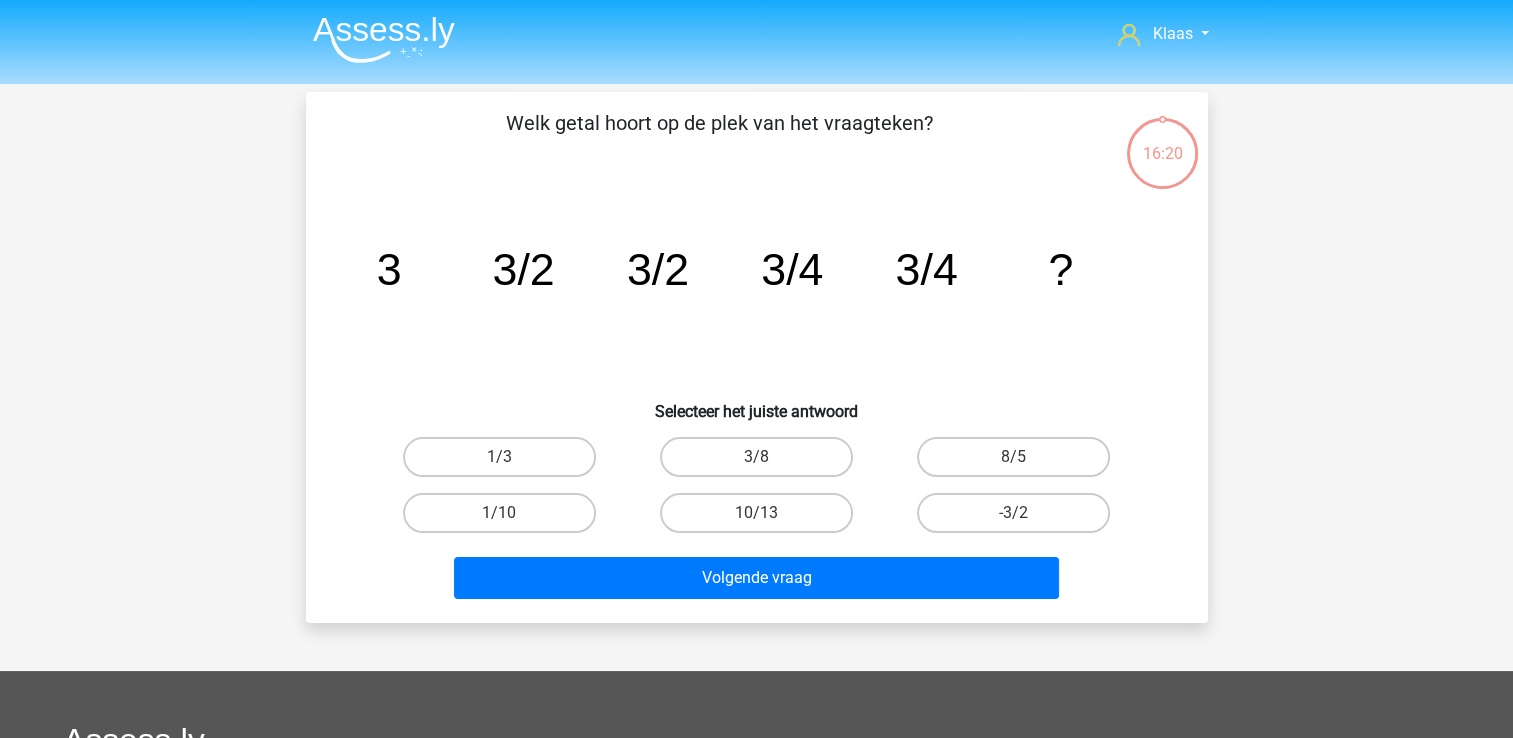 scroll, scrollTop: 92, scrollLeft: 0, axis: vertical 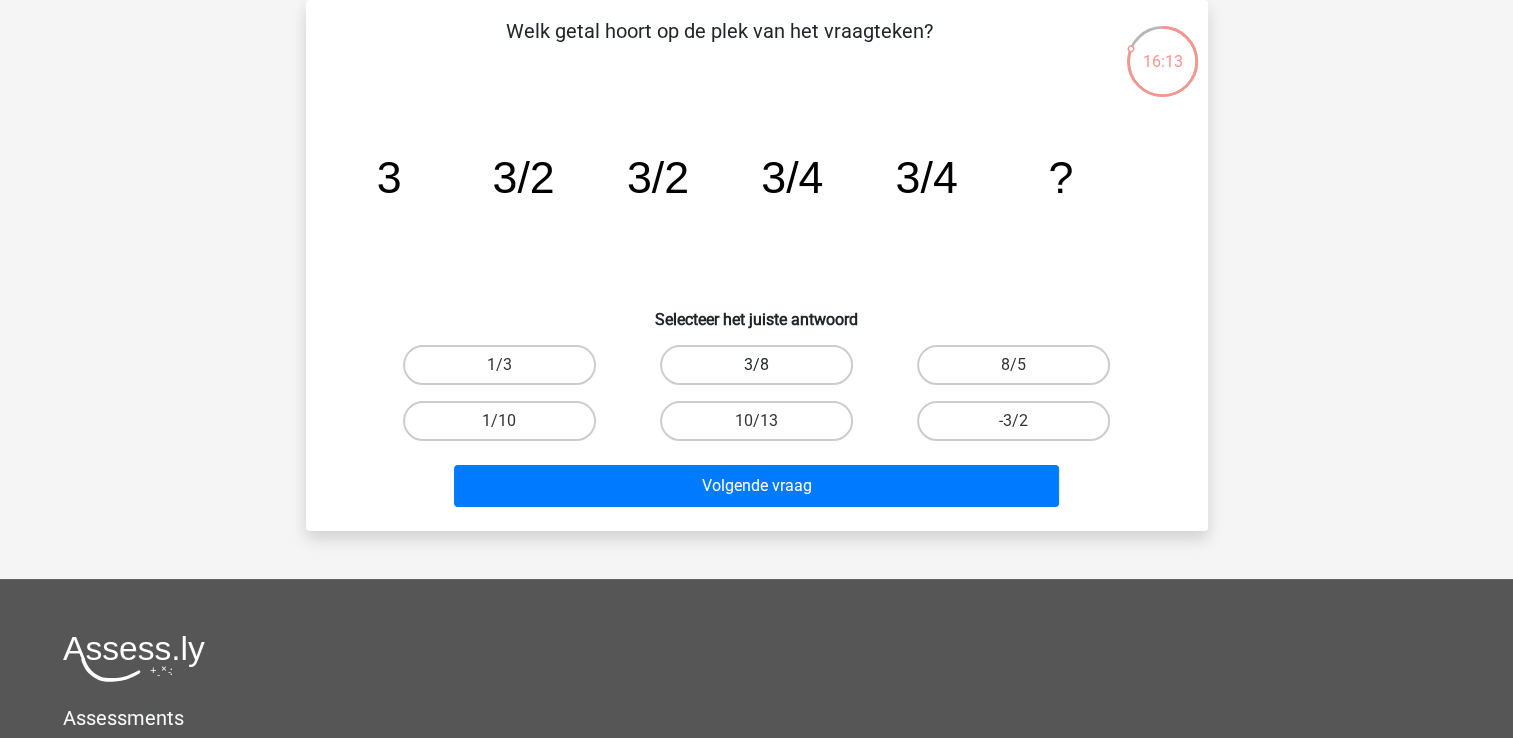 click on "3/8" at bounding box center [756, 365] 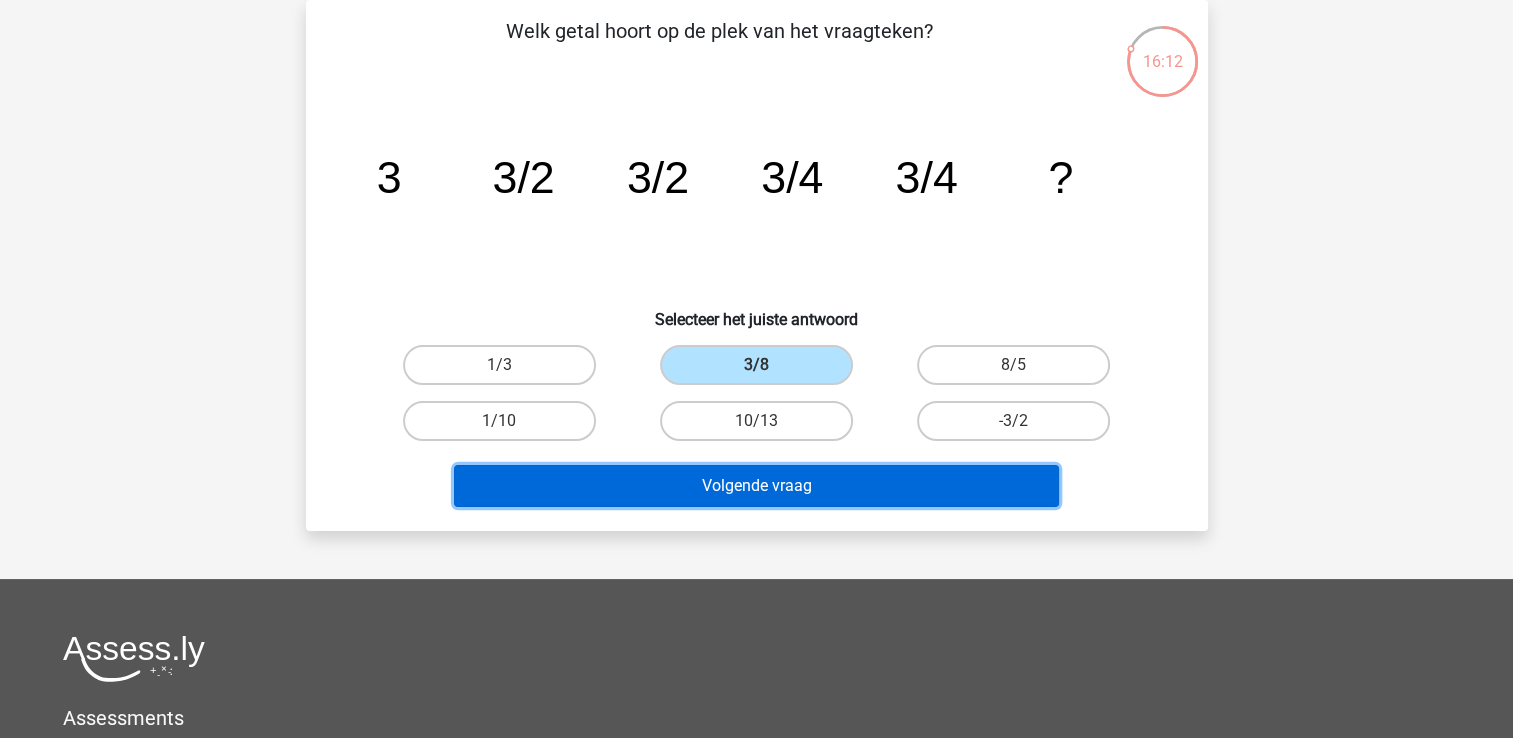 click on "Volgende vraag" at bounding box center (756, 486) 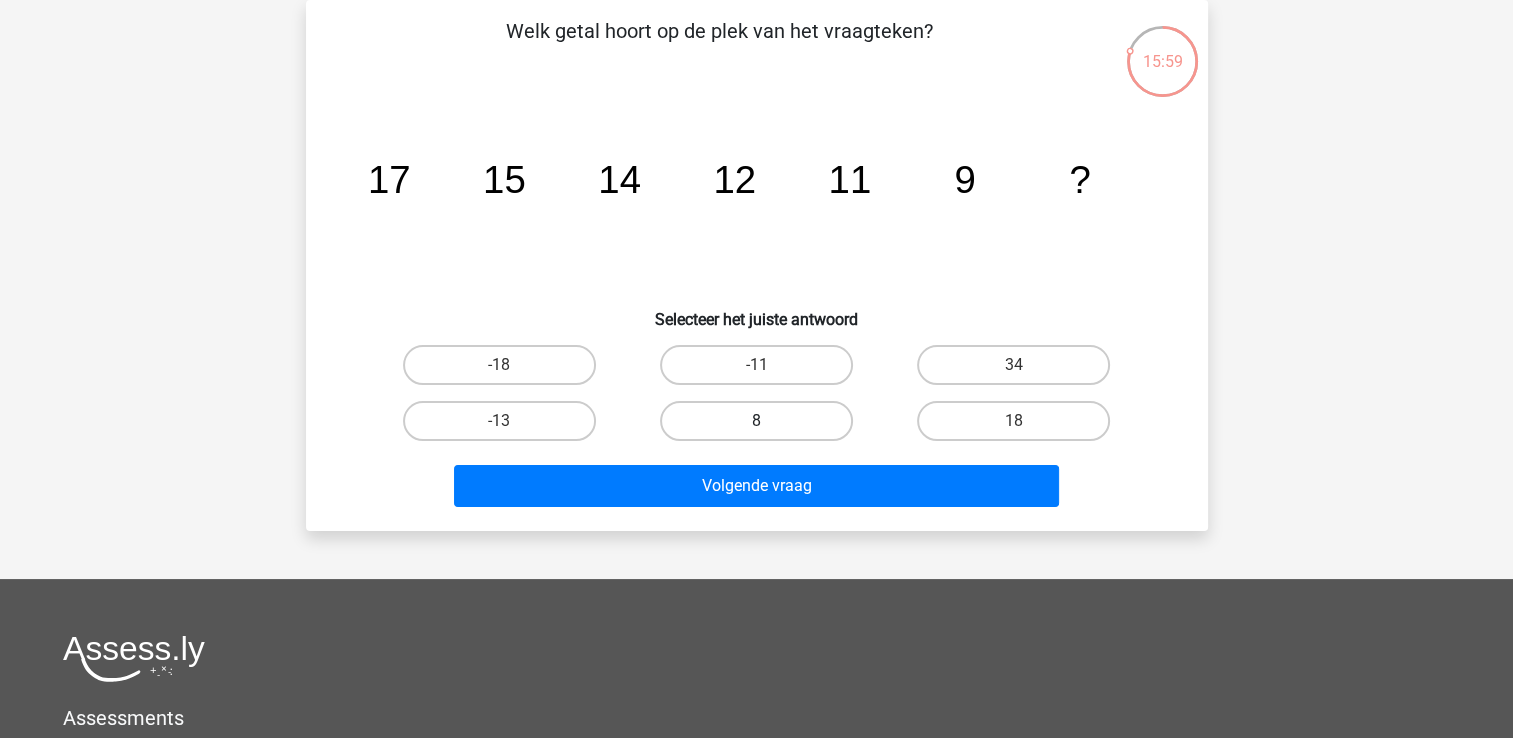 scroll, scrollTop: 0, scrollLeft: 0, axis: both 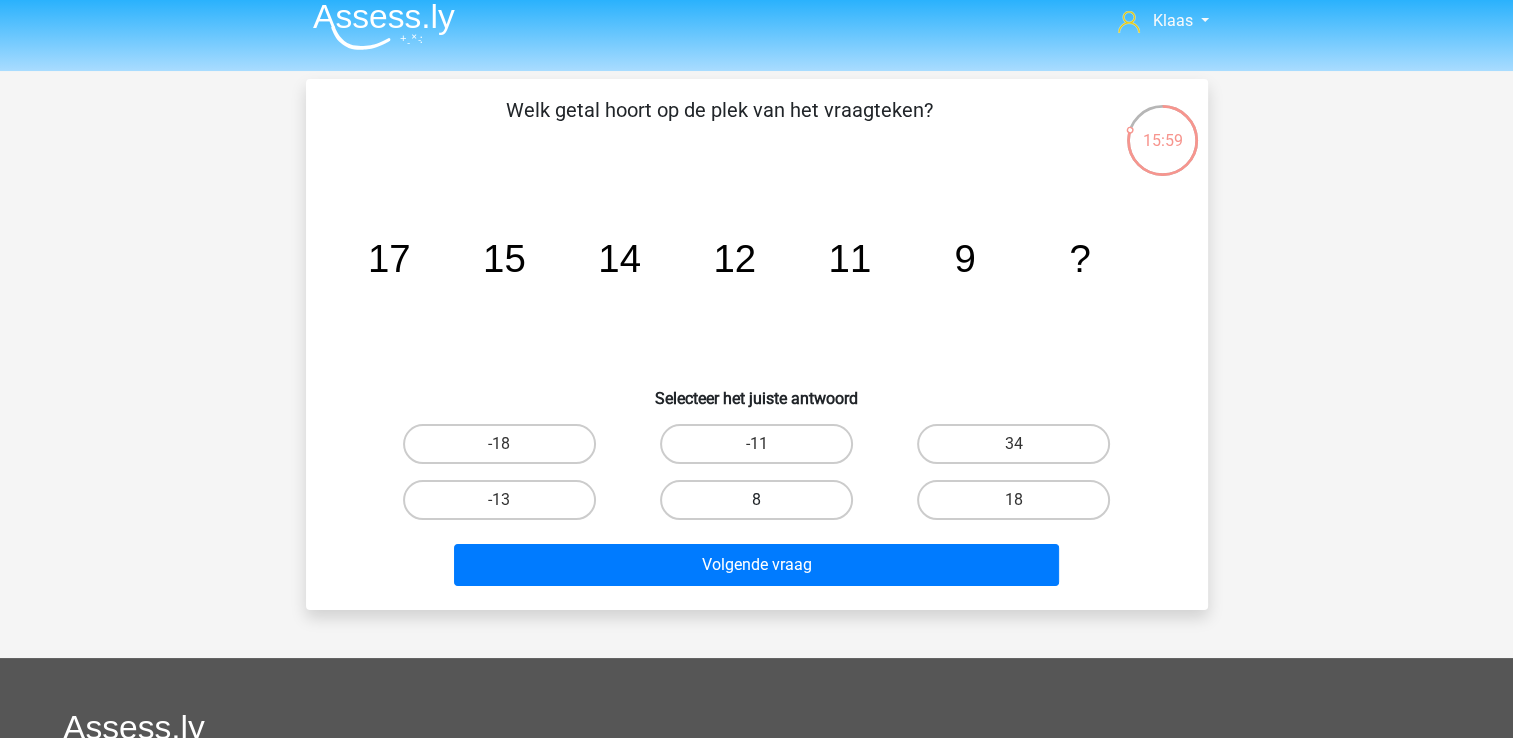 click on "Welk getal hoort op de plek van het vraagteken?
image/svg+xml
17
15
14
12
11
9
?
Selecteer het juiste antwoord" at bounding box center [757, 344] 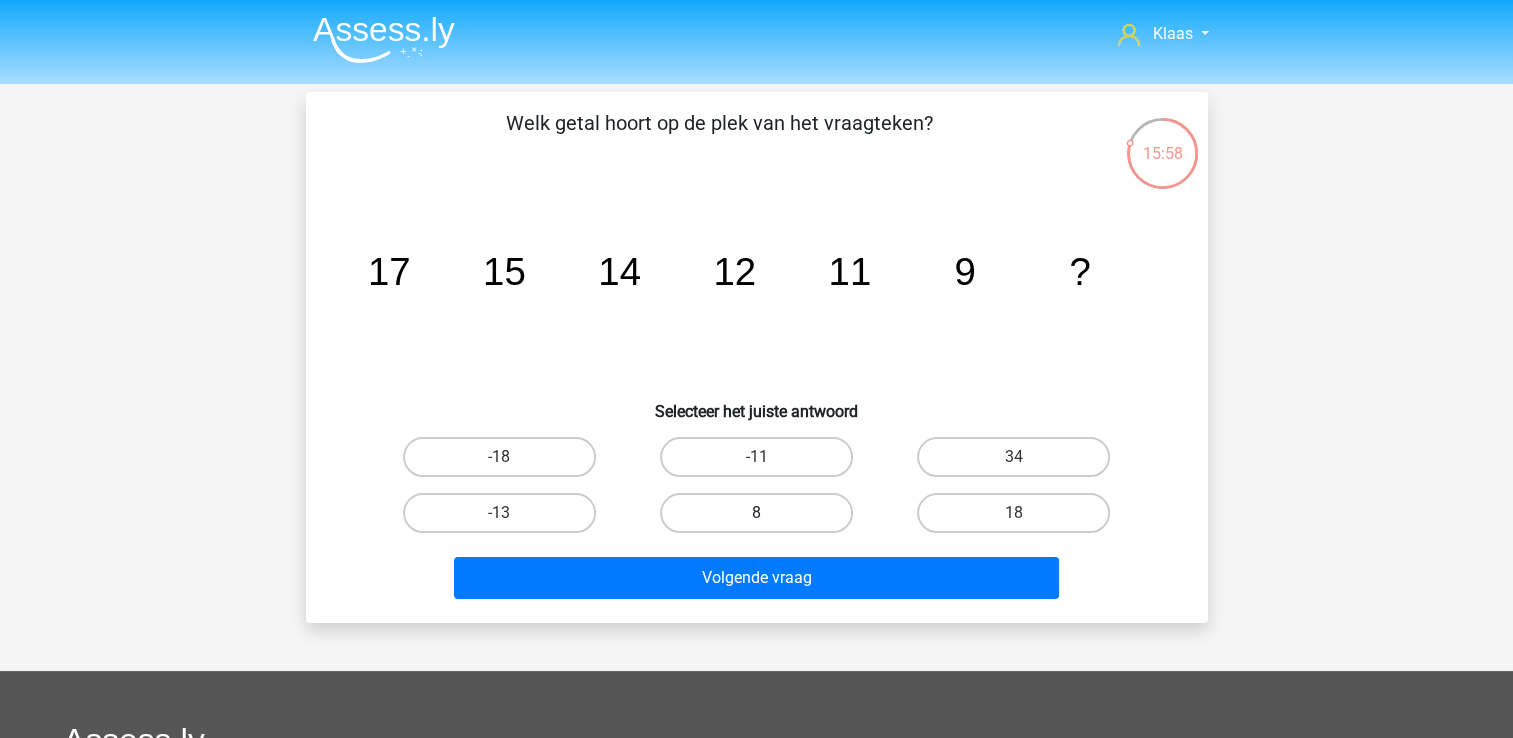 click on "8" at bounding box center (756, 513) 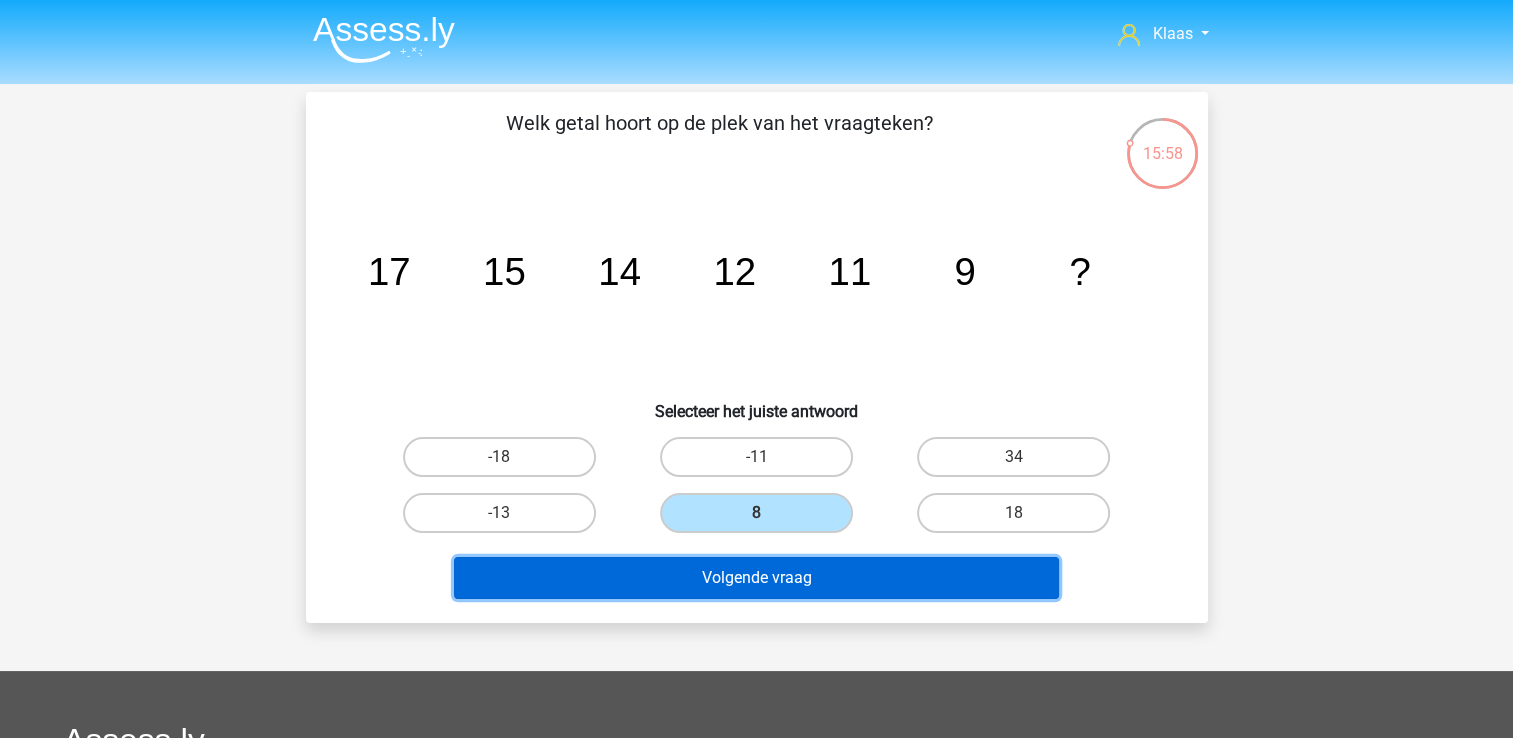 click on "Volgende vraag" at bounding box center [756, 578] 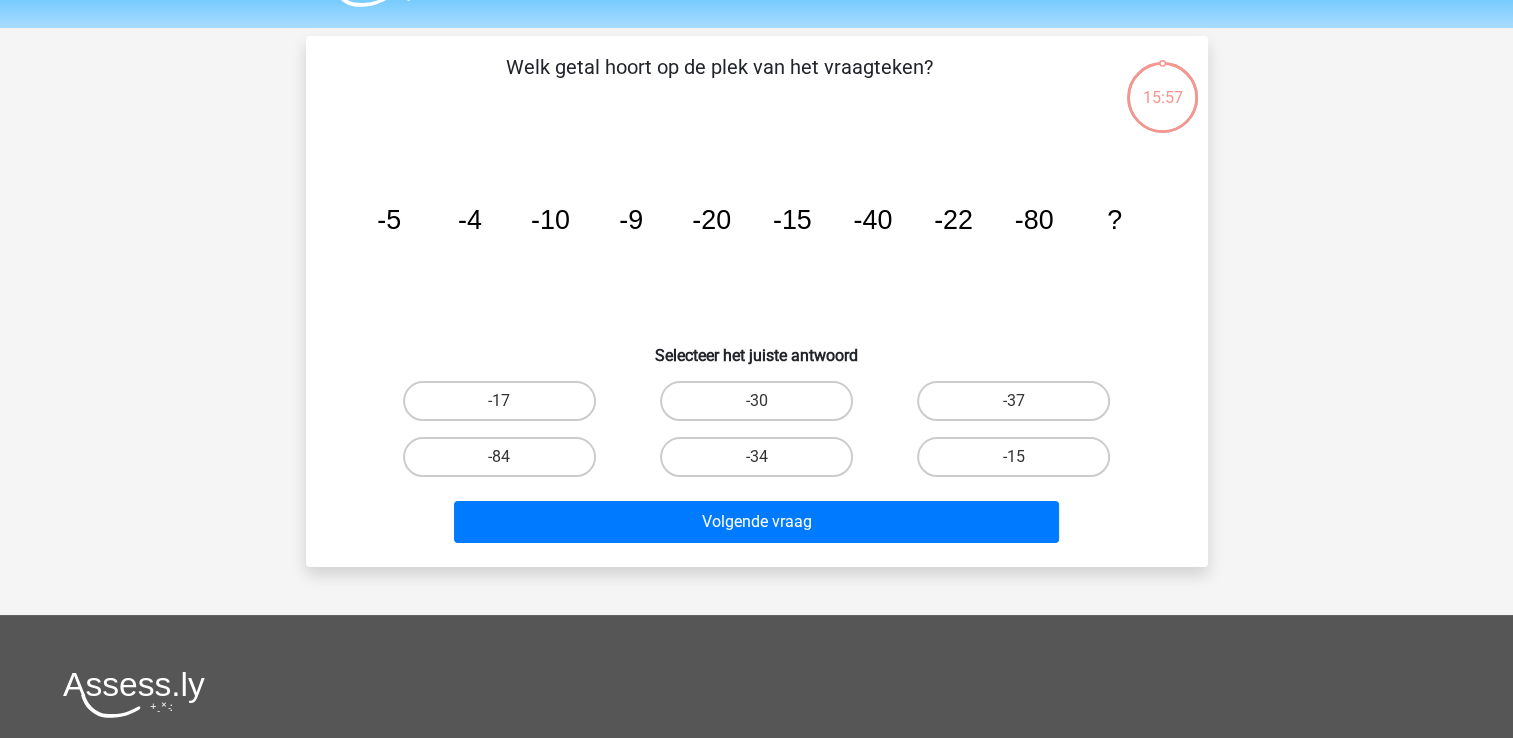 scroll, scrollTop: 92, scrollLeft: 0, axis: vertical 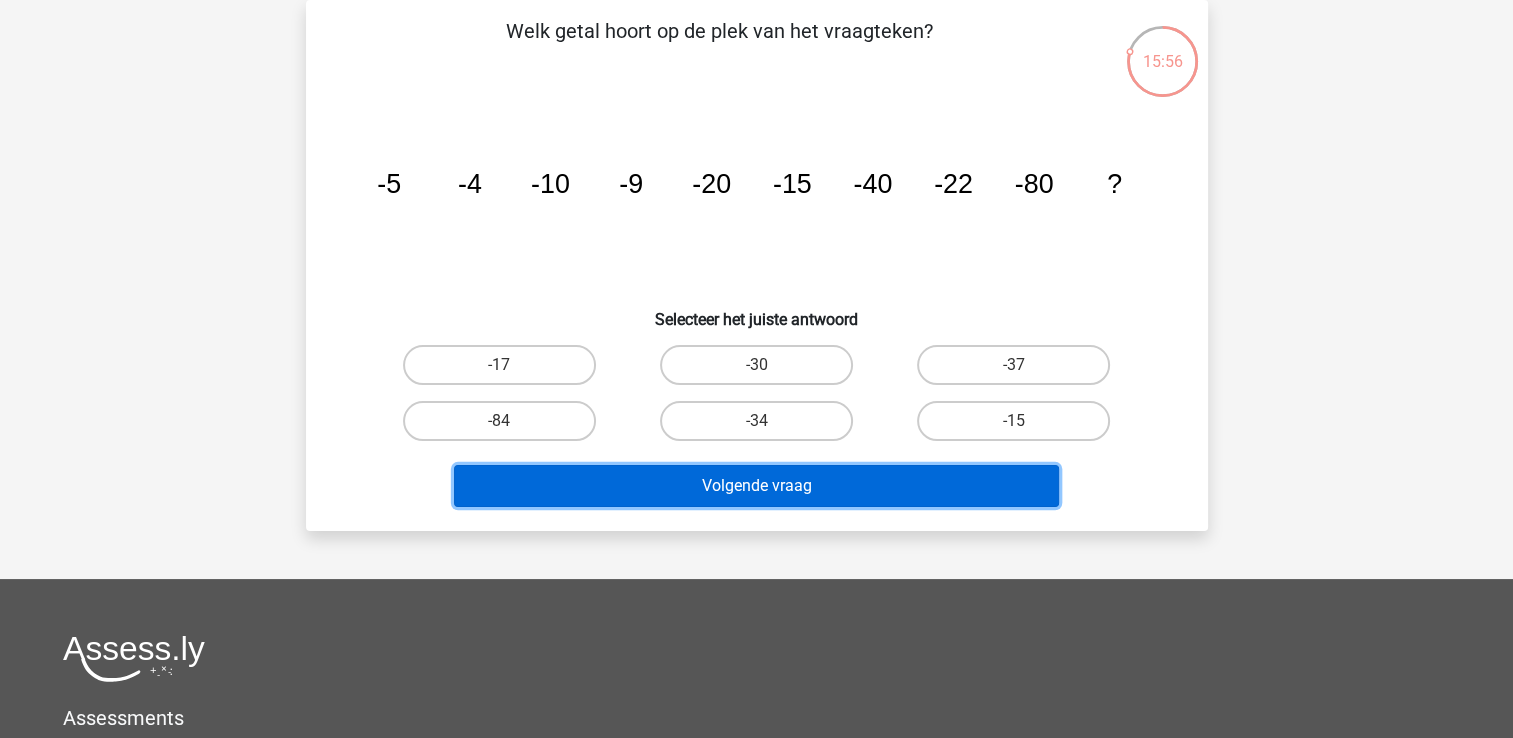 click on "Volgende vraag" at bounding box center (756, 486) 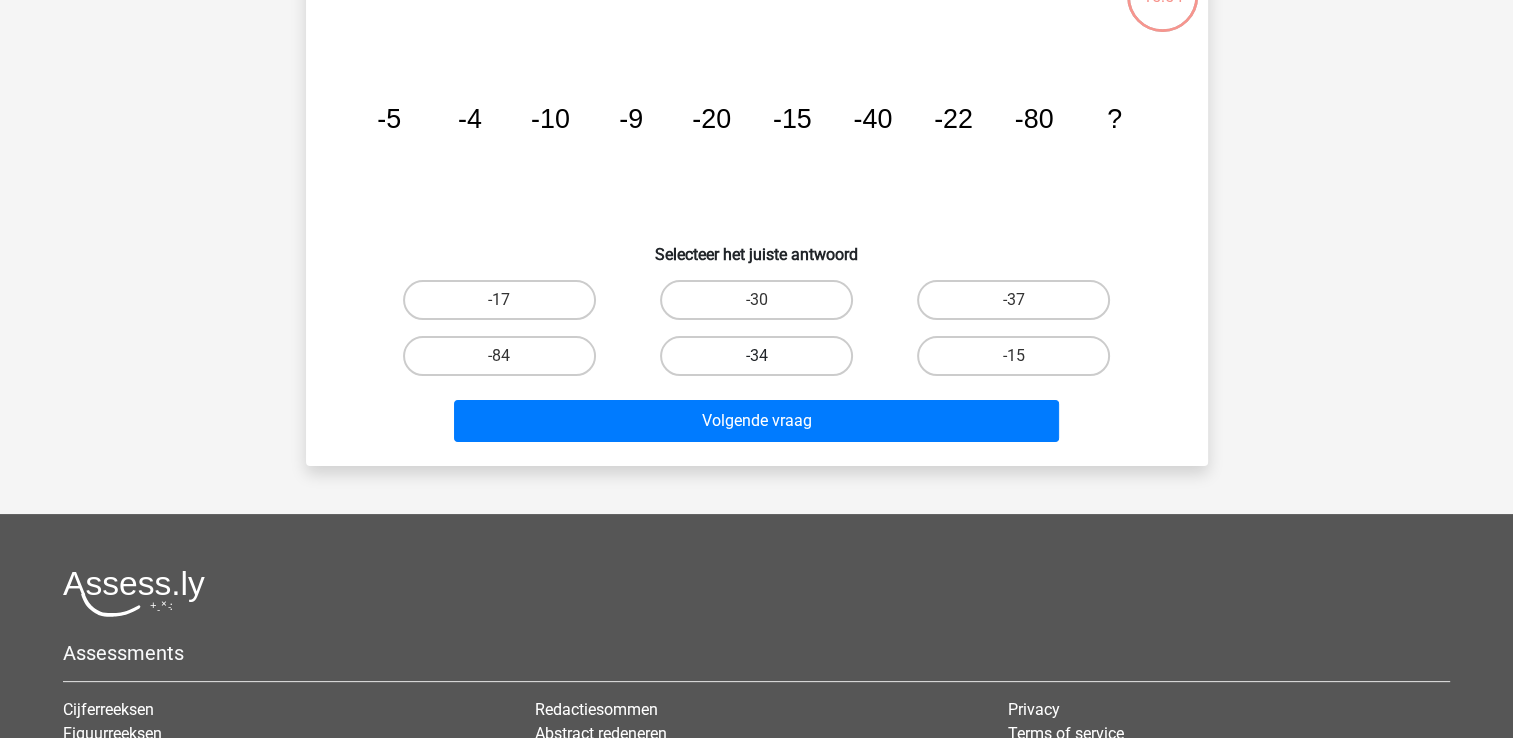 scroll, scrollTop: 192, scrollLeft: 0, axis: vertical 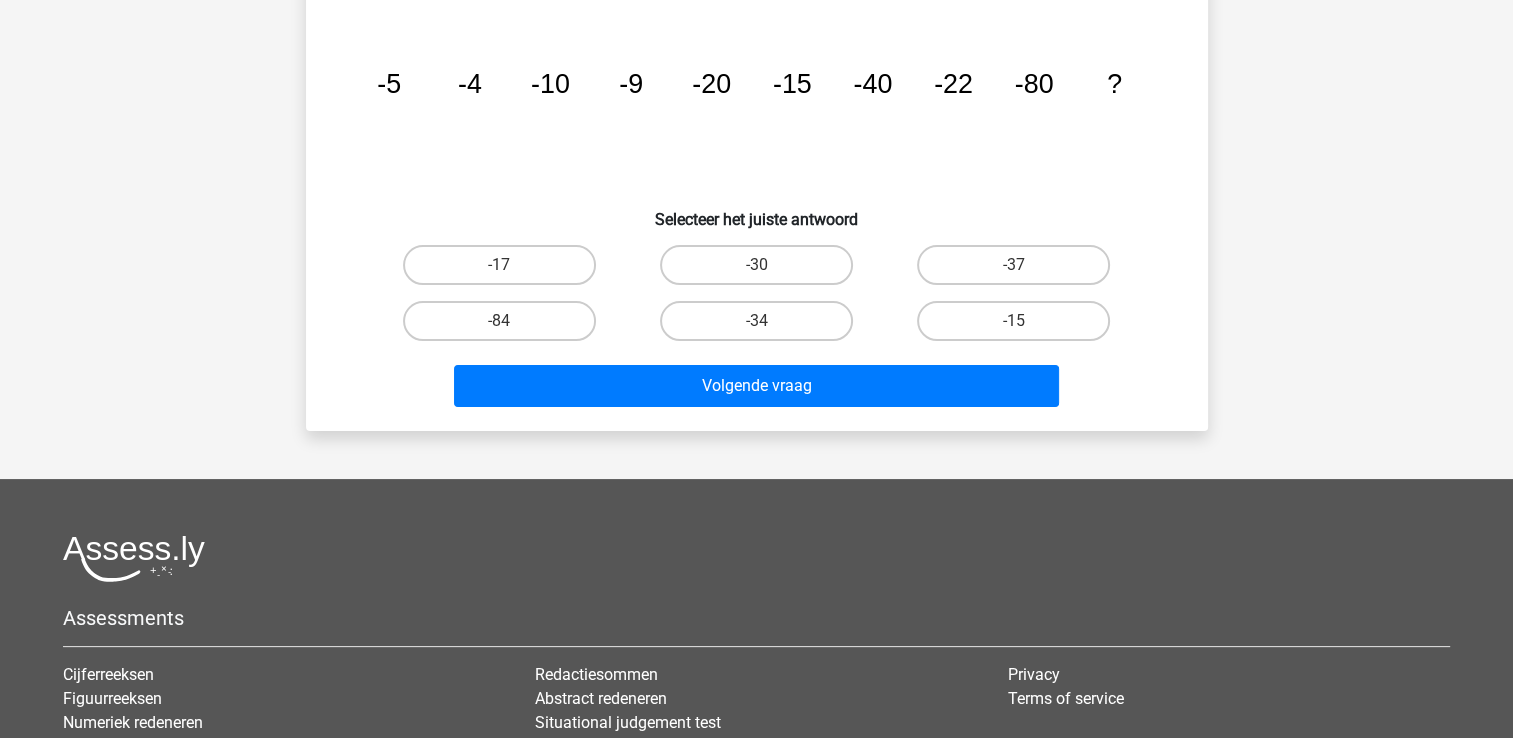 click on "image/svg+xml
-5
-4
-10
-9
-20
-15
-40
-22
-80
?" 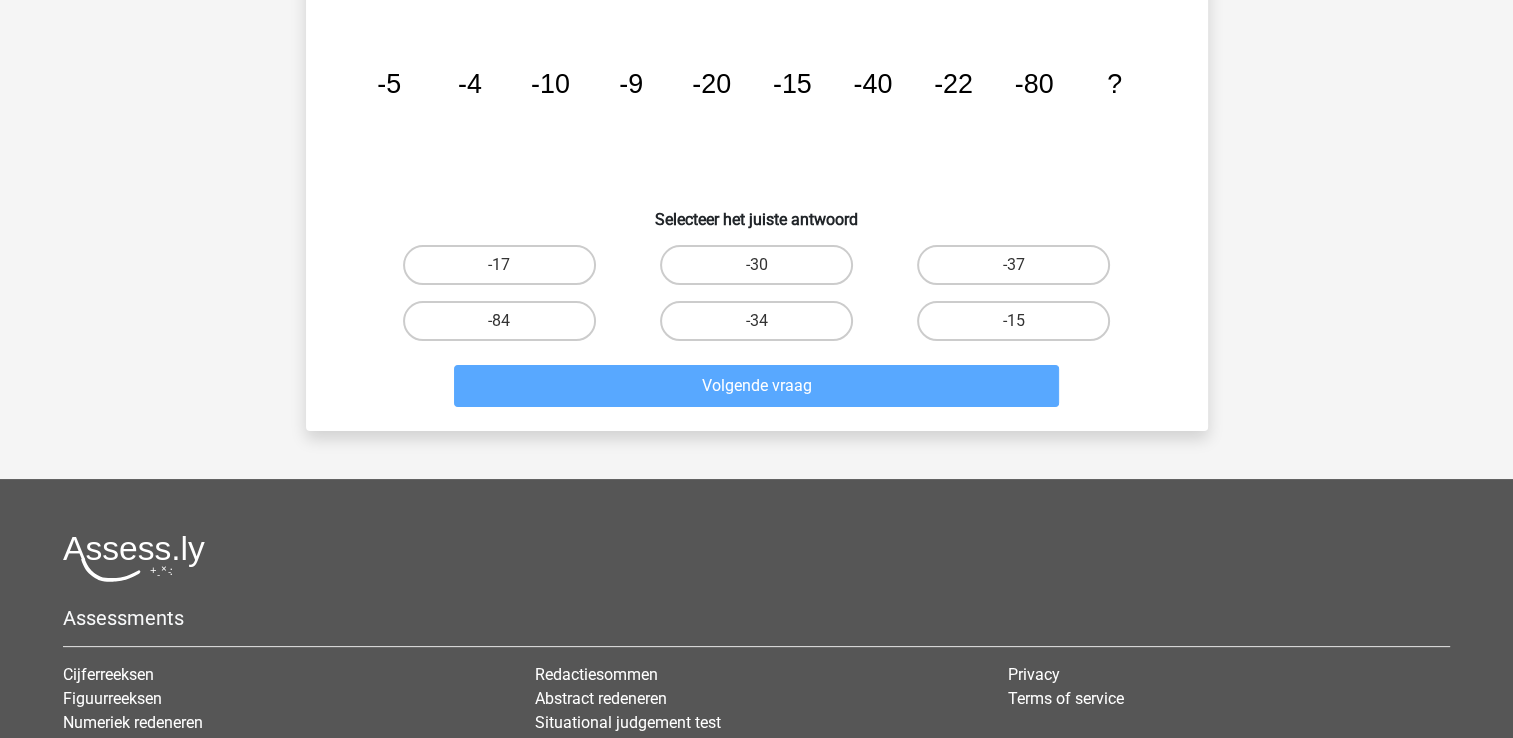 scroll, scrollTop: 0, scrollLeft: 0, axis: both 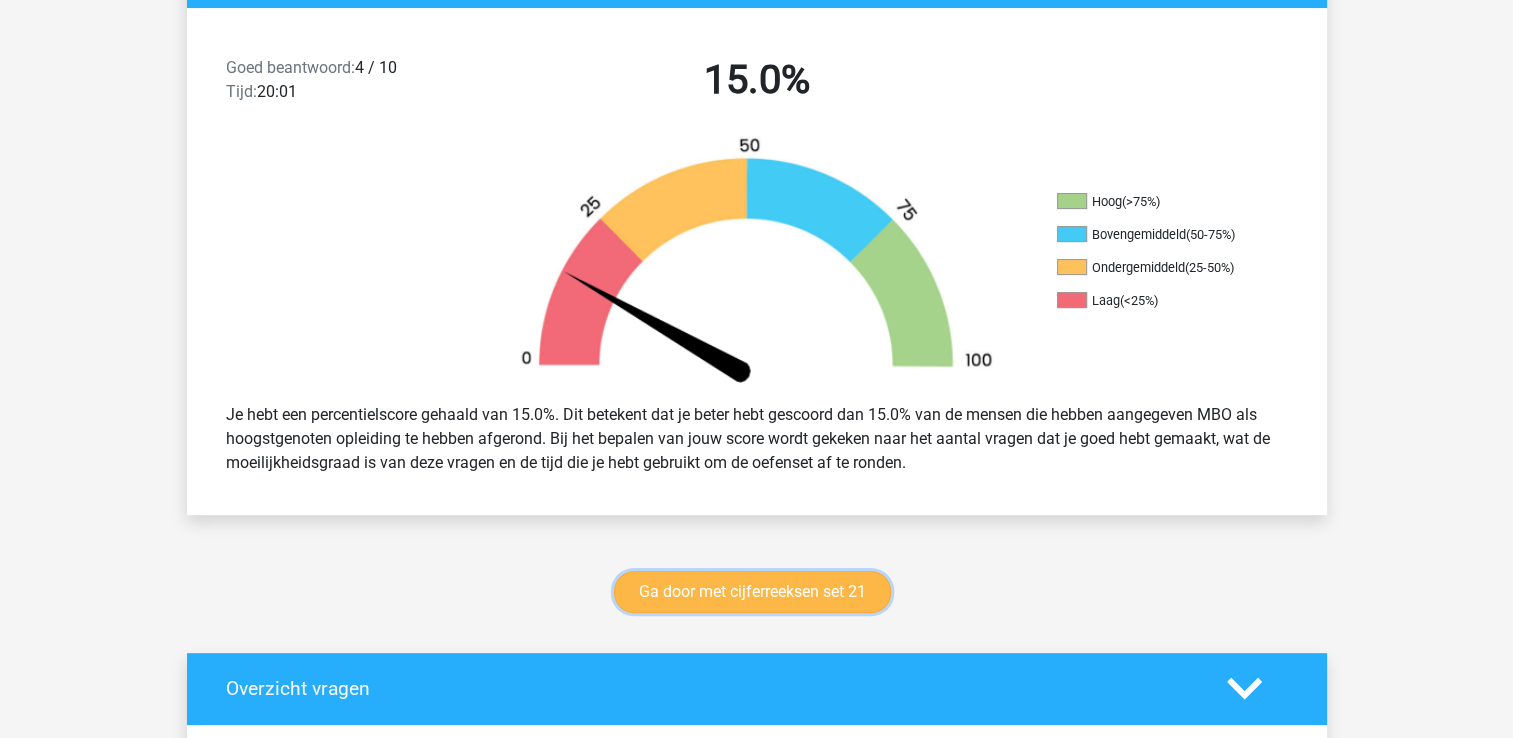 click on "Ga door met cijferreeksen set 21" at bounding box center (752, 592) 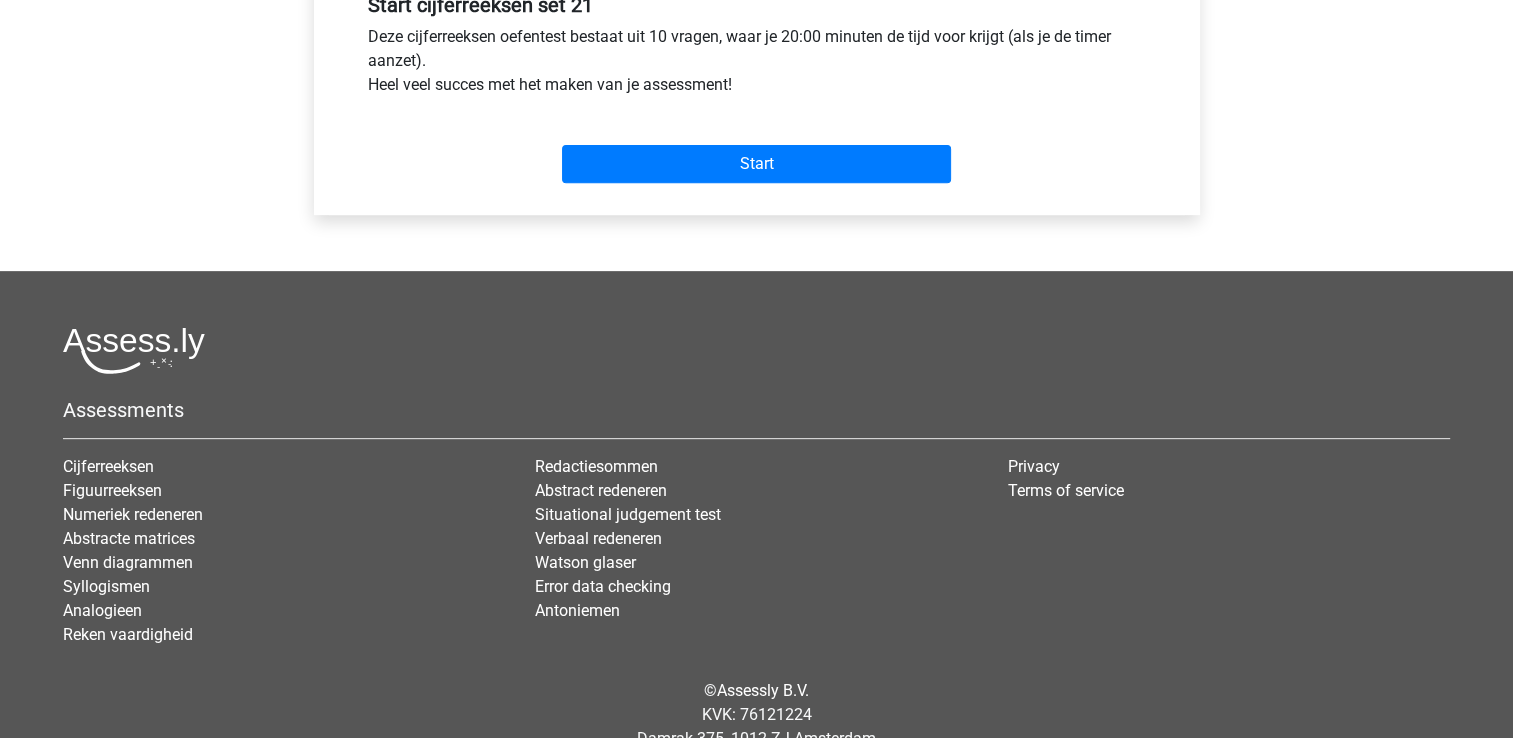 scroll, scrollTop: 840, scrollLeft: 0, axis: vertical 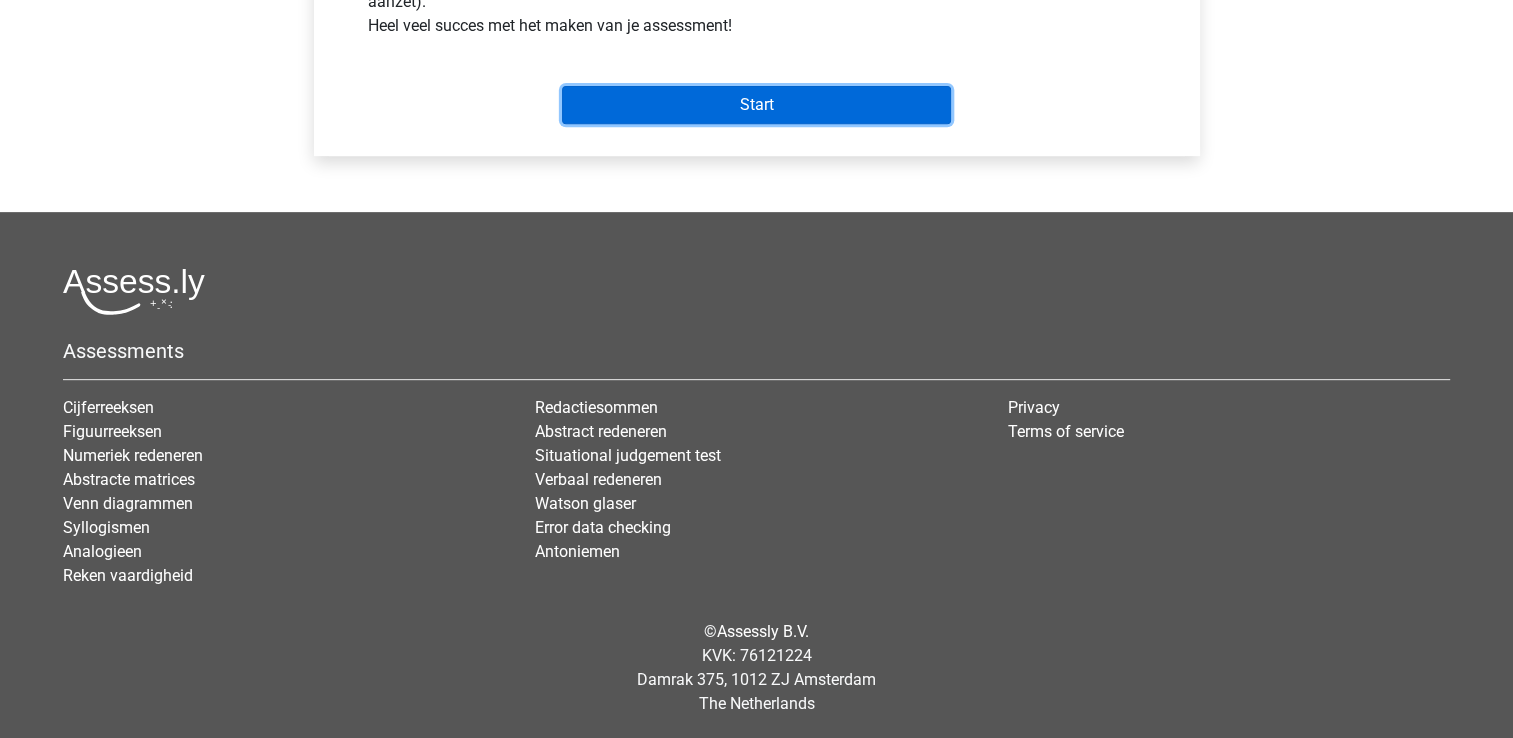 click on "Start" at bounding box center [756, 105] 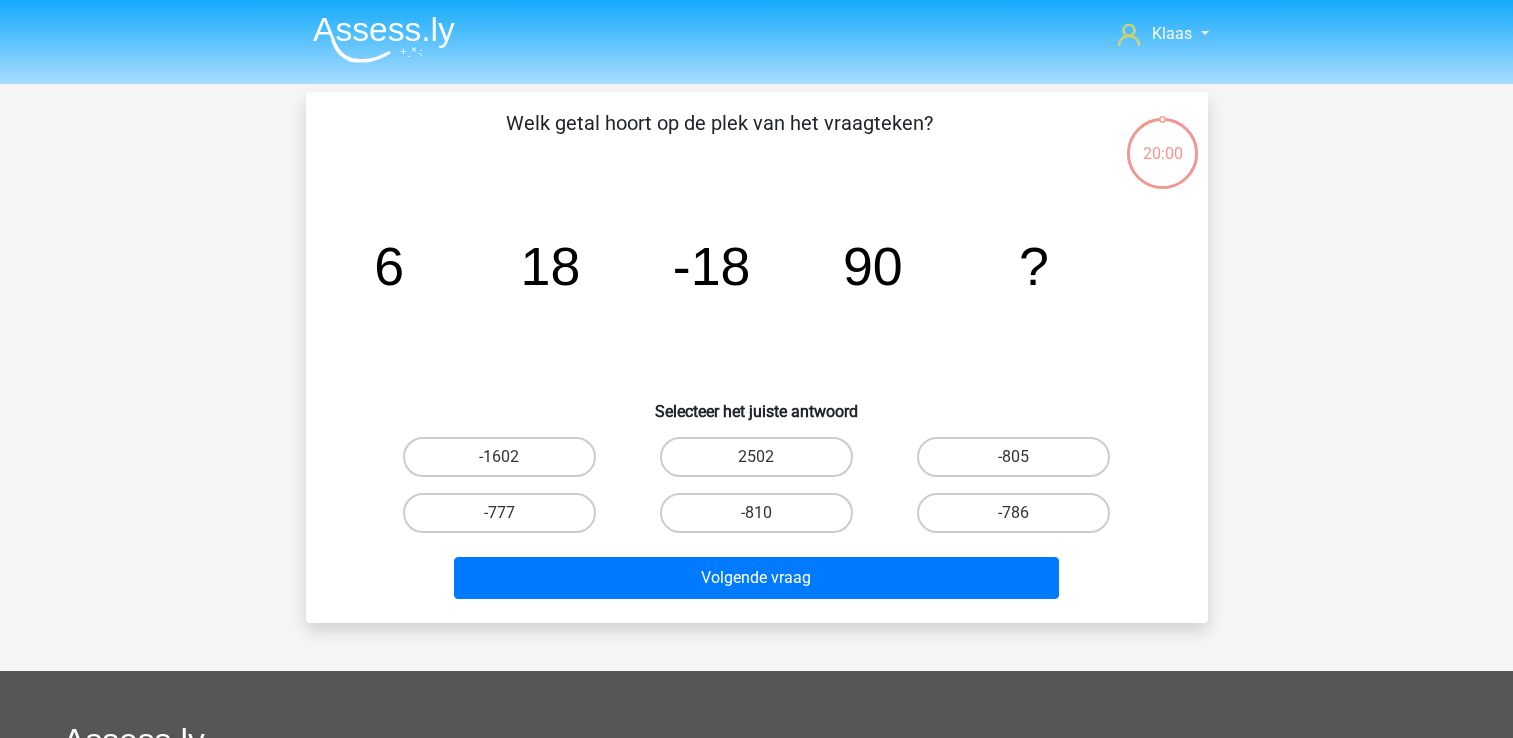 scroll, scrollTop: 0, scrollLeft: 0, axis: both 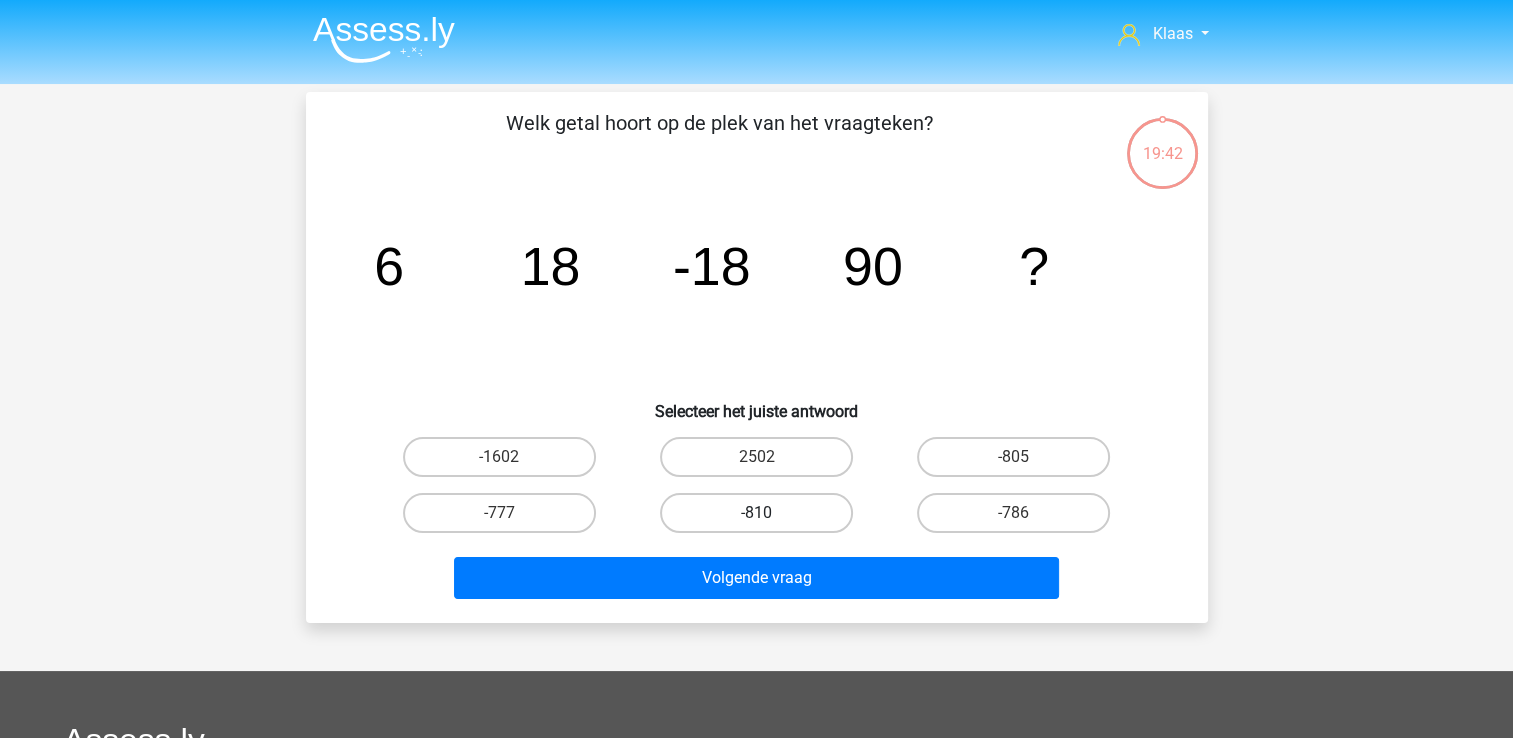 click on "-810" at bounding box center [756, 513] 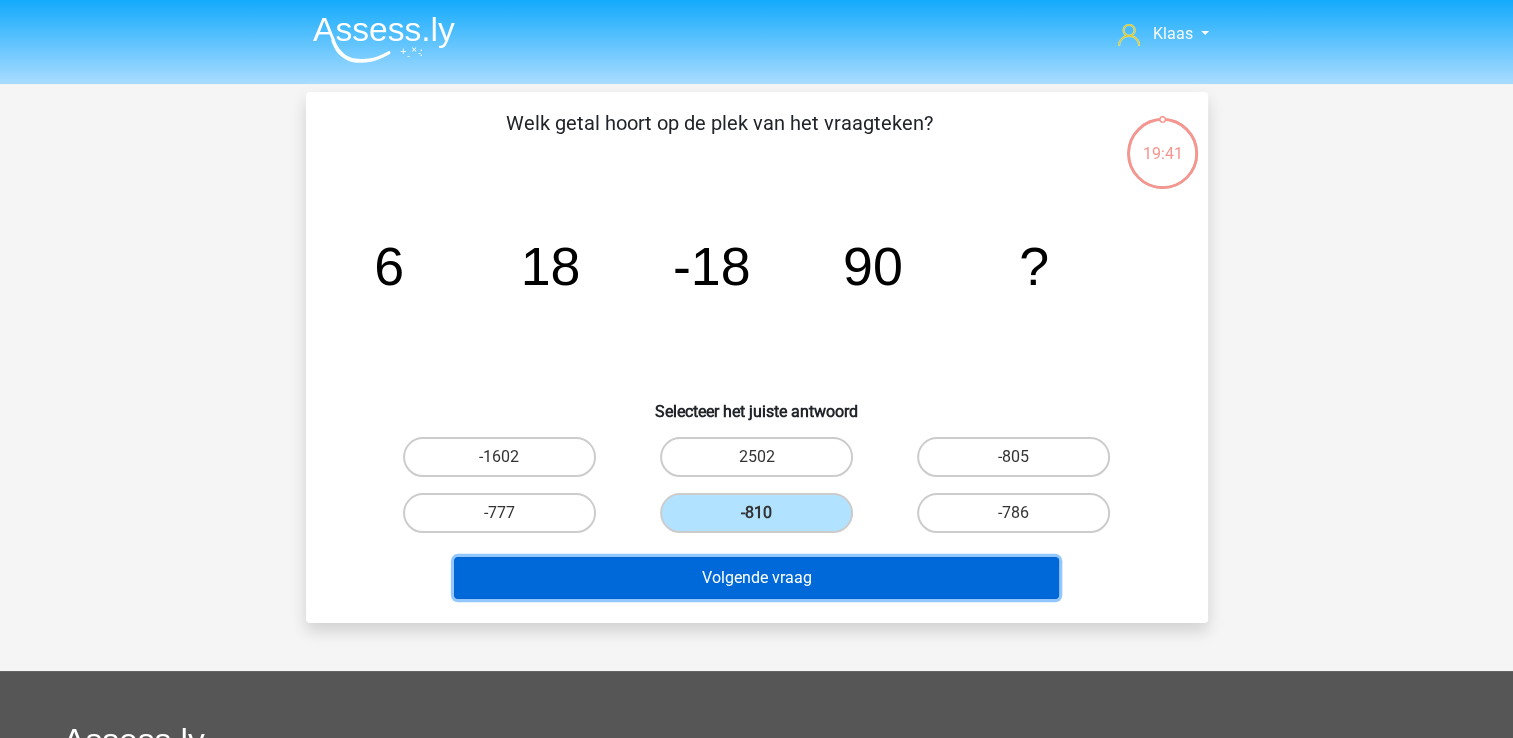 click on "Volgende vraag" at bounding box center (756, 578) 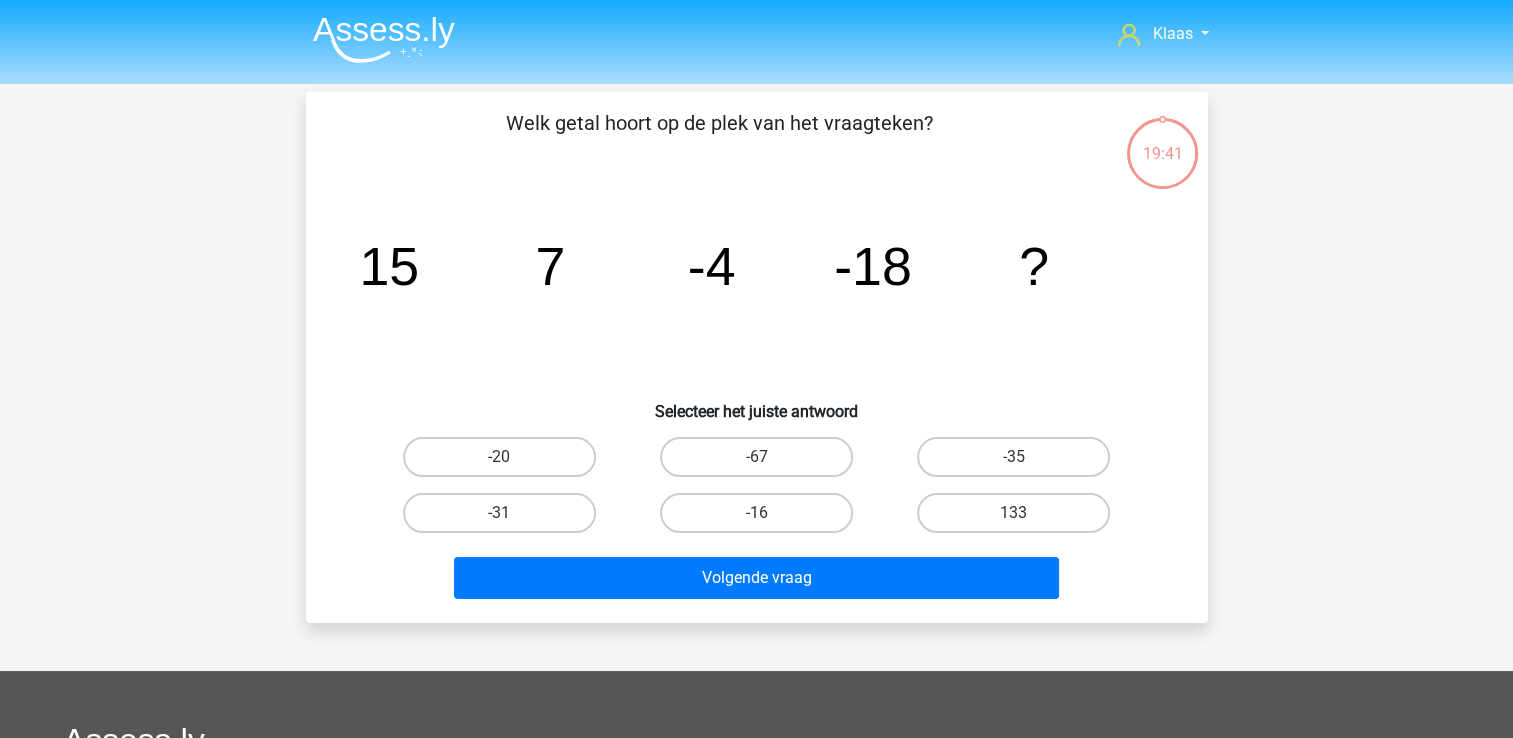 scroll, scrollTop: 92, scrollLeft: 0, axis: vertical 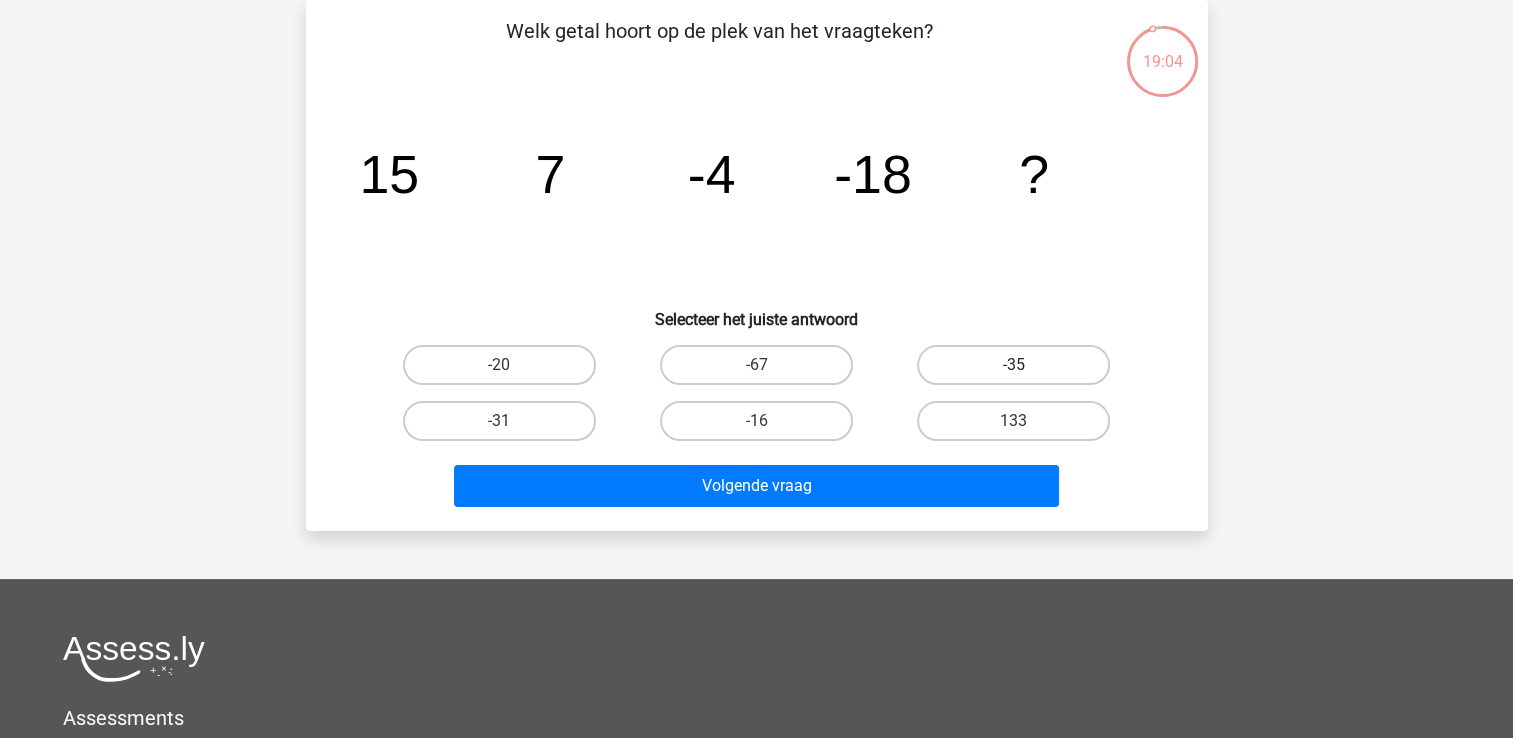 click on "-35" at bounding box center (1013, 365) 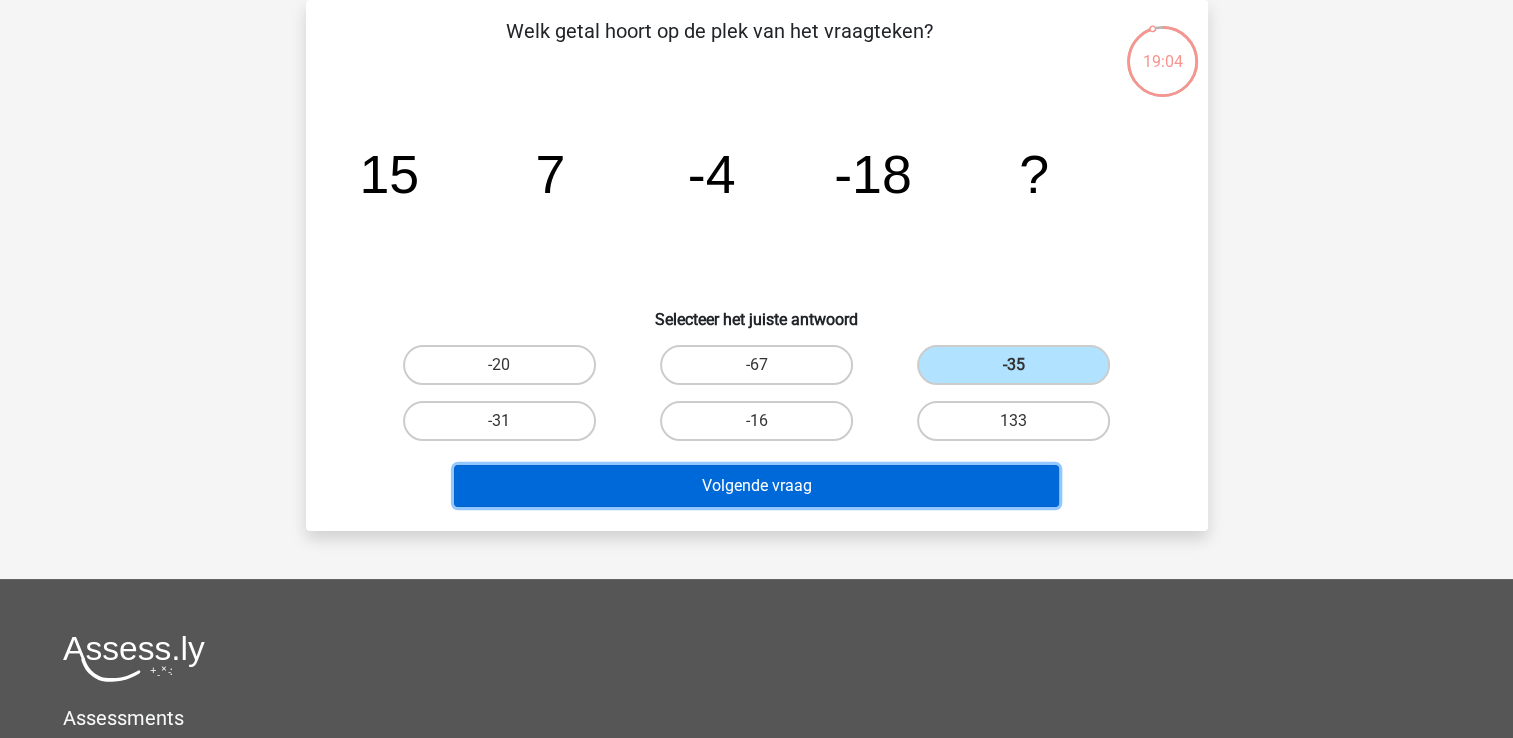 click on "Volgende vraag" at bounding box center [756, 486] 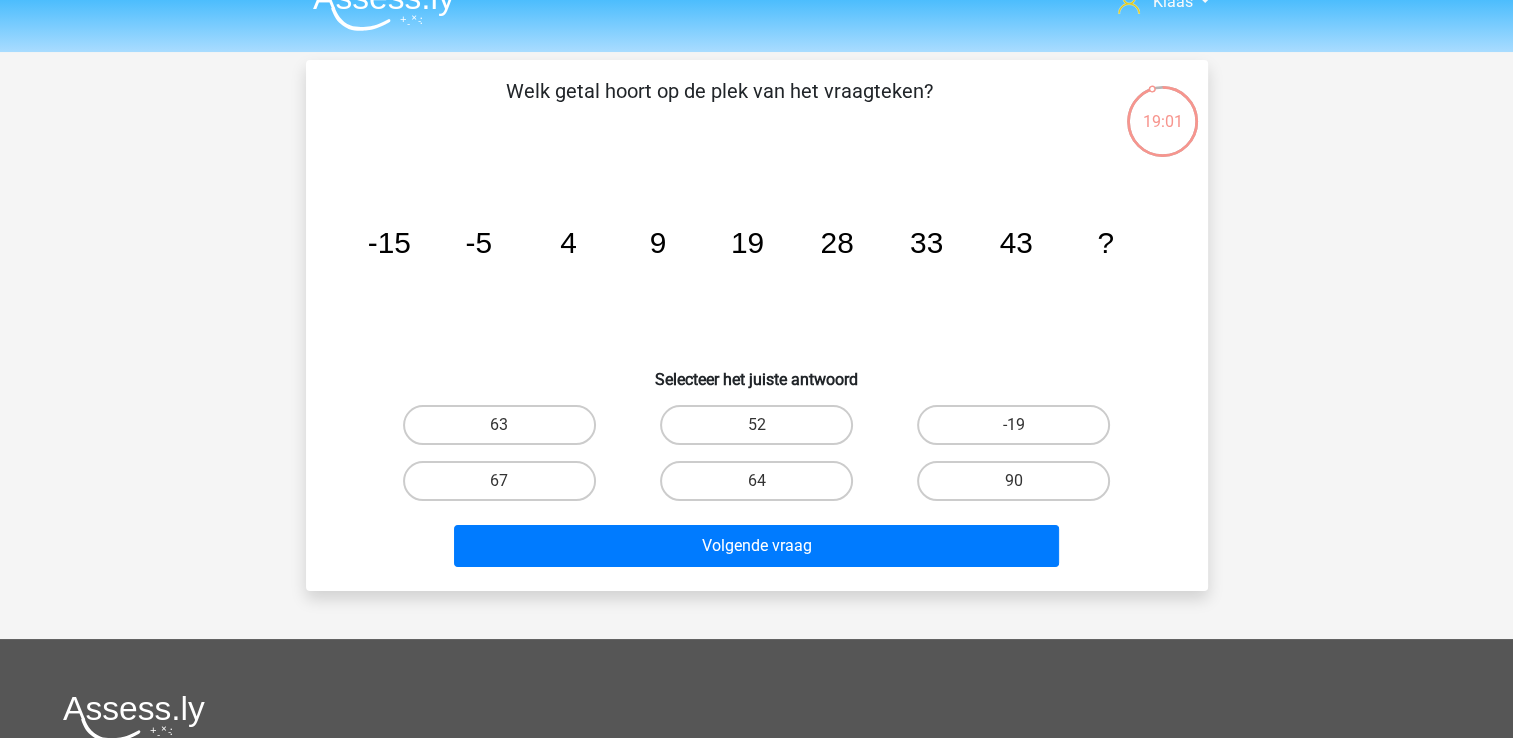 scroll, scrollTop: 0, scrollLeft: 0, axis: both 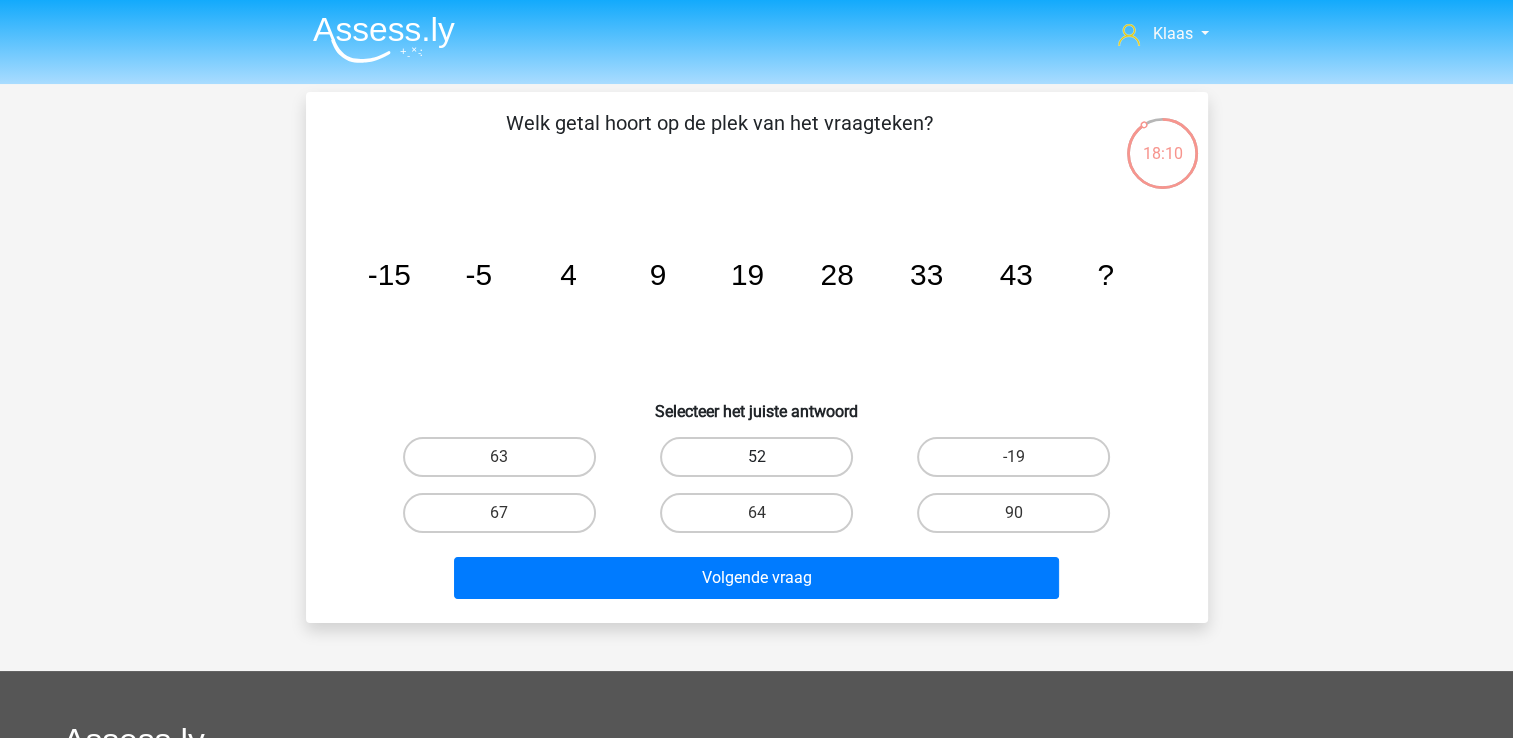 click on "52" at bounding box center (756, 457) 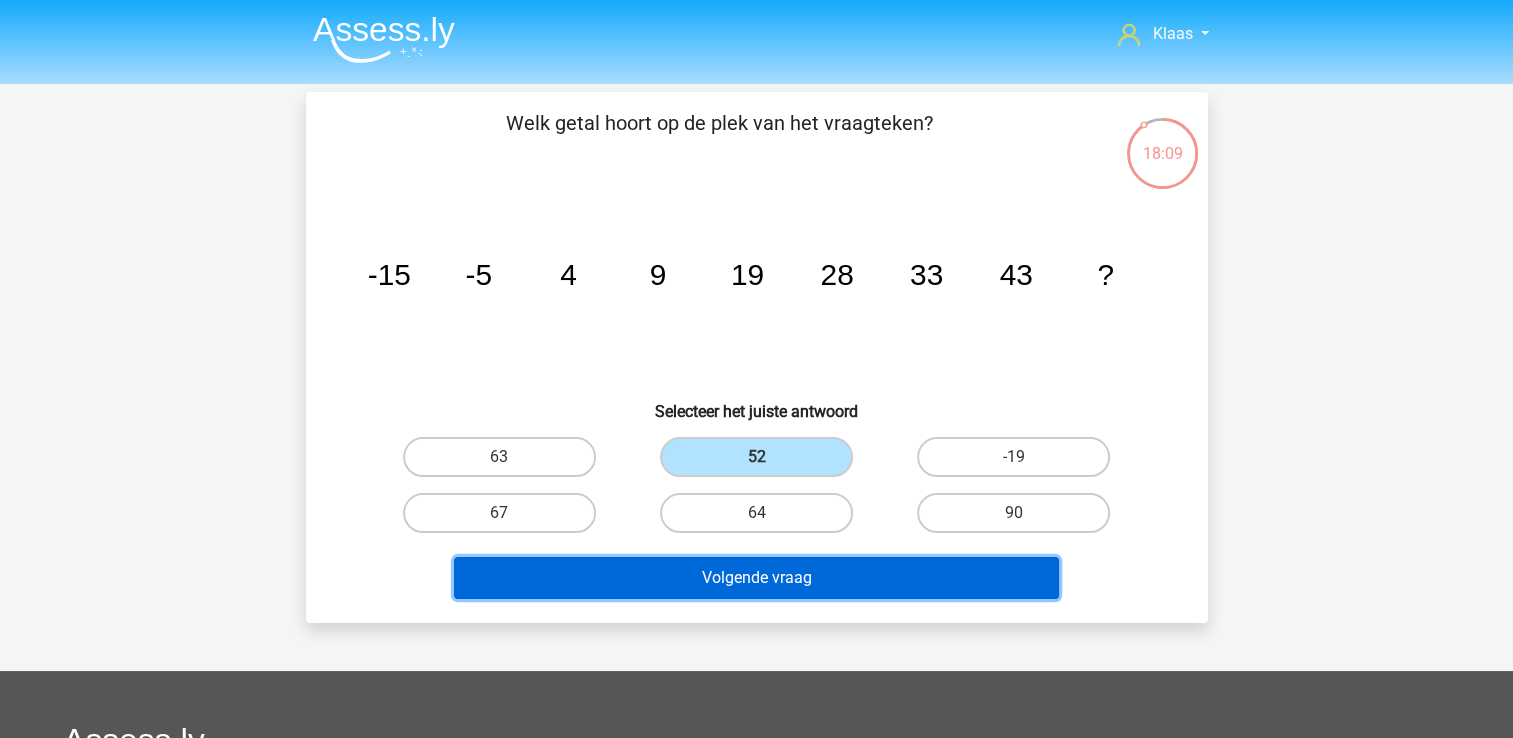 click on "Volgende vraag" at bounding box center (756, 578) 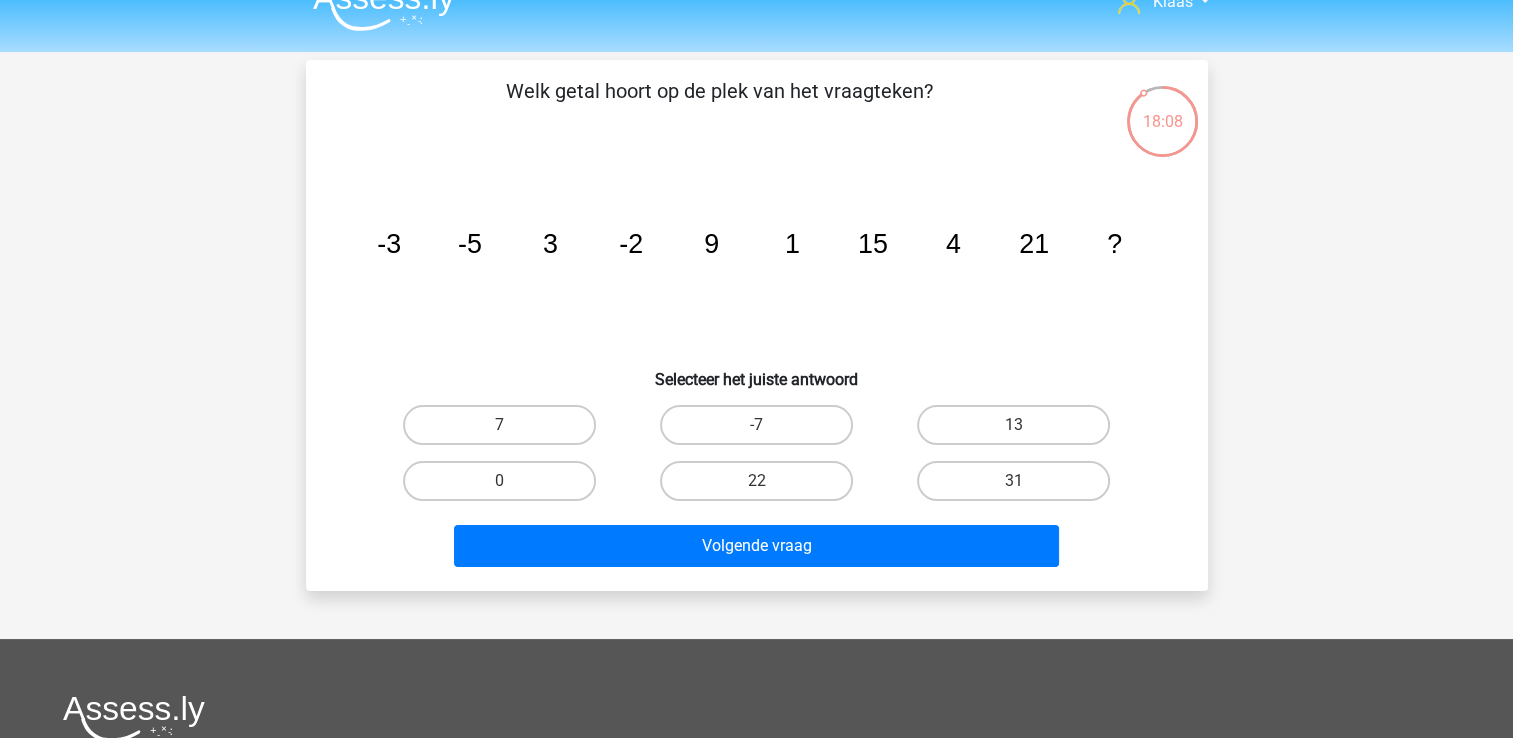 scroll, scrollTop: 0, scrollLeft: 0, axis: both 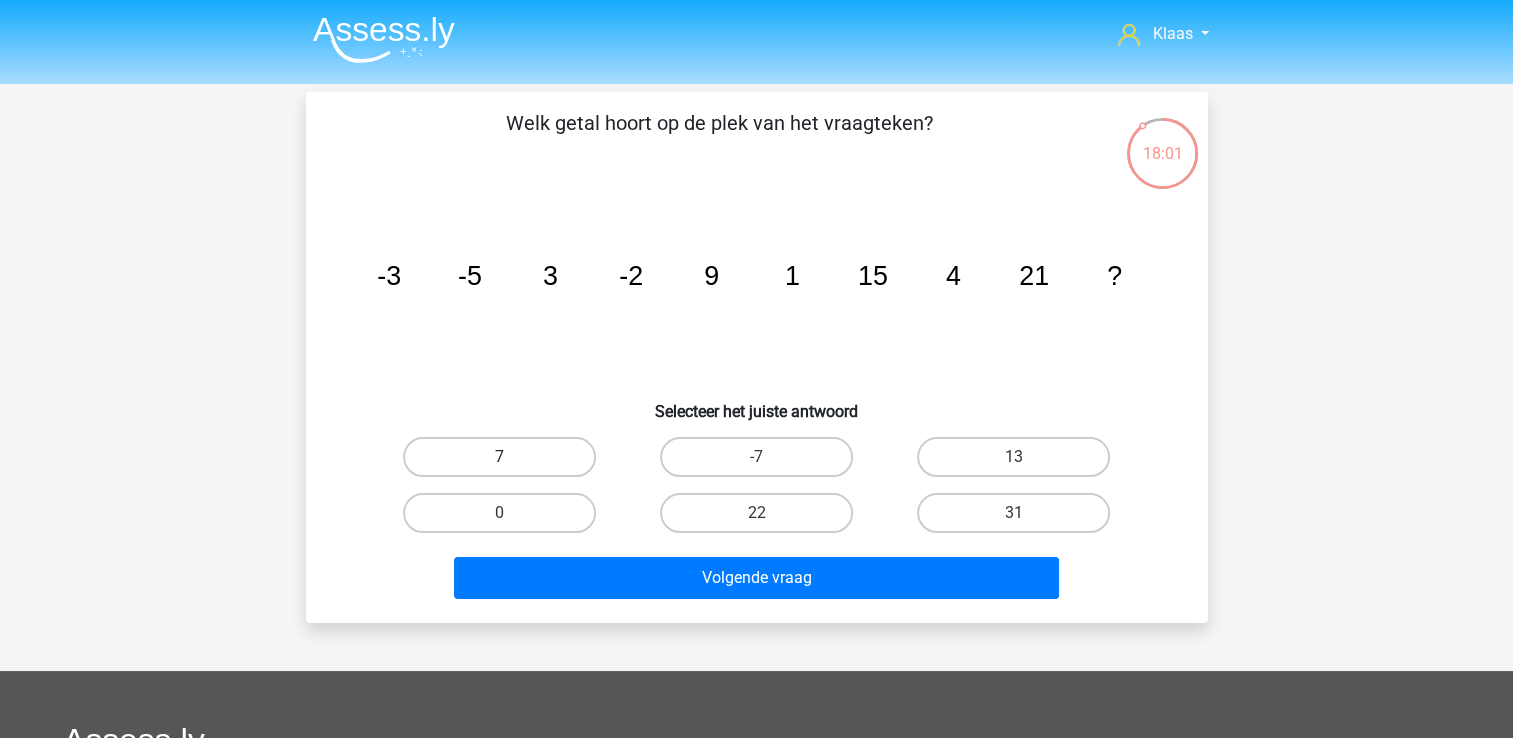 click on "7" at bounding box center (499, 457) 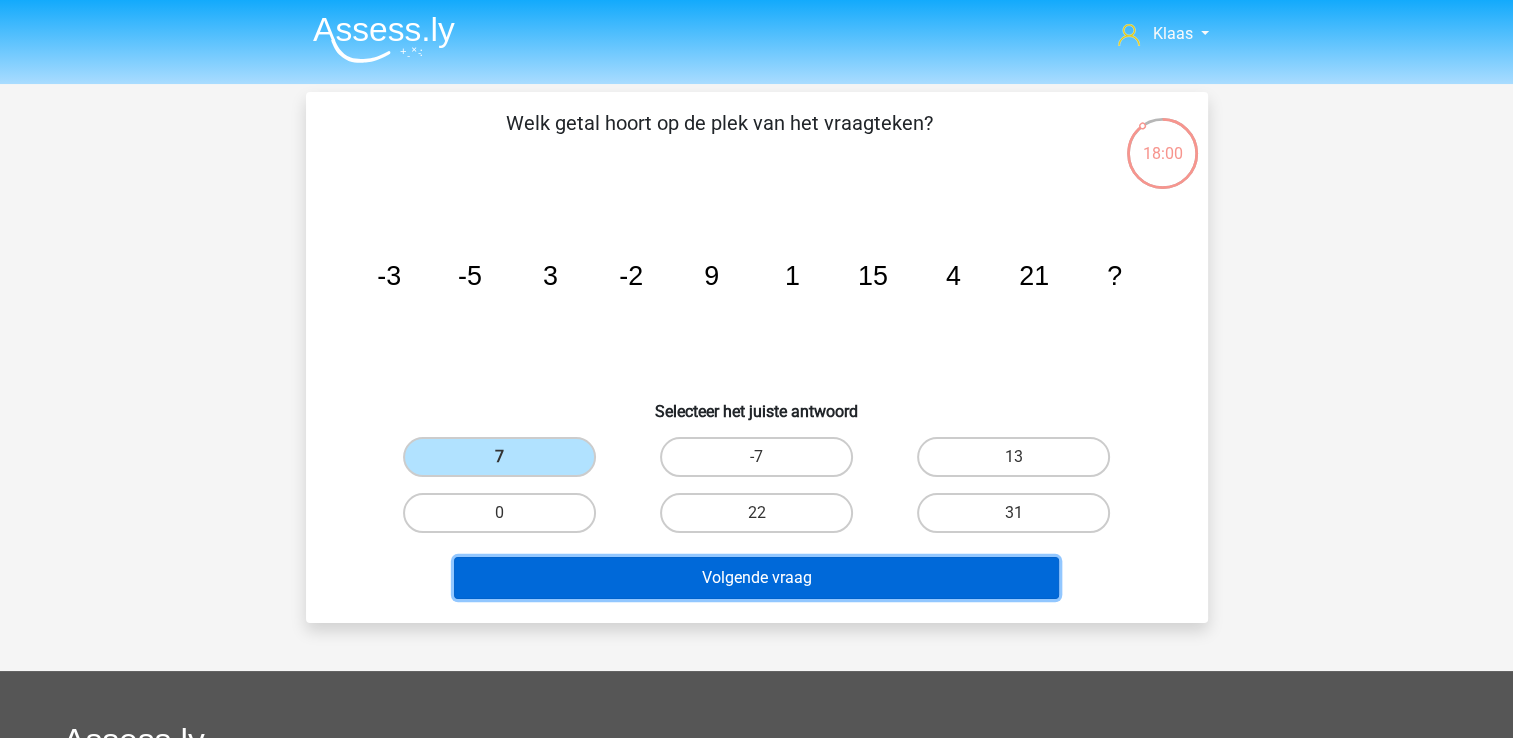 click on "Volgende vraag" at bounding box center [756, 578] 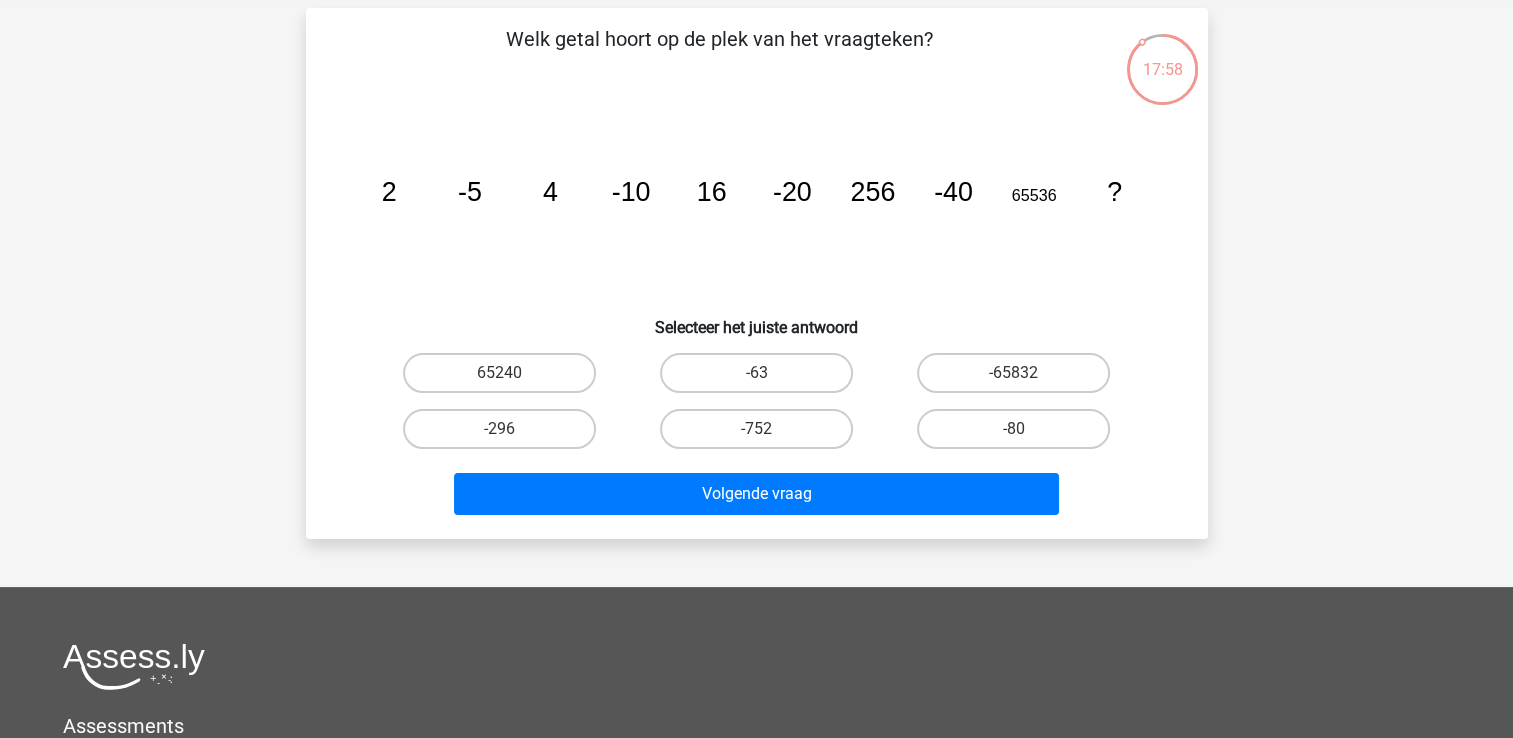 scroll, scrollTop: 0, scrollLeft: 0, axis: both 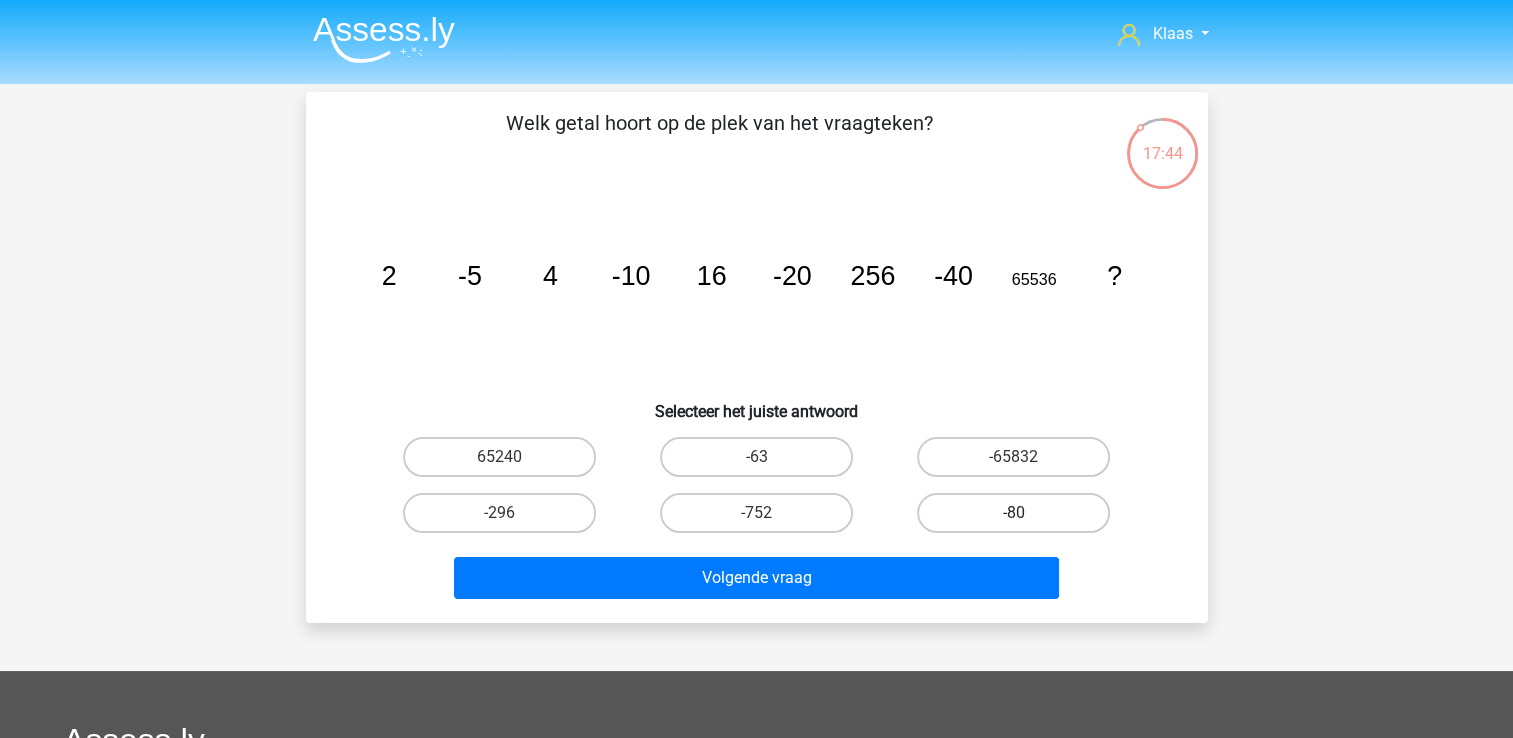 drag, startPoint x: 977, startPoint y: 523, endPoint x: 966, endPoint y: 522, distance: 11.045361 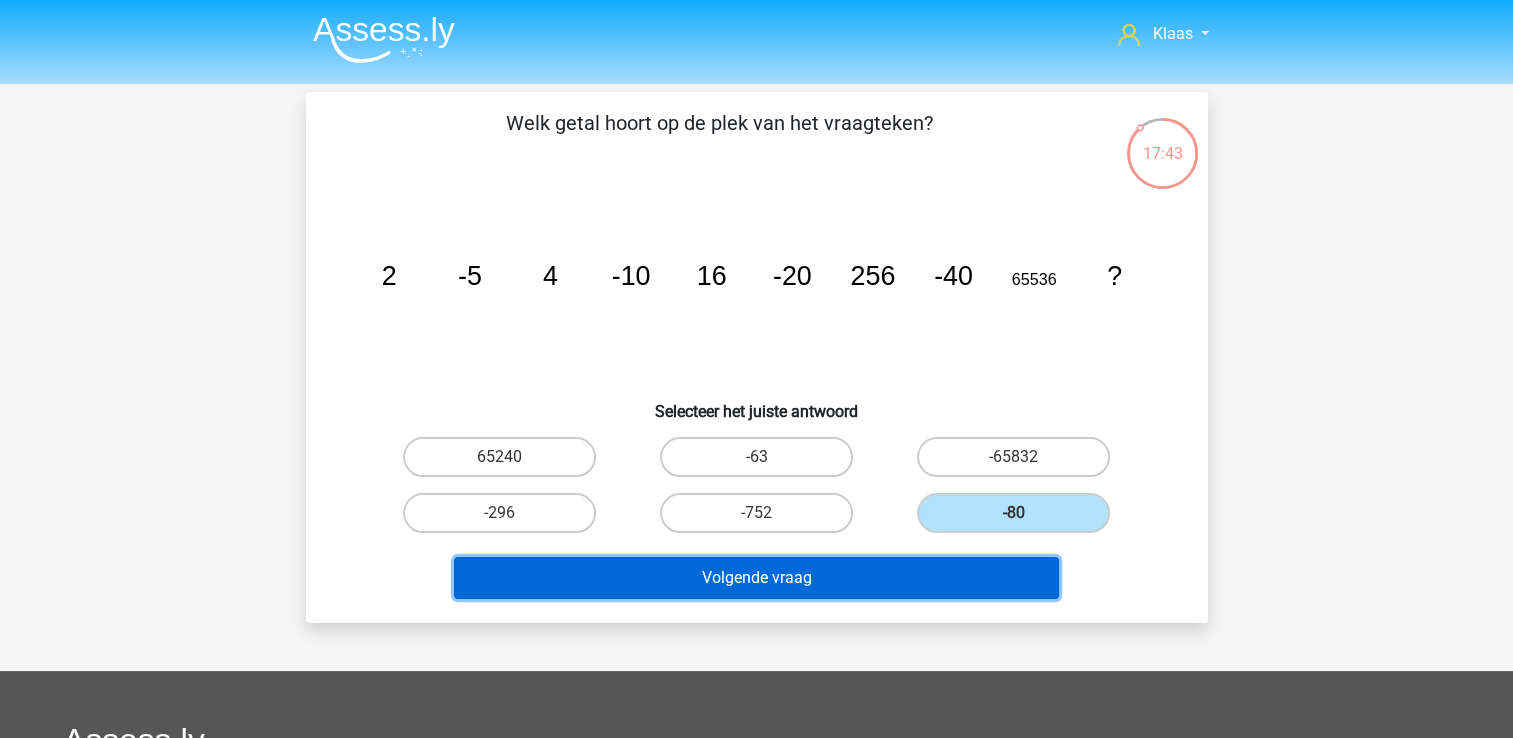 click on "Volgende vraag" at bounding box center (756, 578) 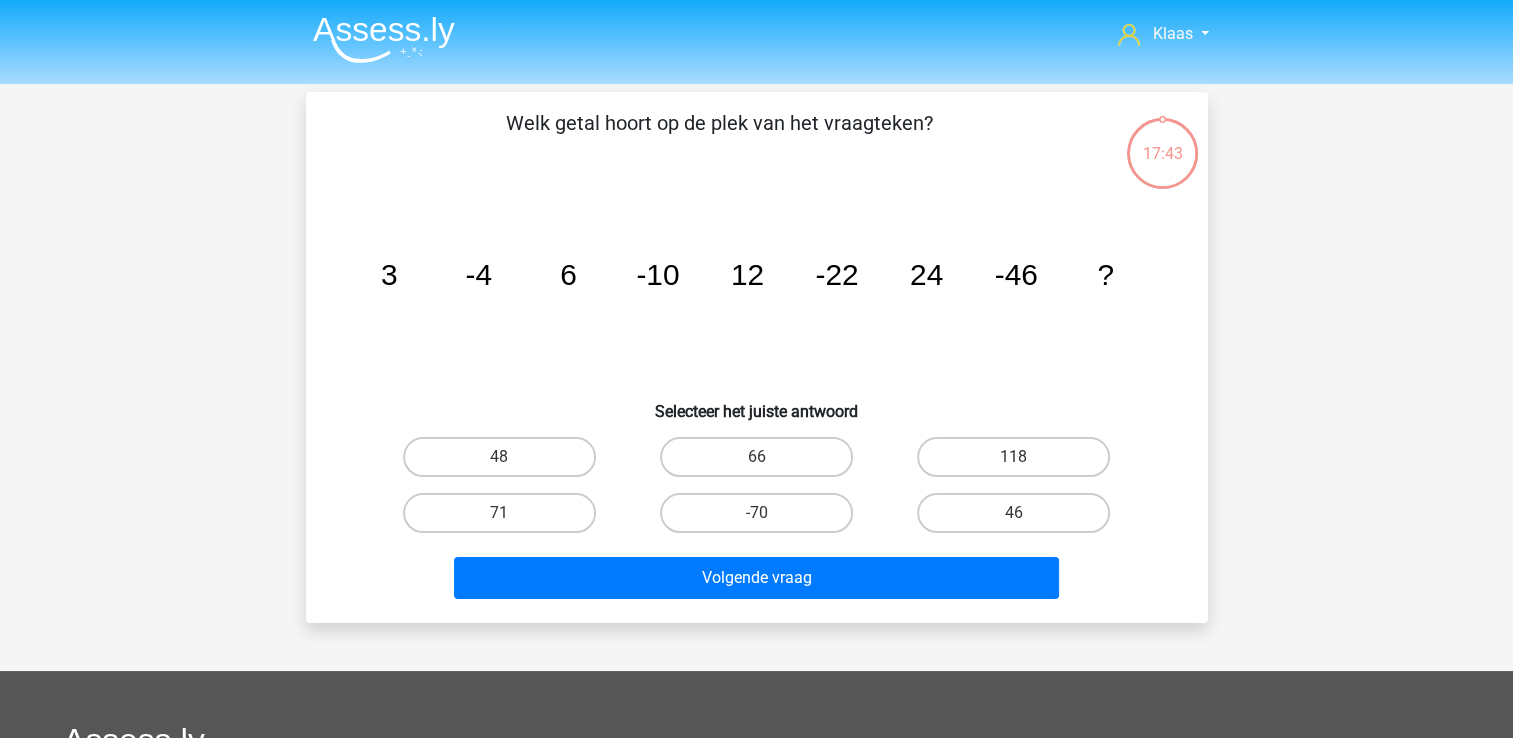 scroll, scrollTop: 92, scrollLeft: 0, axis: vertical 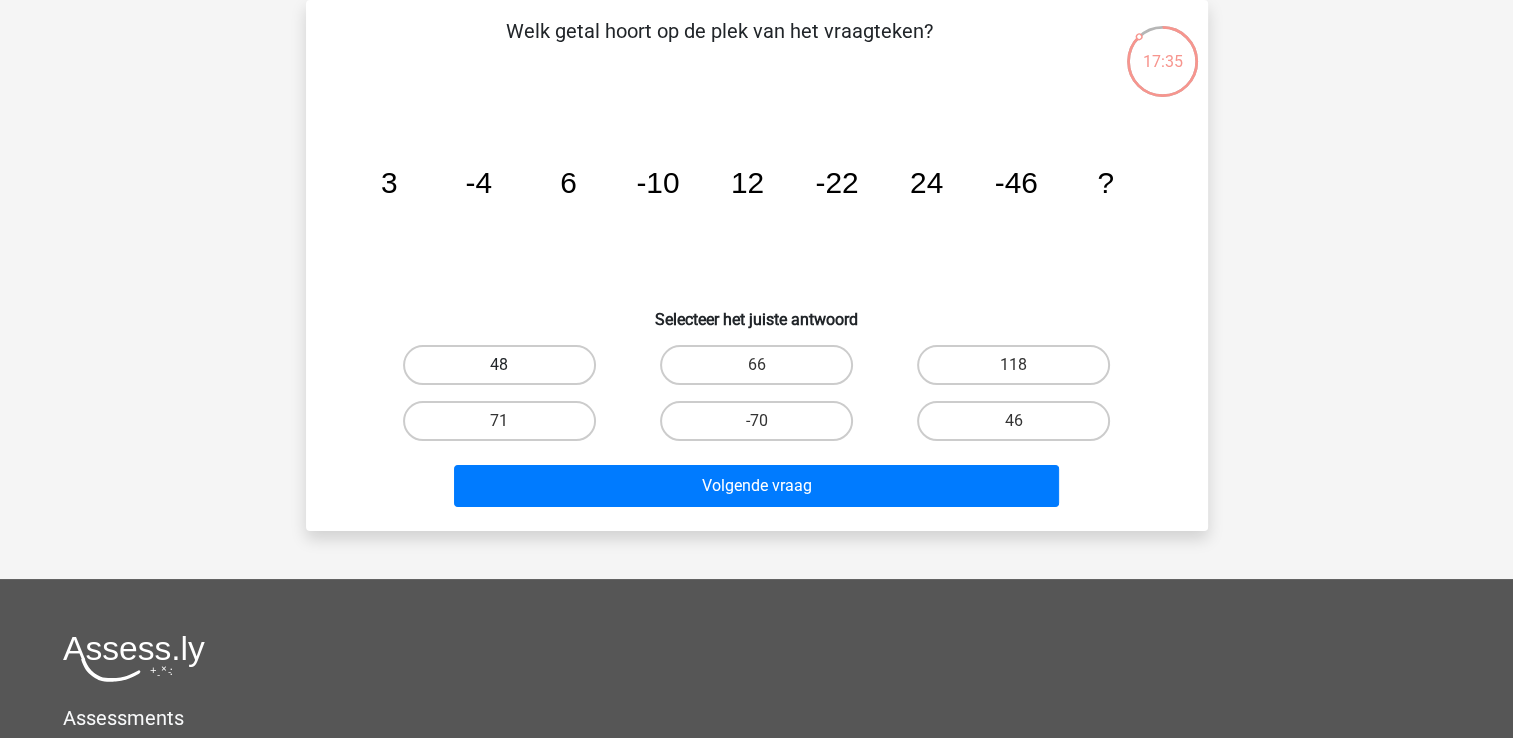 click on "48" at bounding box center (499, 365) 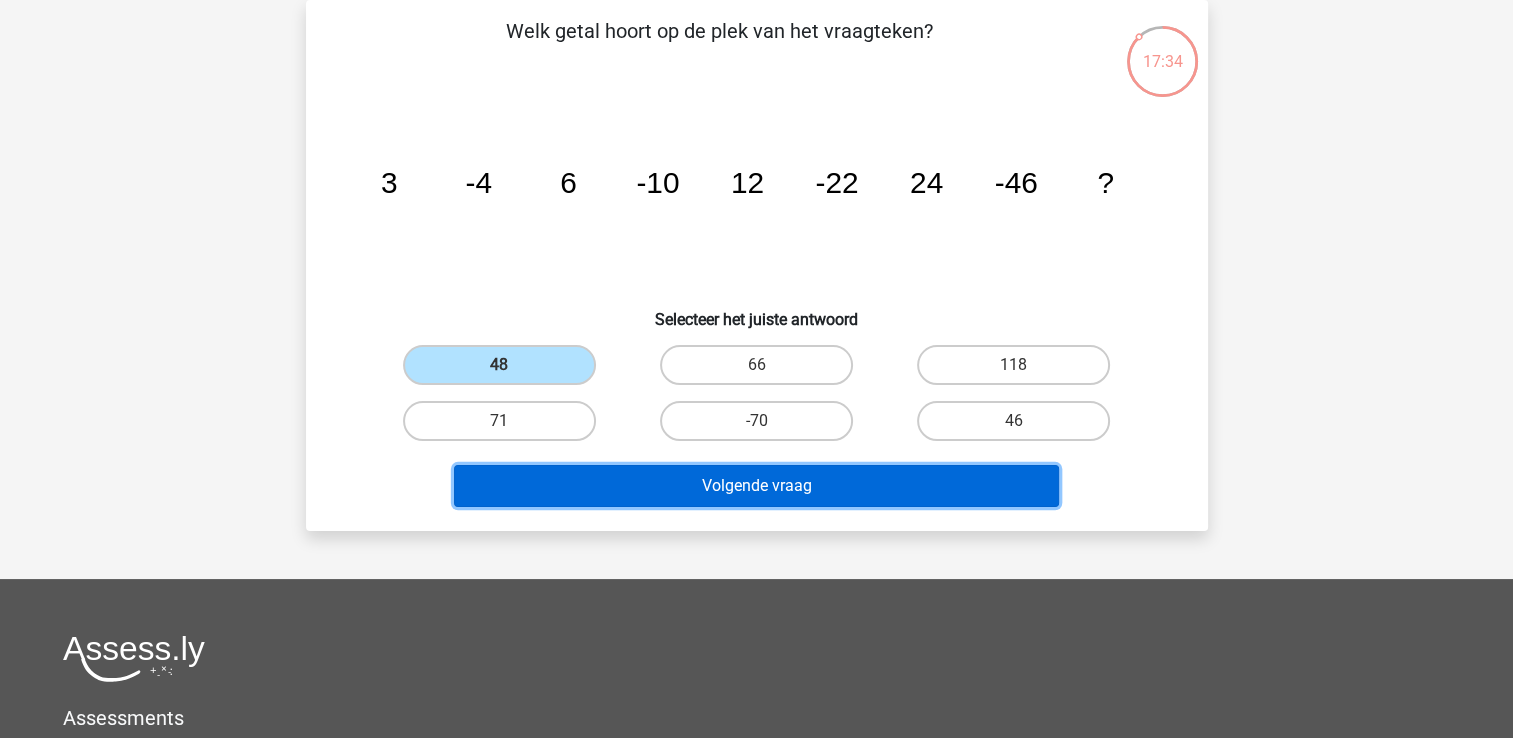 click on "Volgende vraag" at bounding box center (756, 486) 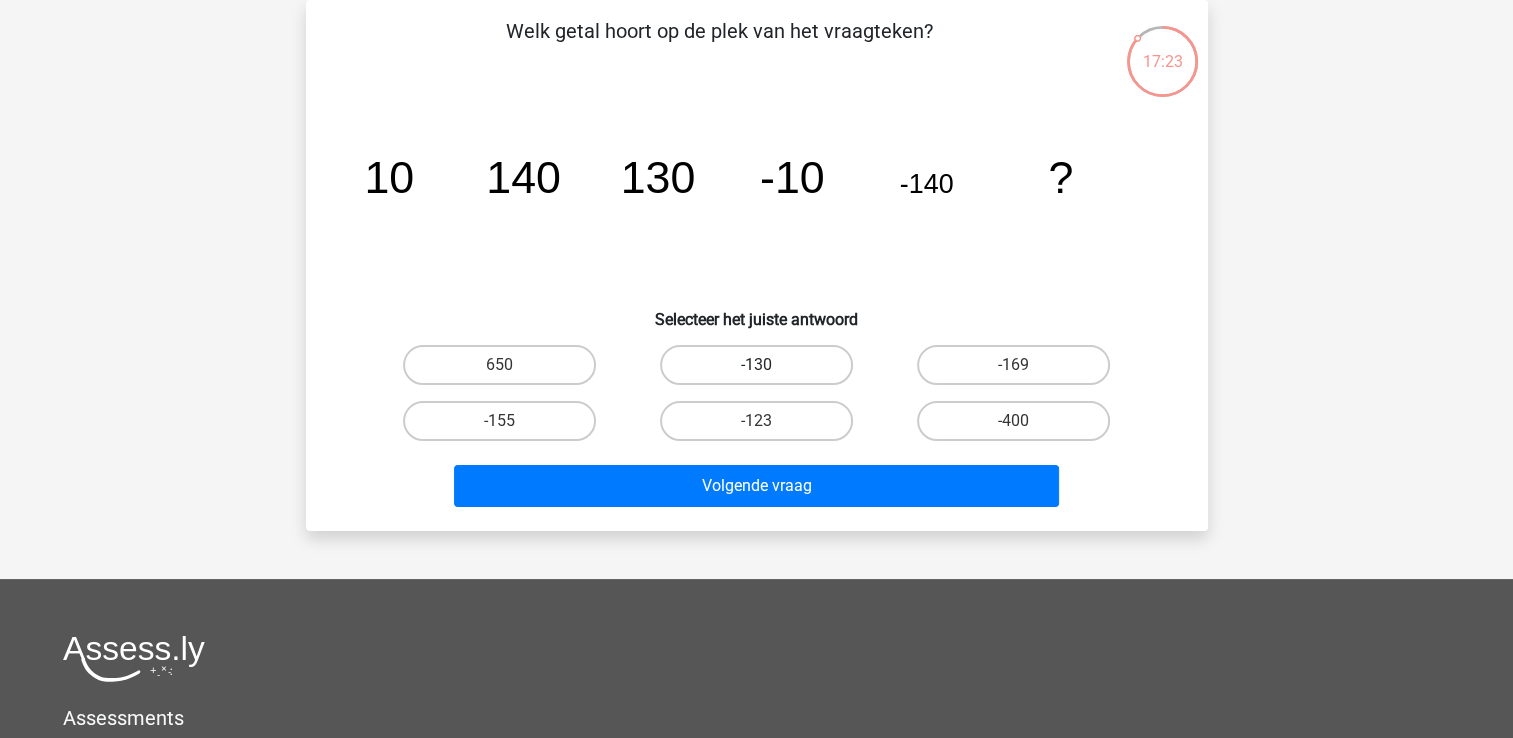 click on "-130" at bounding box center (756, 365) 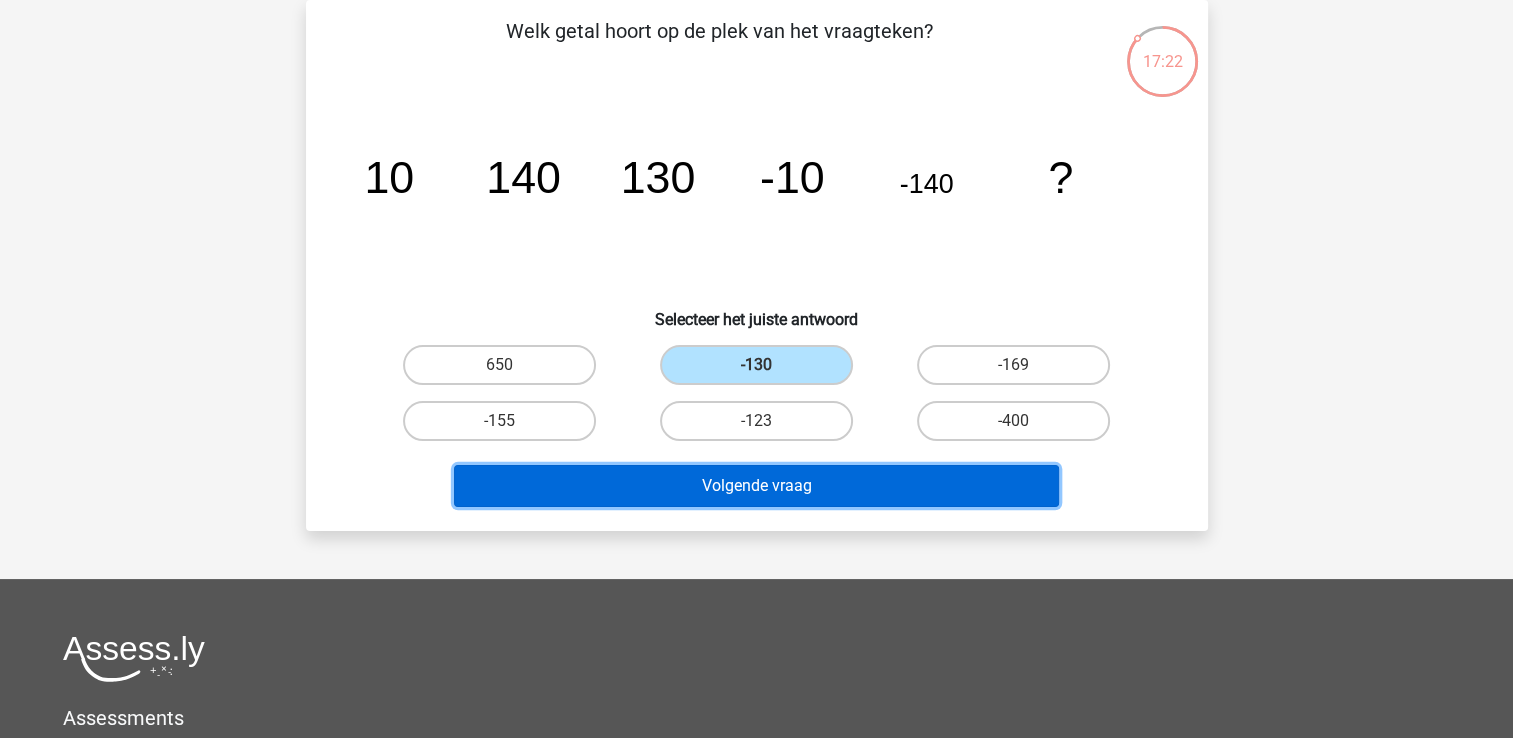 click on "Volgende vraag" at bounding box center (756, 486) 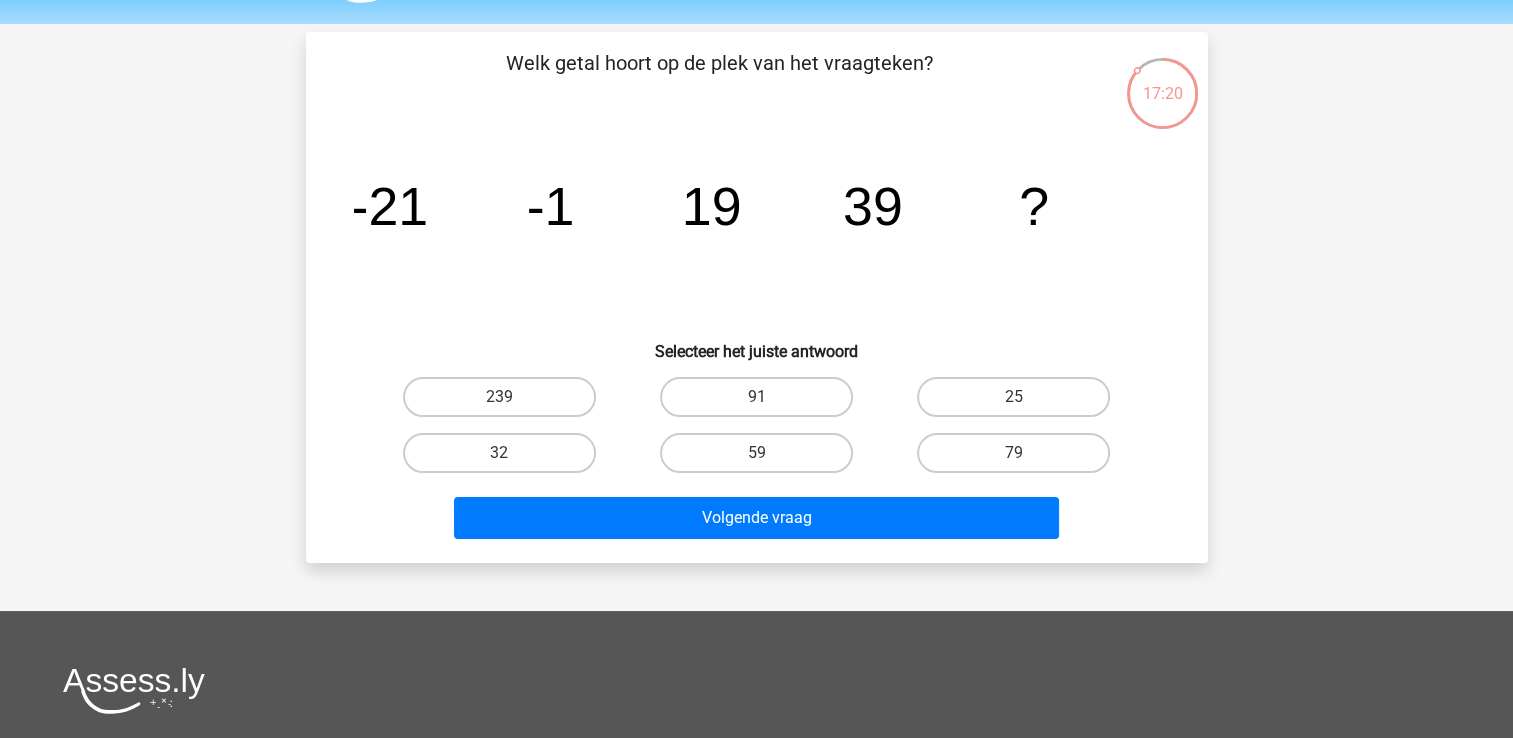 scroll, scrollTop: 0, scrollLeft: 0, axis: both 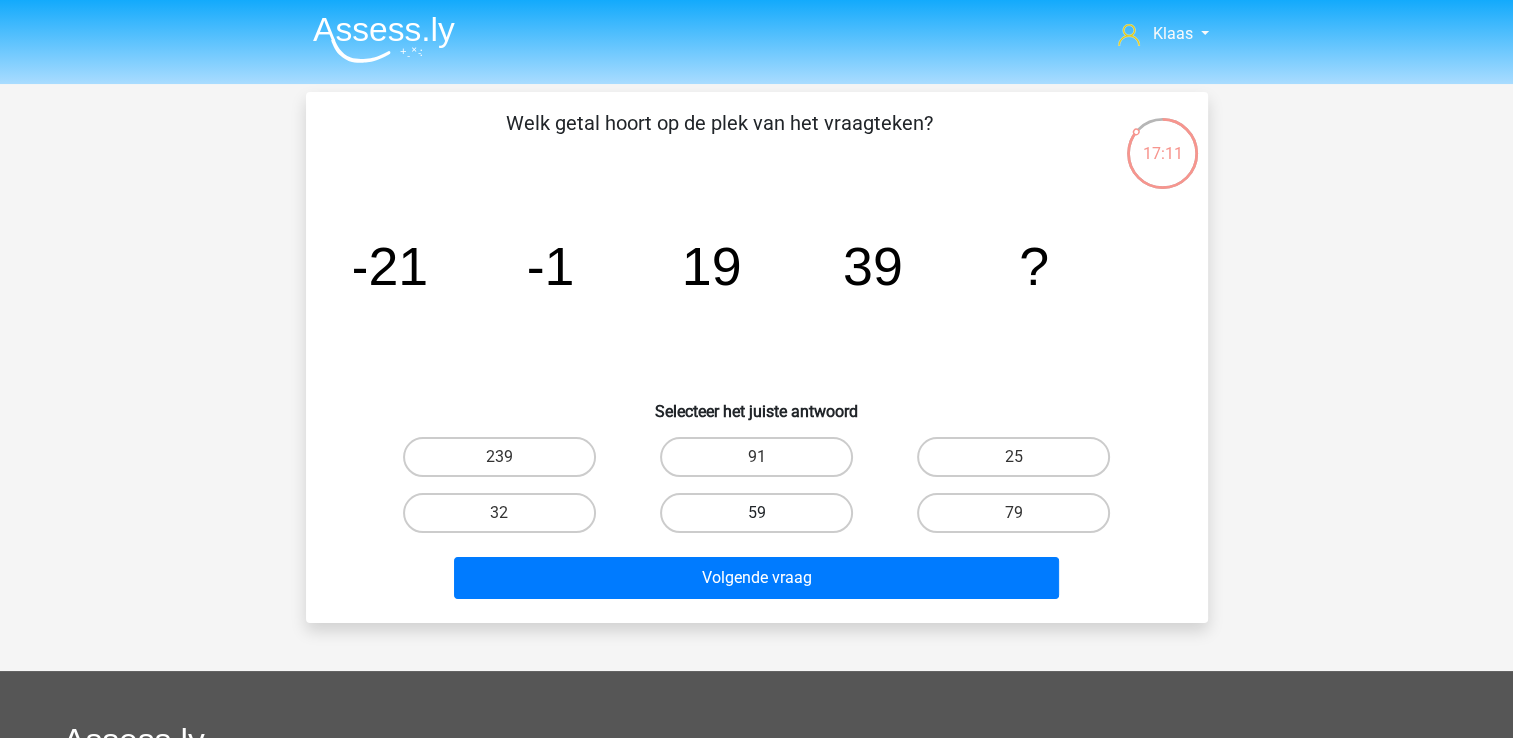 click on "59" at bounding box center [756, 513] 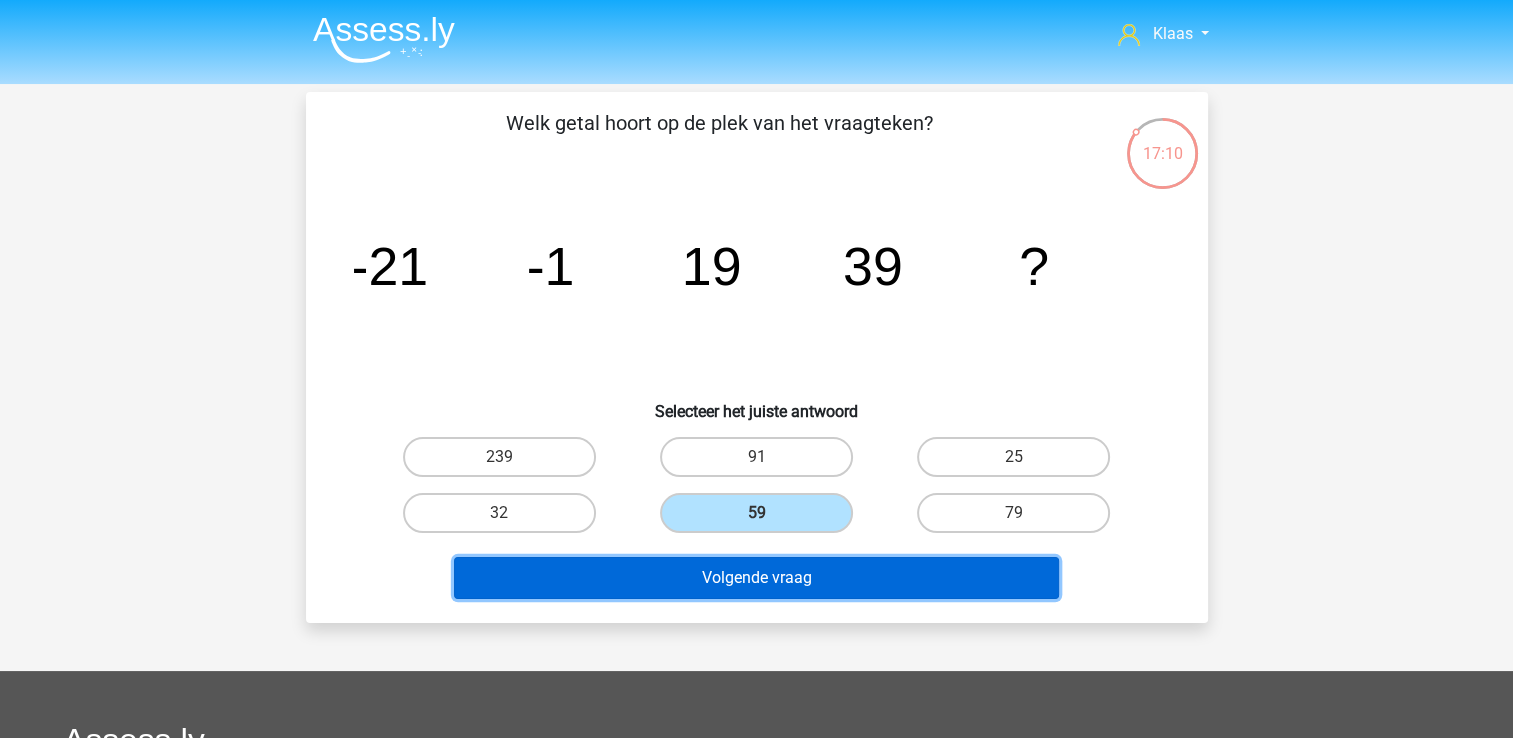 click on "Volgende vraag" at bounding box center (756, 578) 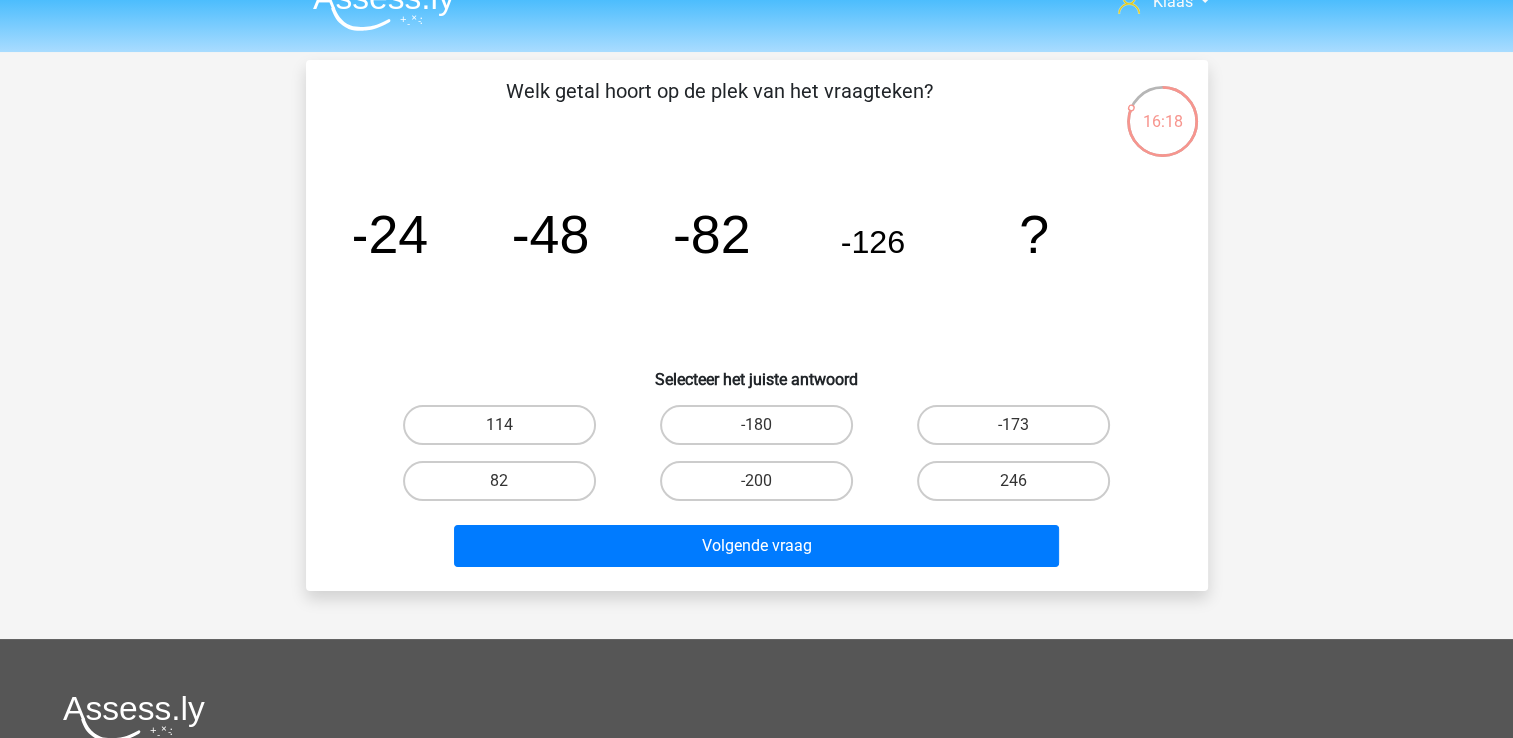 scroll, scrollTop: 0, scrollLeft: 0, axis: both 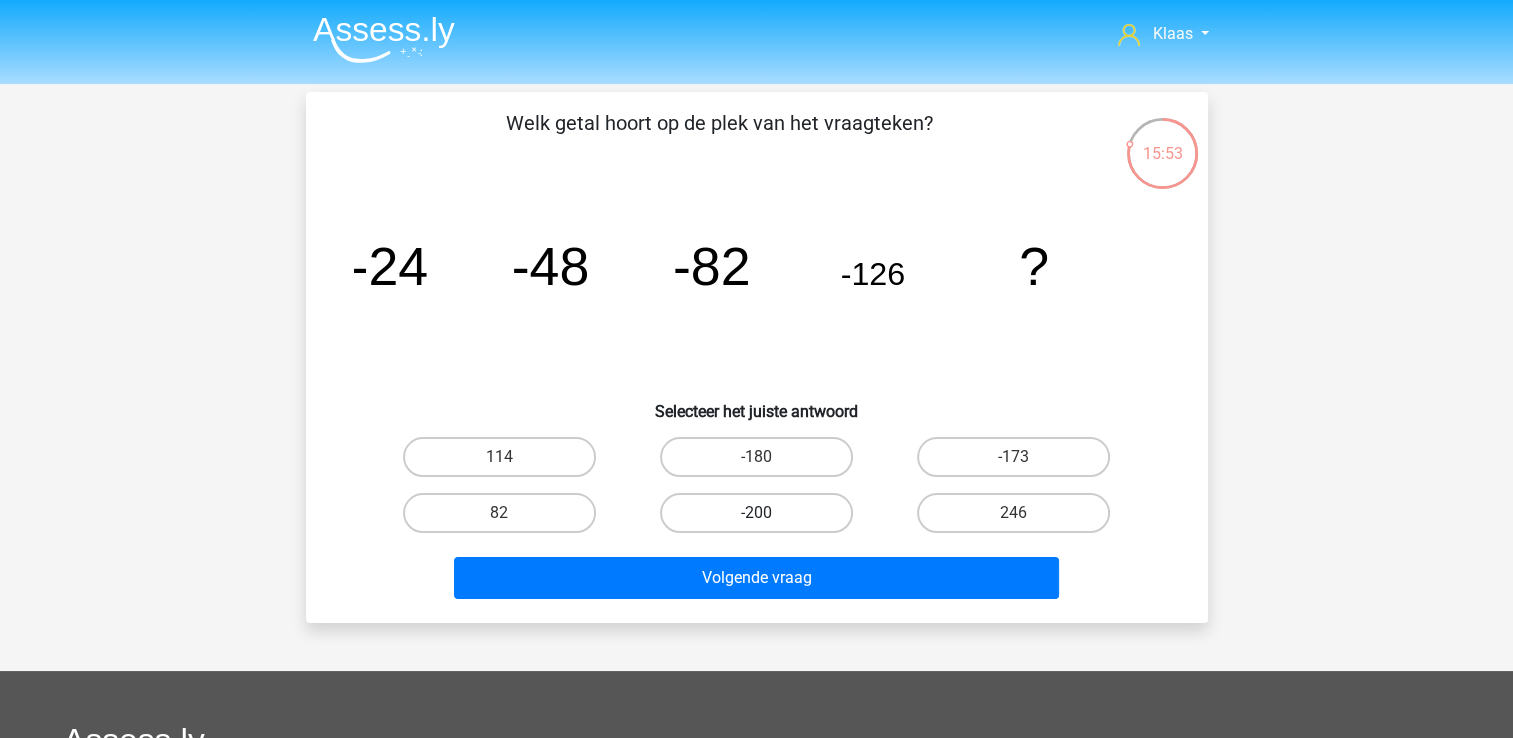 click on "-200" at bounding box center (756, 513) 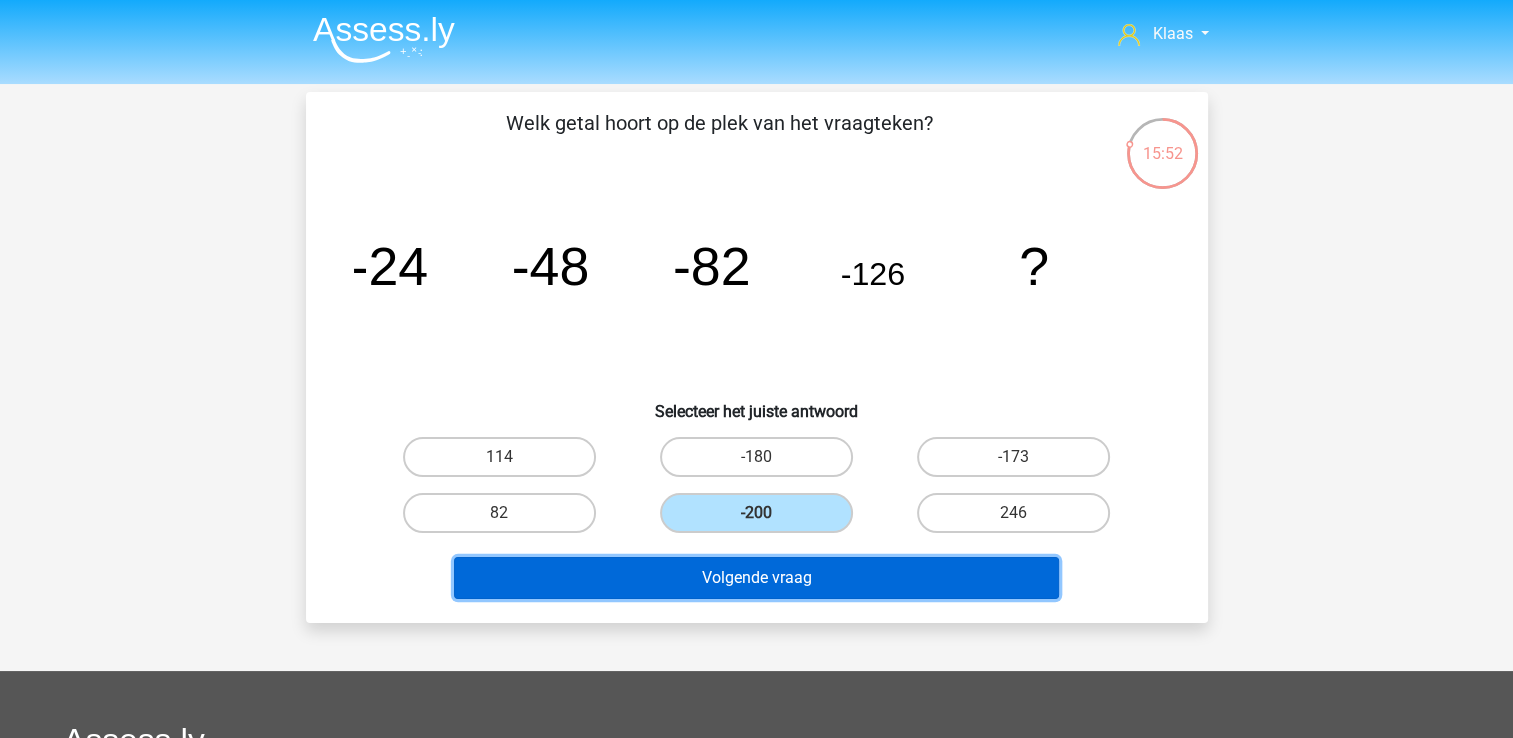 click on "Volgende vraag" at bounding box center (756, 578) 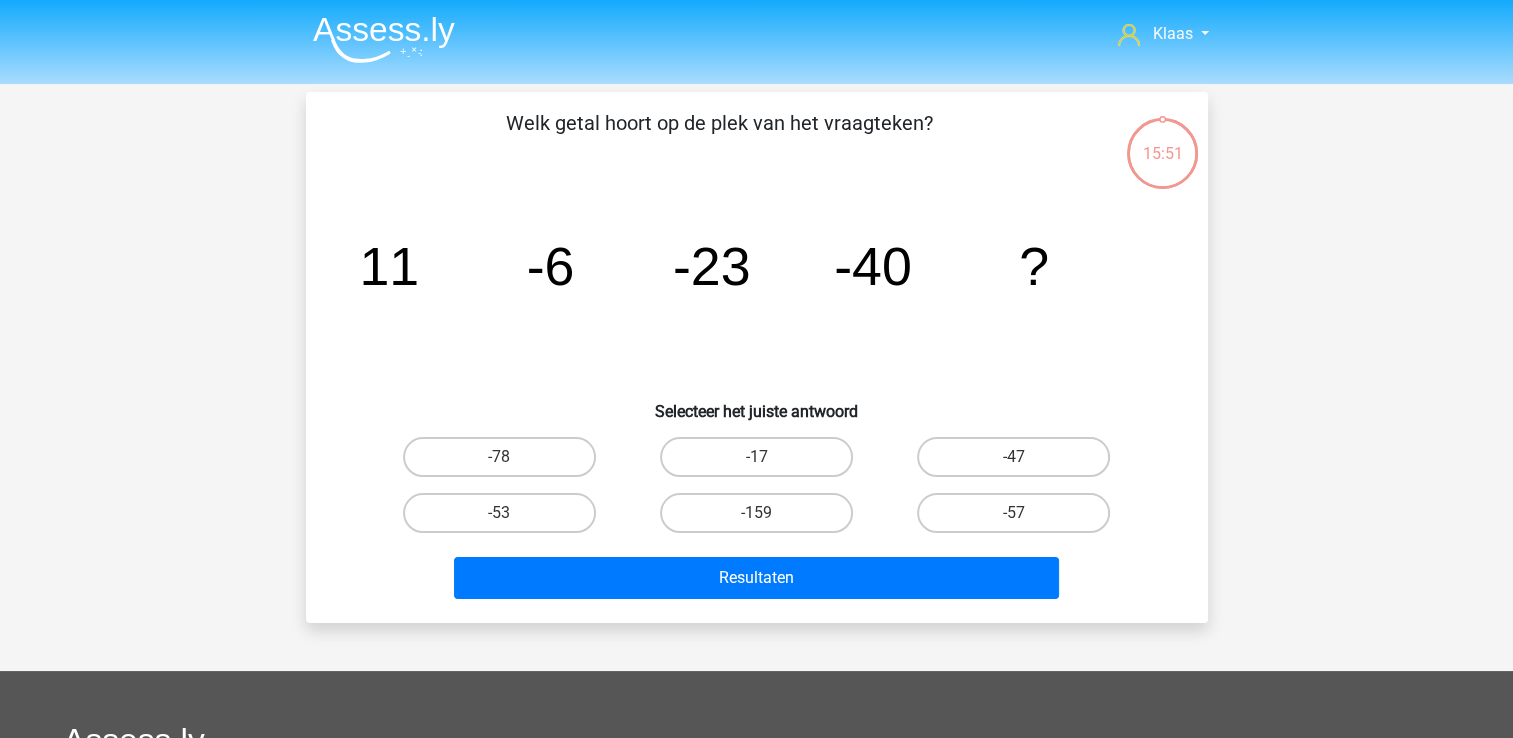 scroll, scrollTop: 92, scrollLeft: 0, axis: vertical 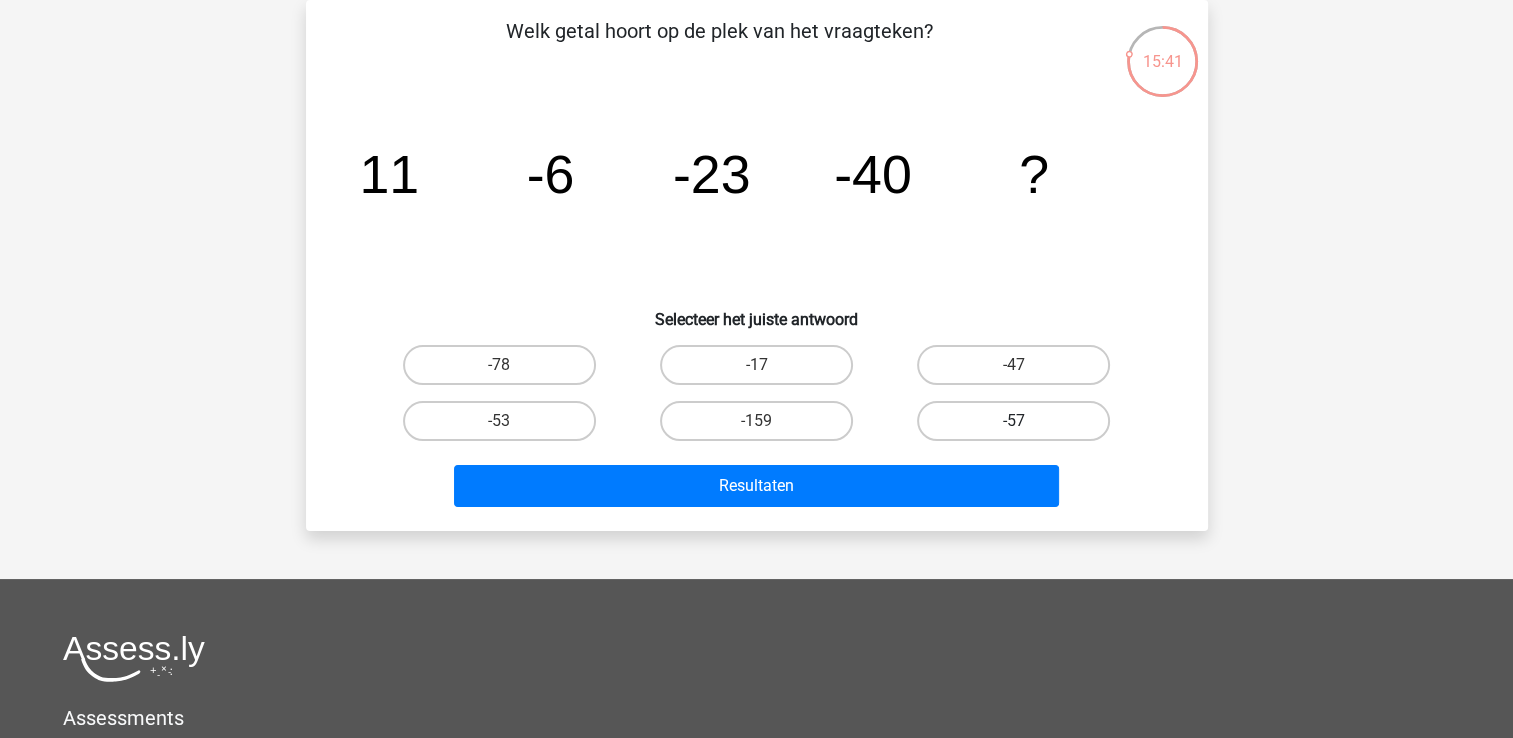click on "-57" at bounding box center (1013, 421) 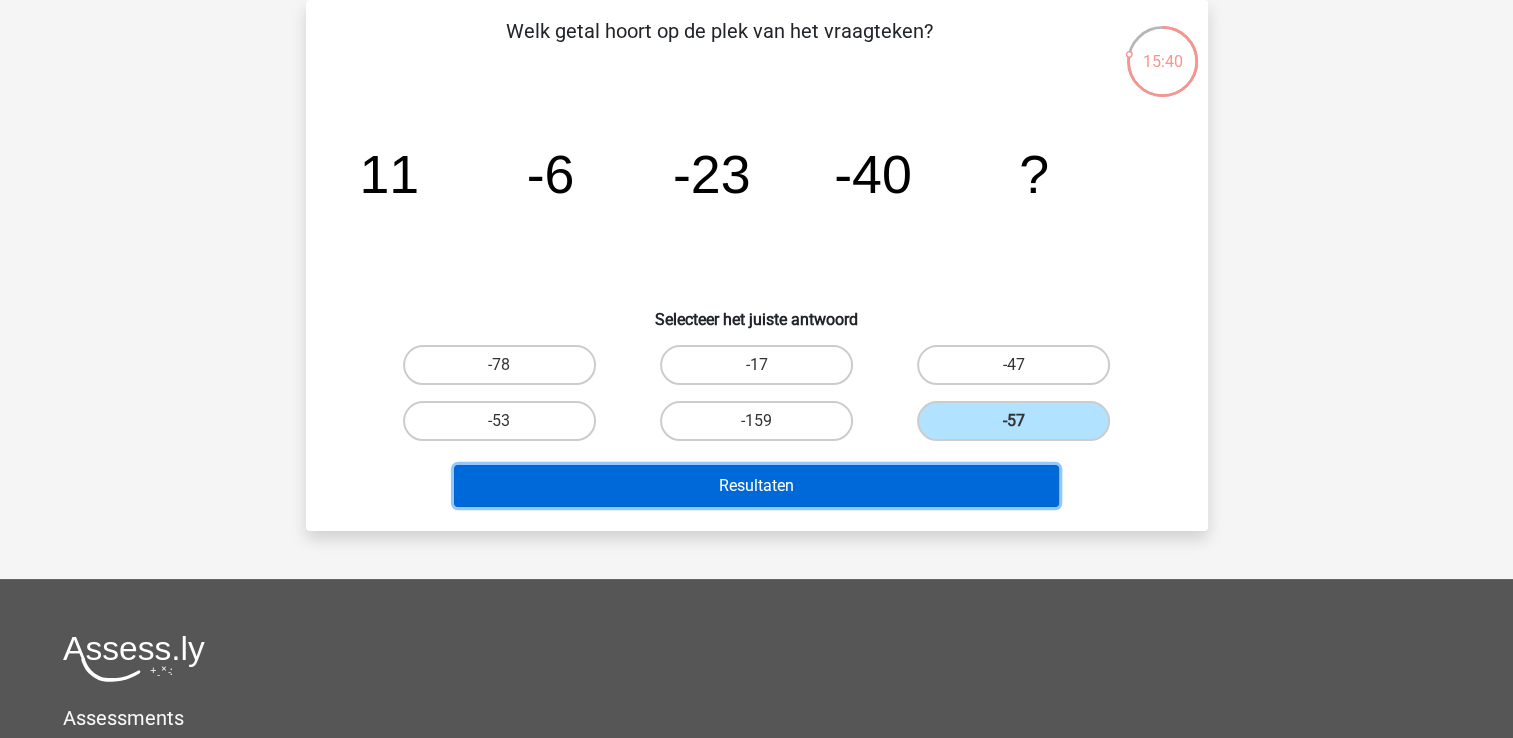 click on "Resultaten" at bounding box center [756, 486] 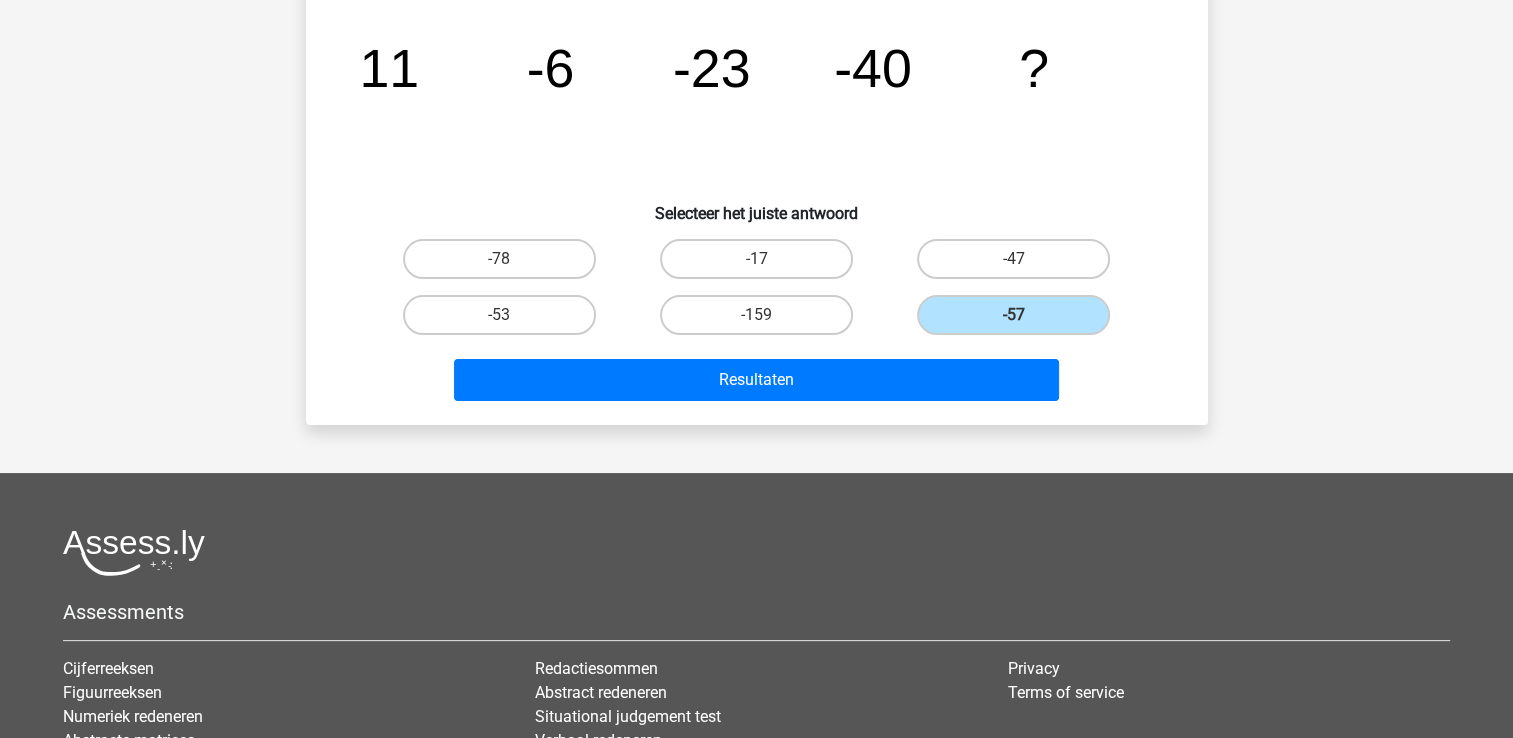 scroll, scrollTop: 200, scrollLeft: 0, axis: vertical 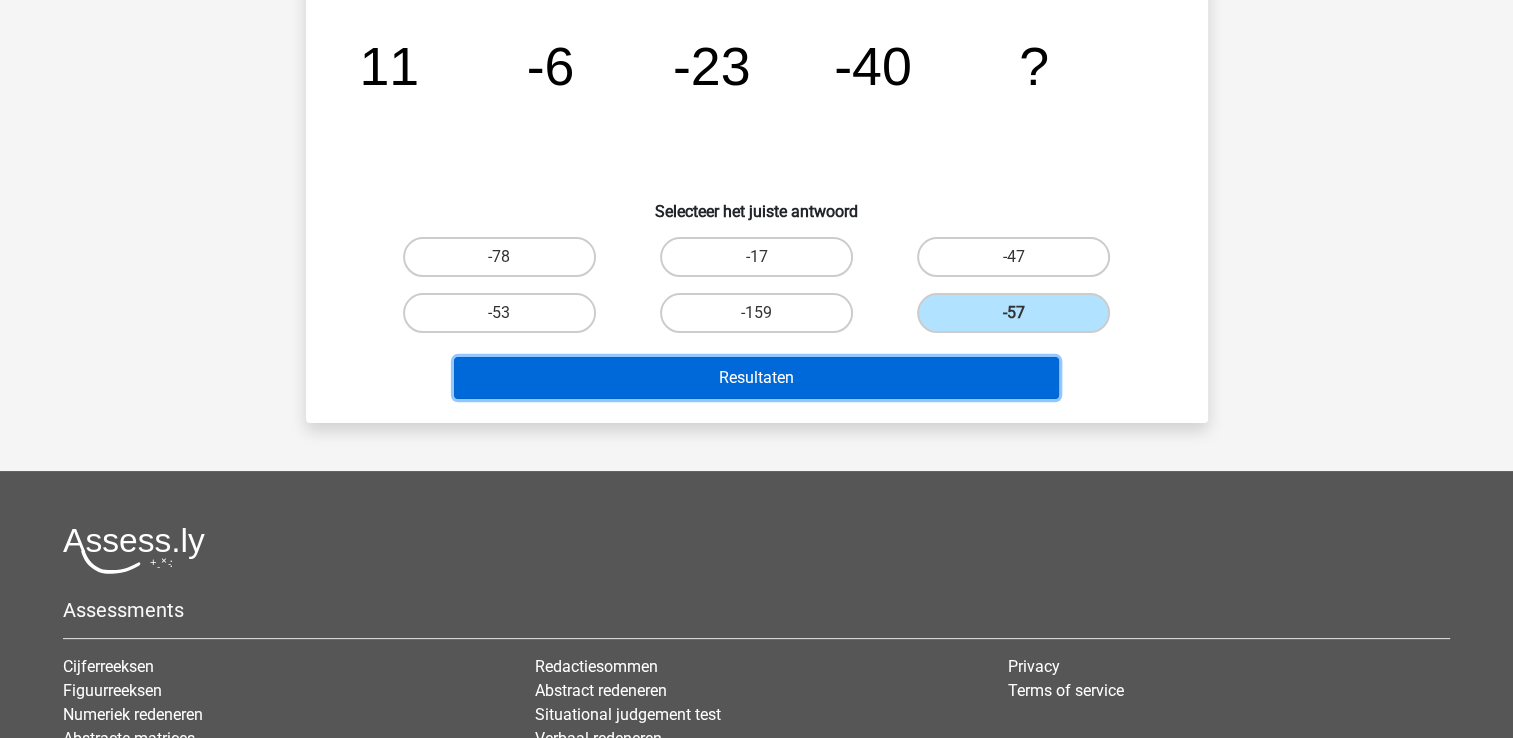 click on "Resultaten" at bounding box center (756, 378) 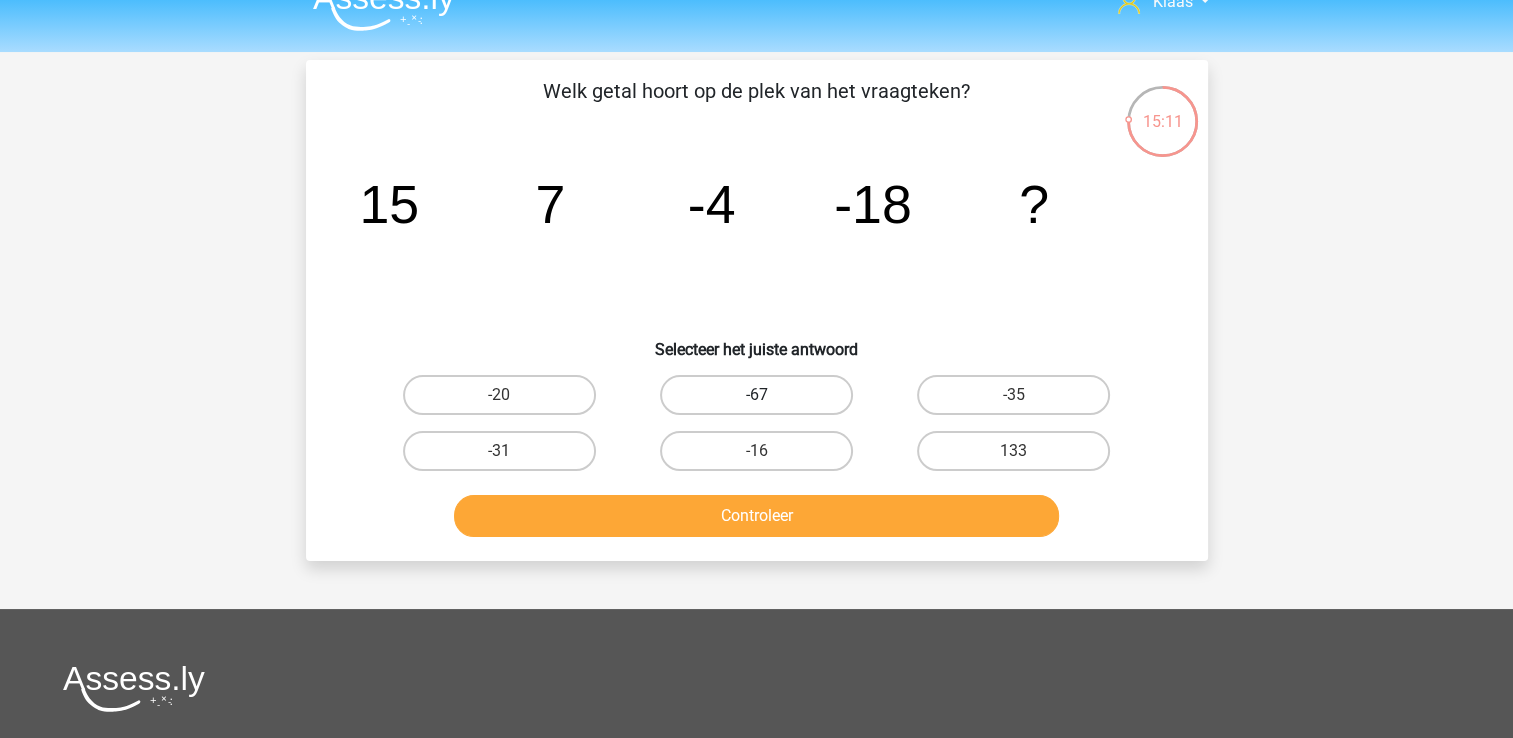 scroll, scrollTop: 0, scrollLeft: 0, axis: both 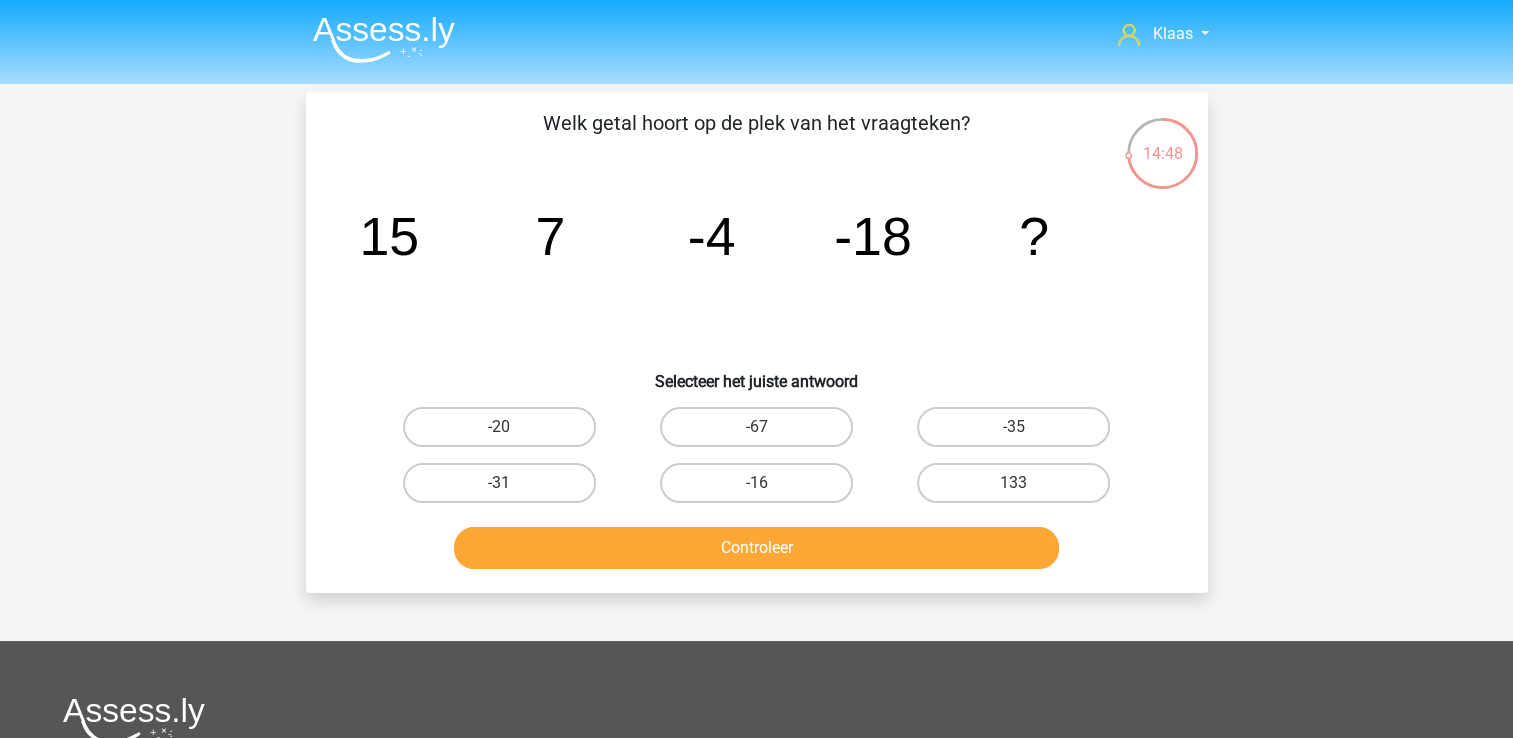 click at bounding box center [384, 39] 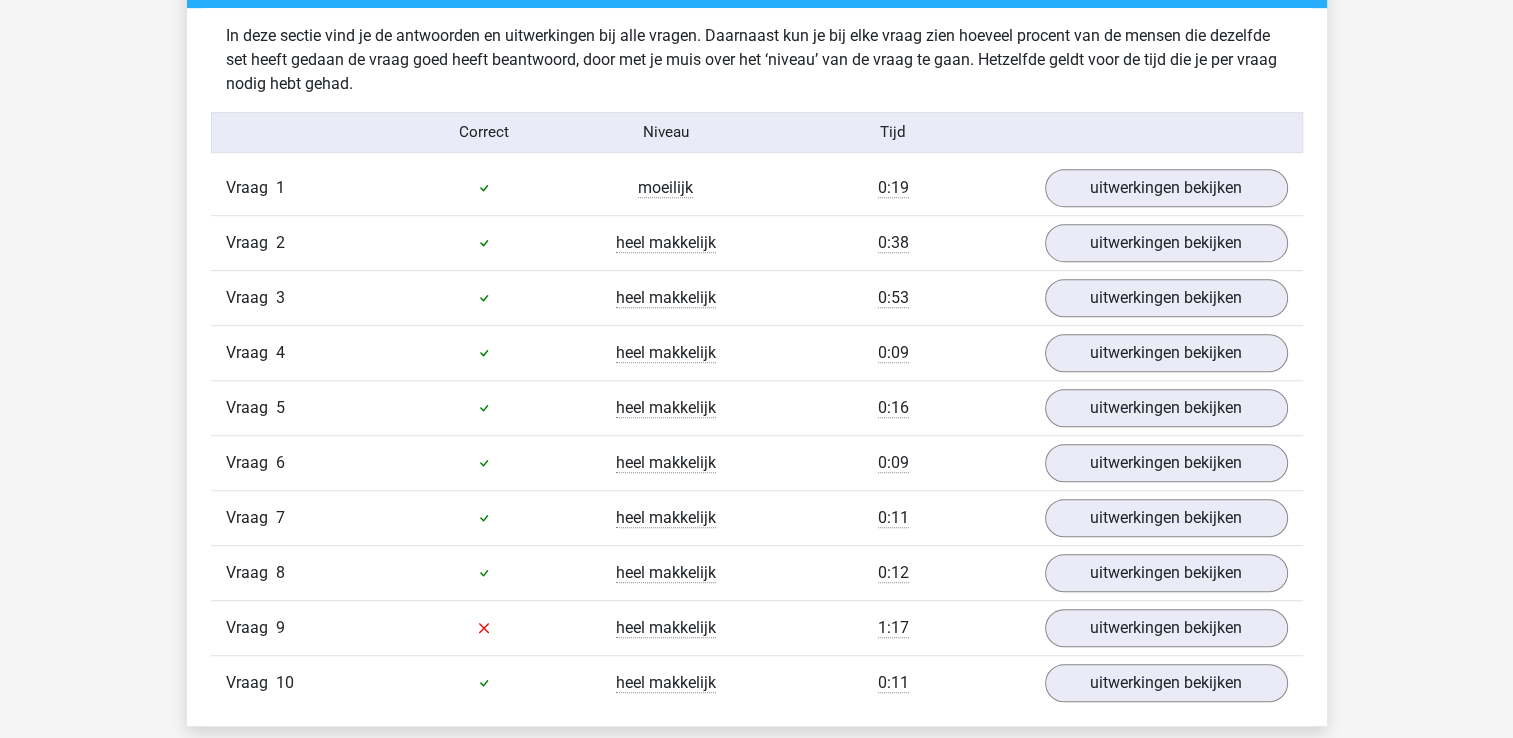 scroll, scrollTop: 1200, scrollLeft: 0, axis: vertical 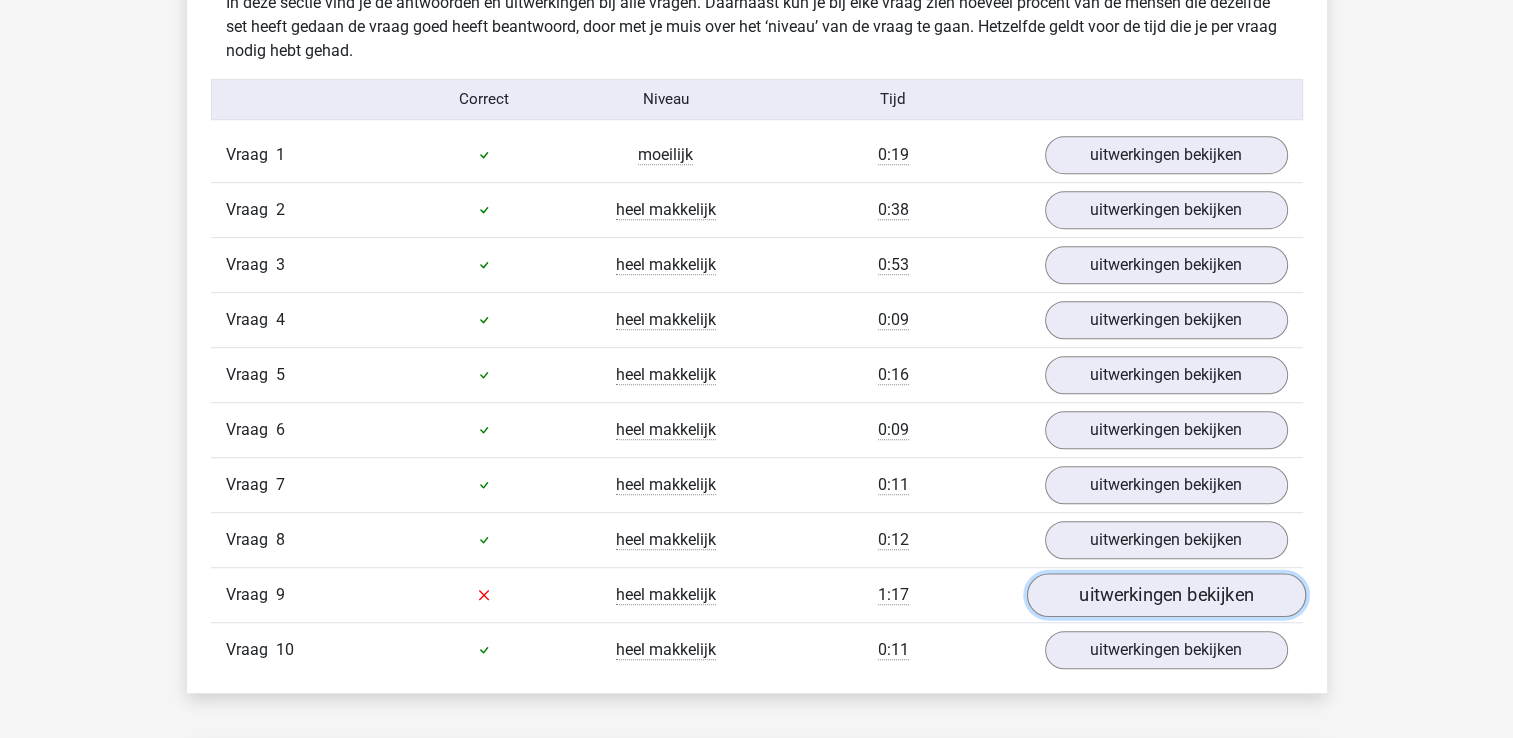 click on "uitwerkingen bekijken" at bounding box center (1165, 595) 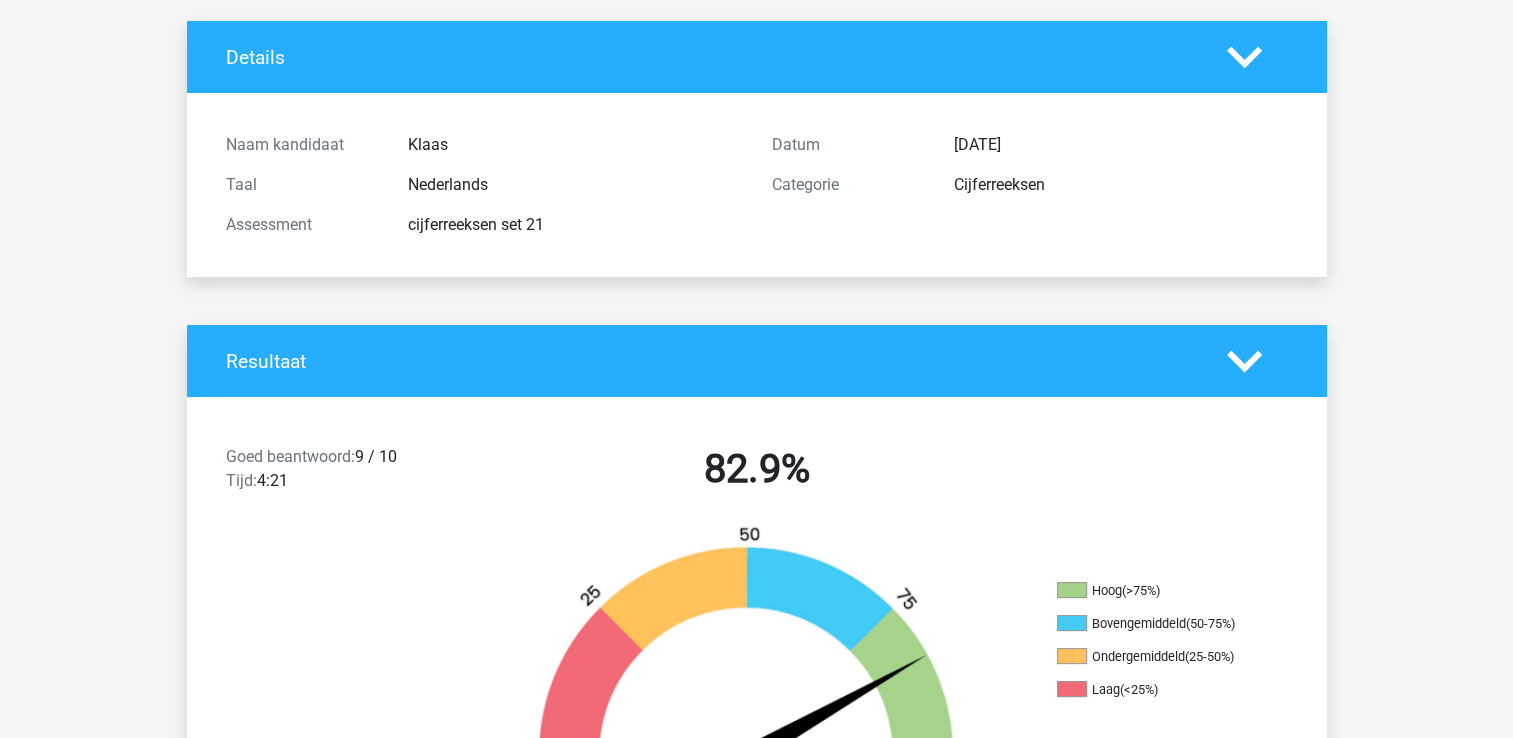 scroll, scrollTop: 100, scrollLeft: 0, axis: vertical 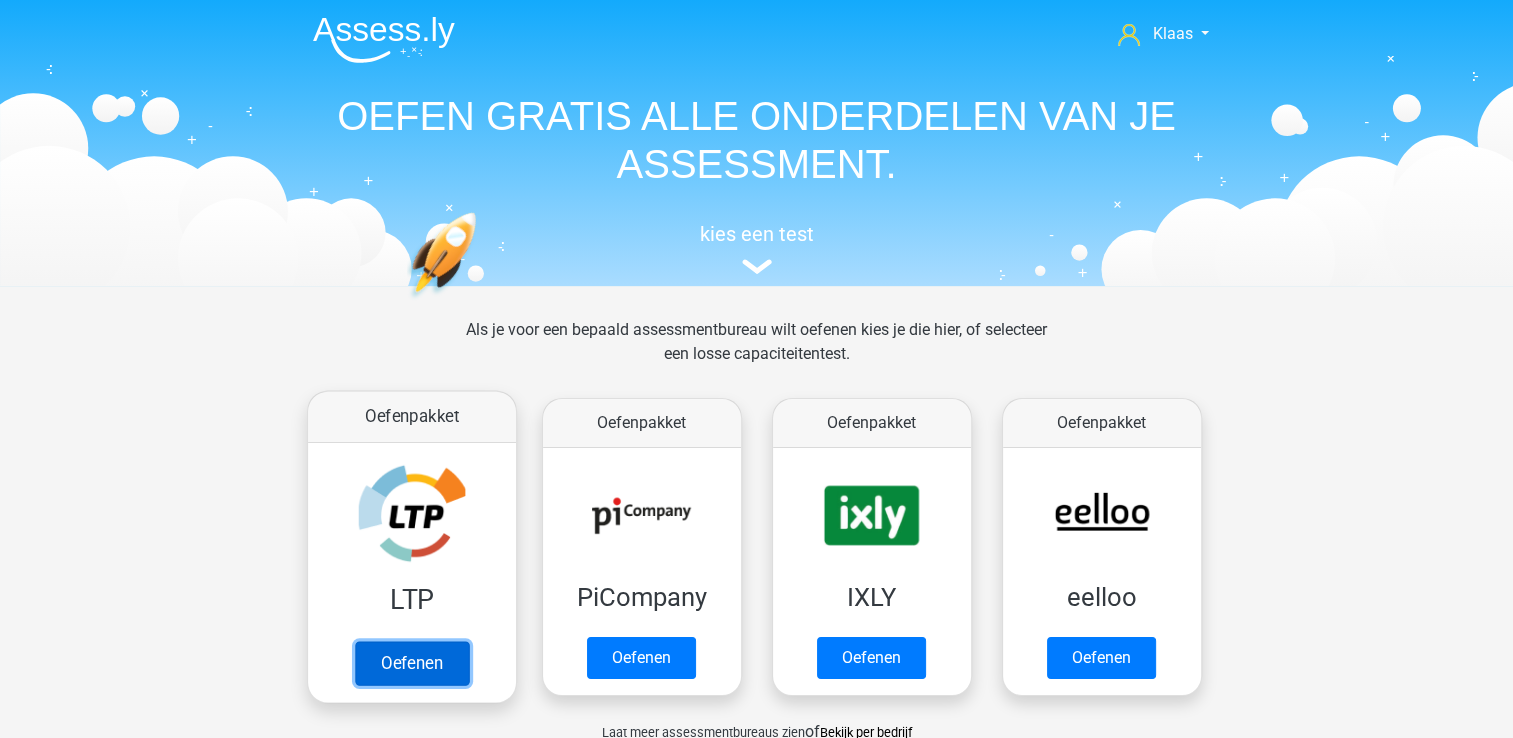 click on "Oefenen" at bounding box center (411, 663) 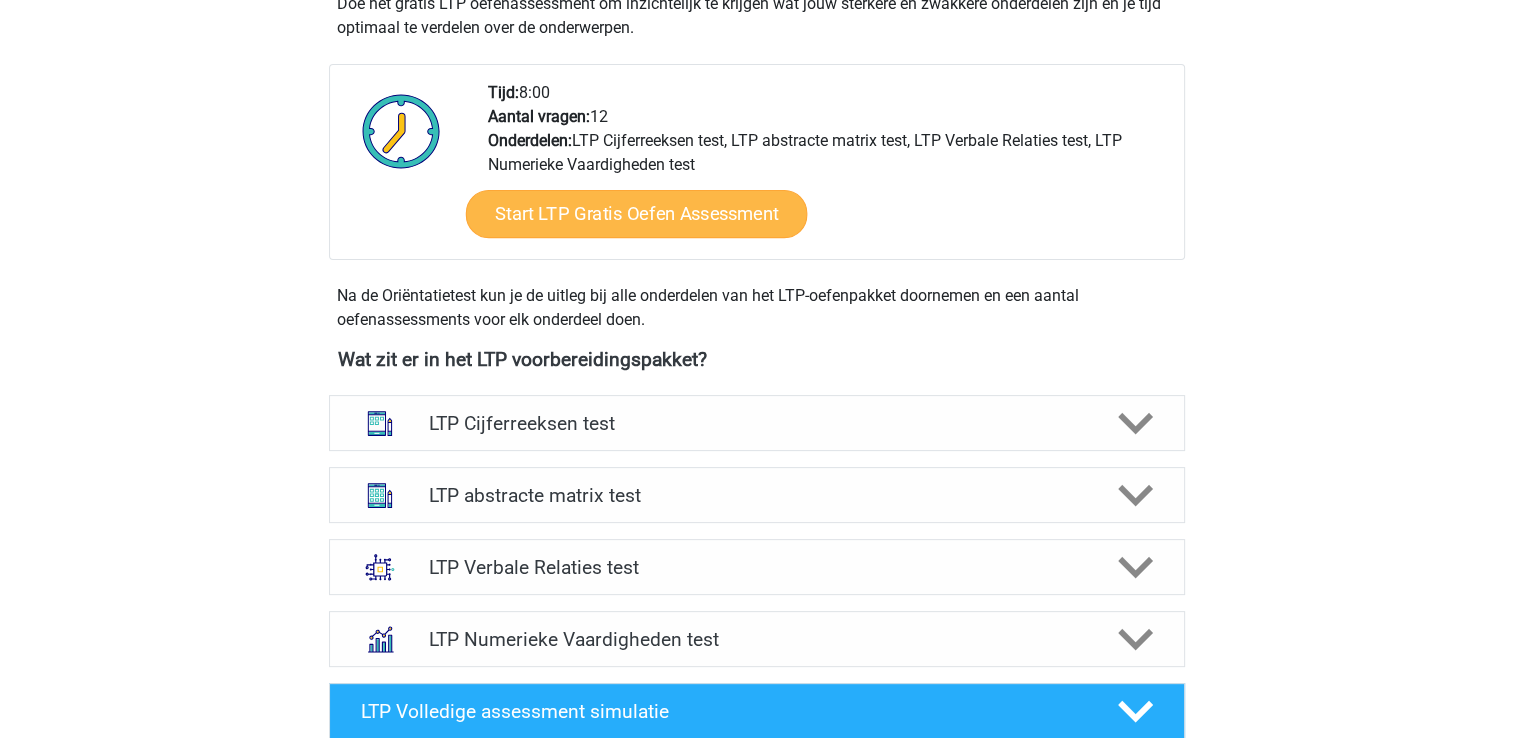 scroll, scrollTop: 500, scrollLeft: 0, axis: vertical 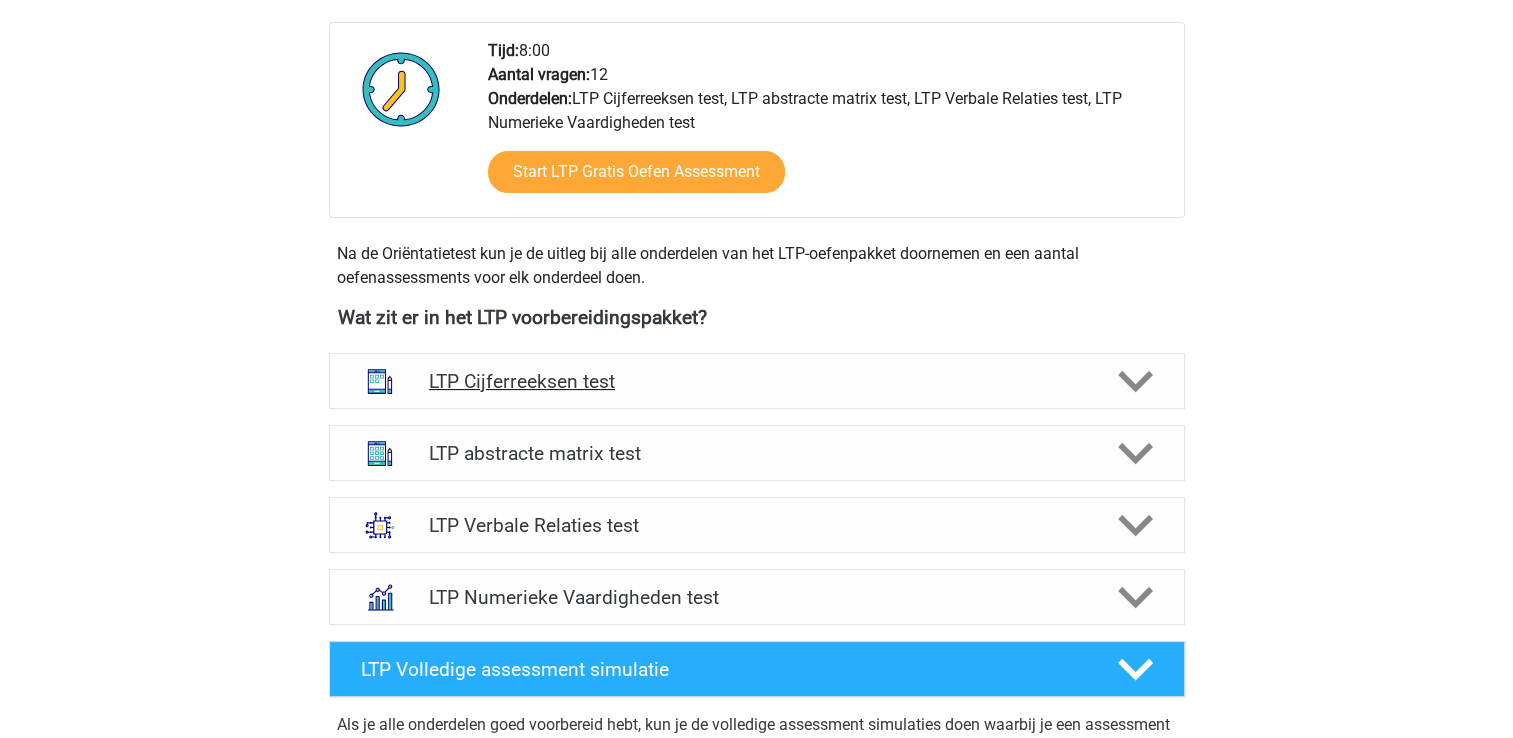 click on "LTP Cijferreeksen test" at bounding box center (756, 381) 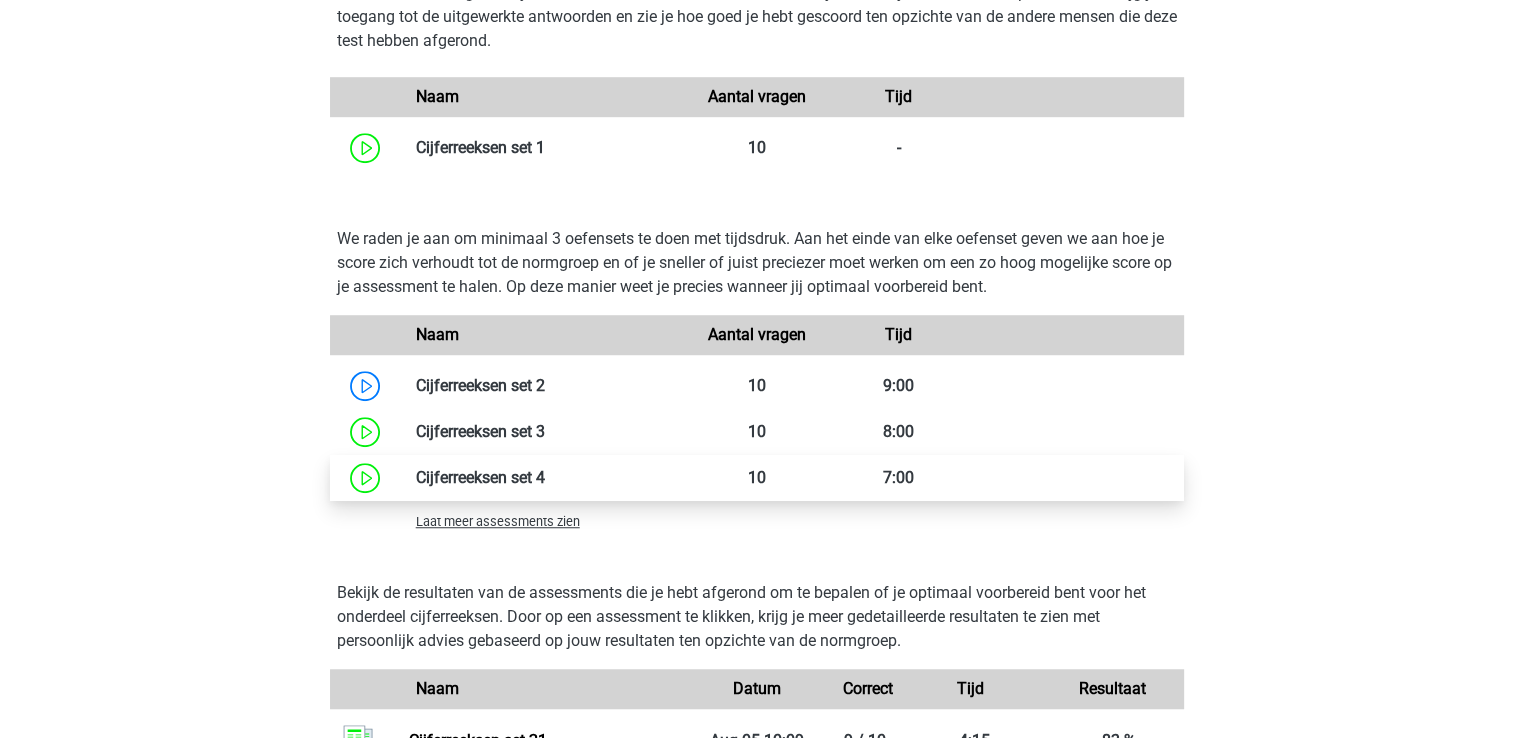 scroll, scrollTop: 1300, scrollLeft: 0, axis: vertical 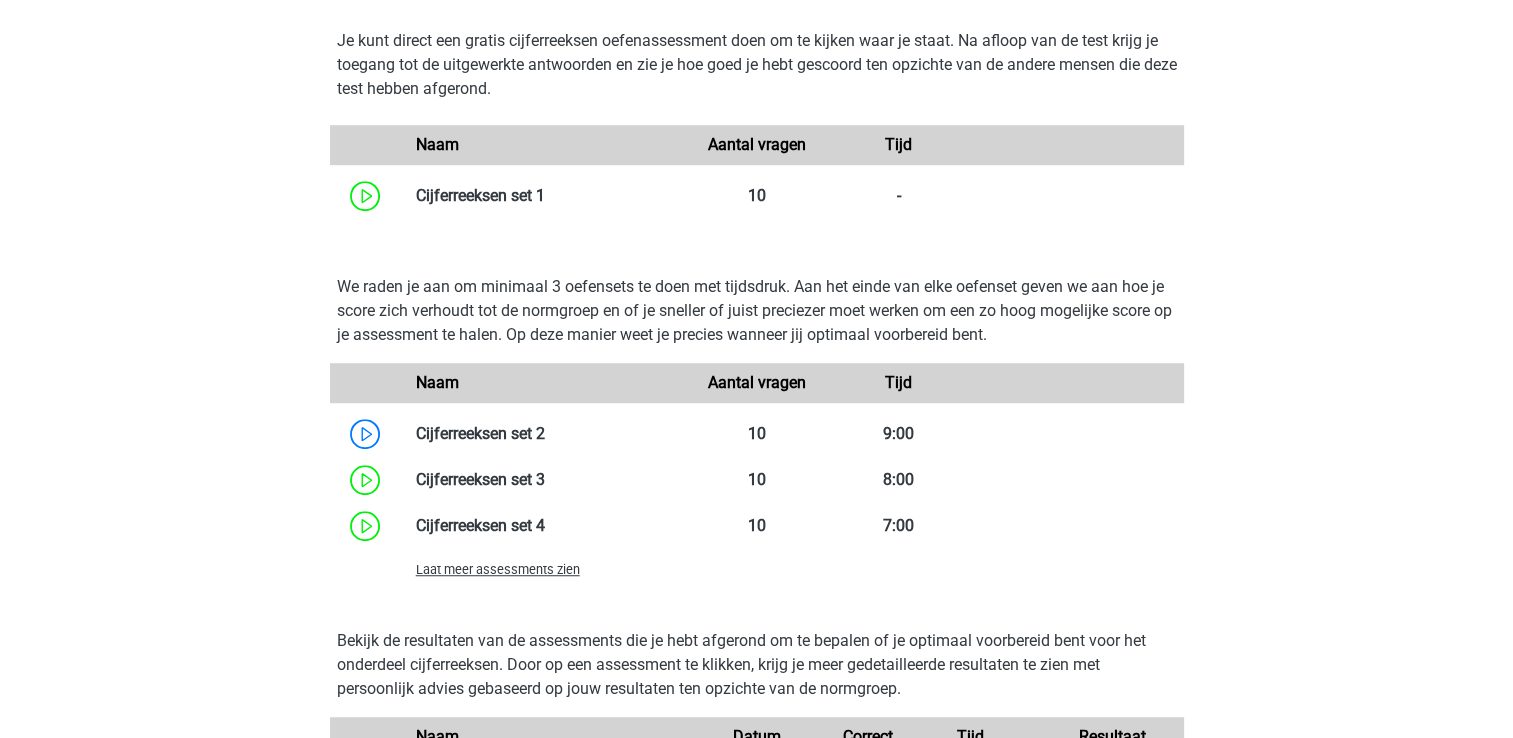 click on "Laat meer assessments zien" at bounding box center [498, 569] 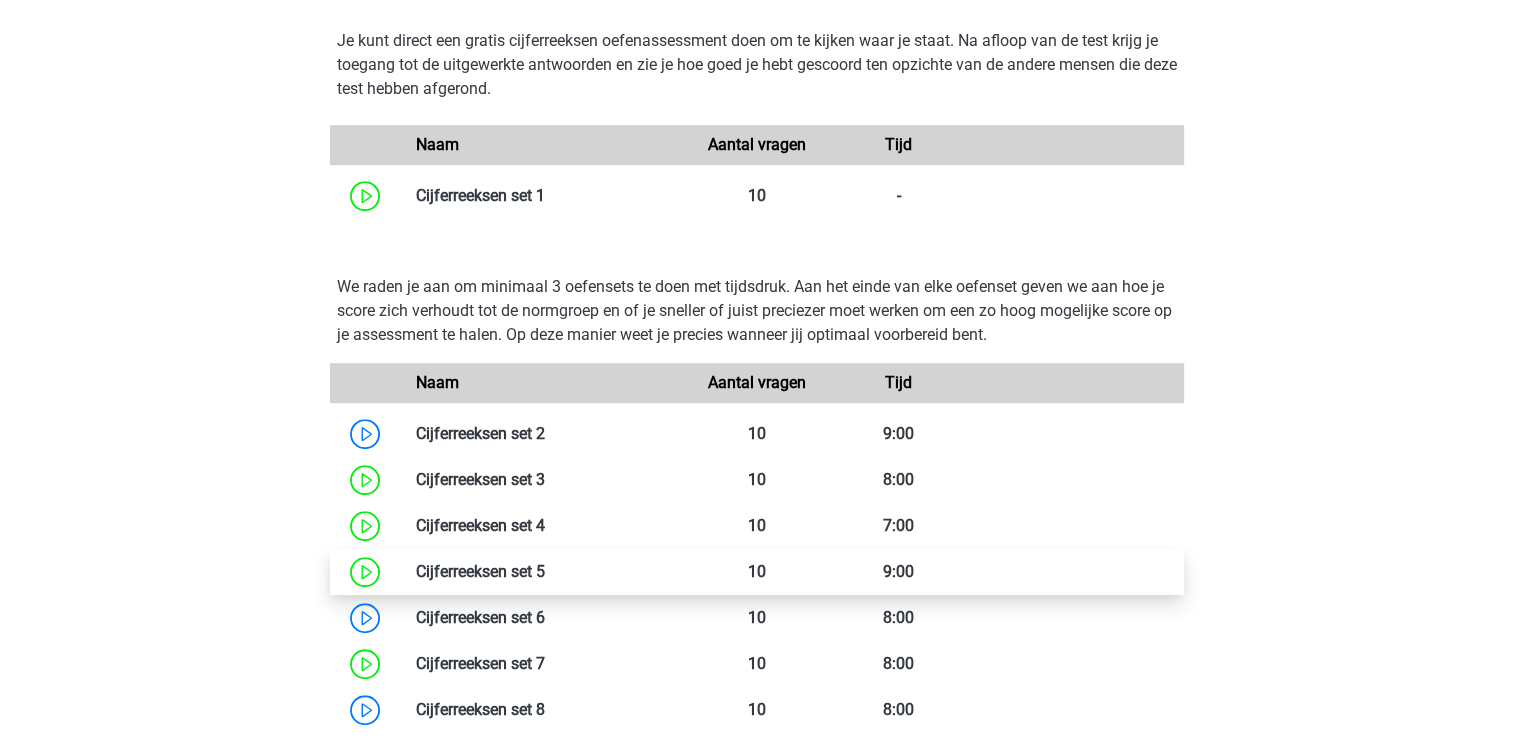 click at bounding box center (545, 571) 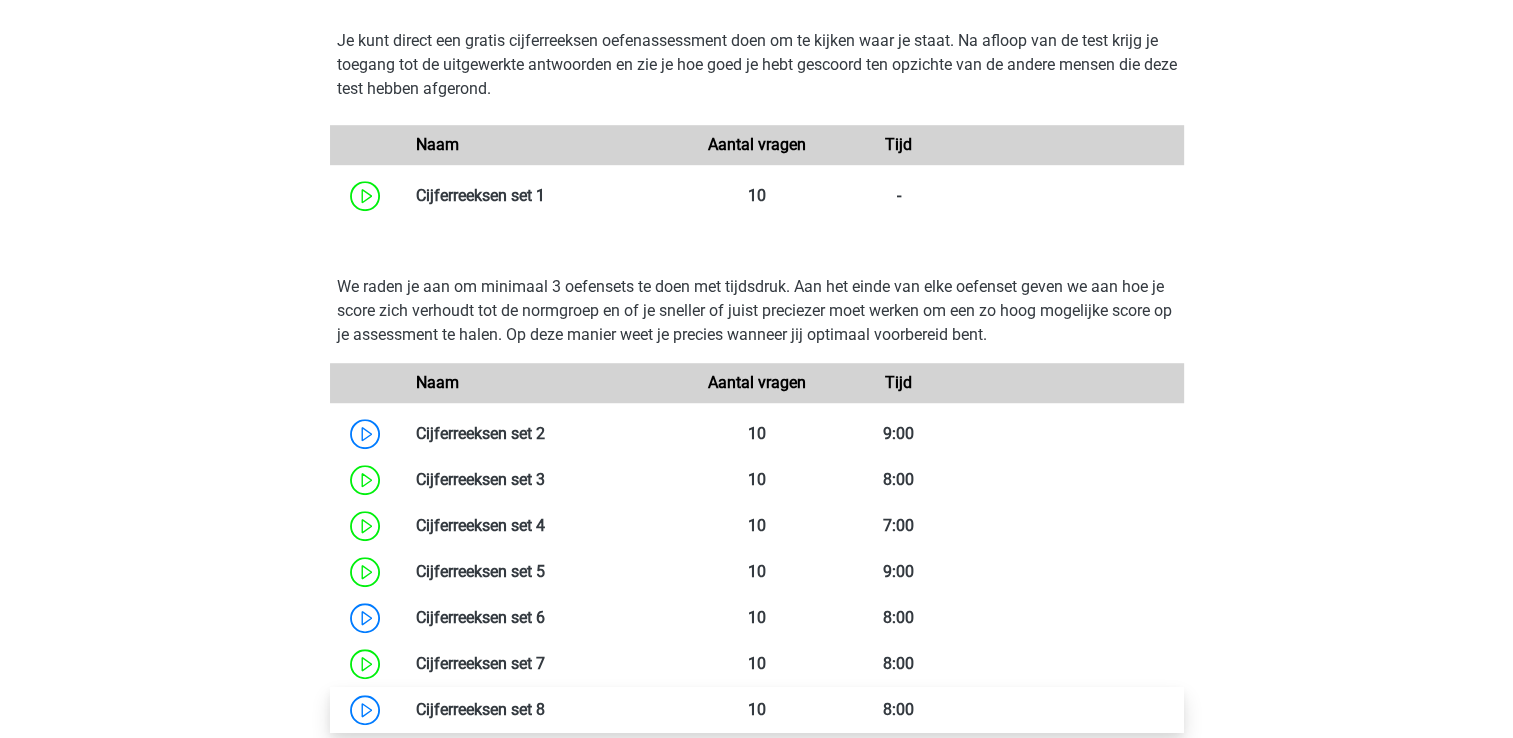 click at bounding box center (545, 709) 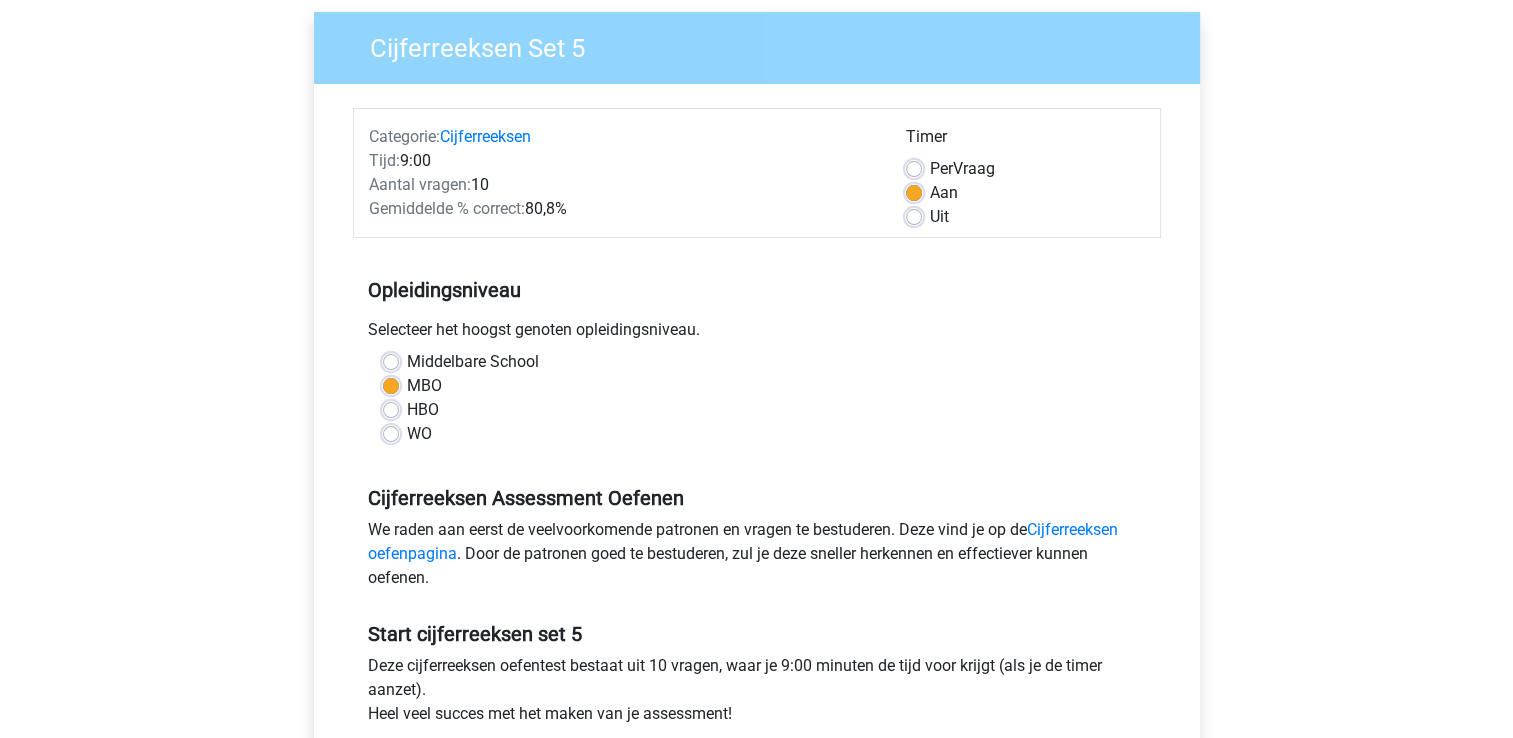 scroll, scrollTop: 500, scrollLeft: 0, axis: vertical 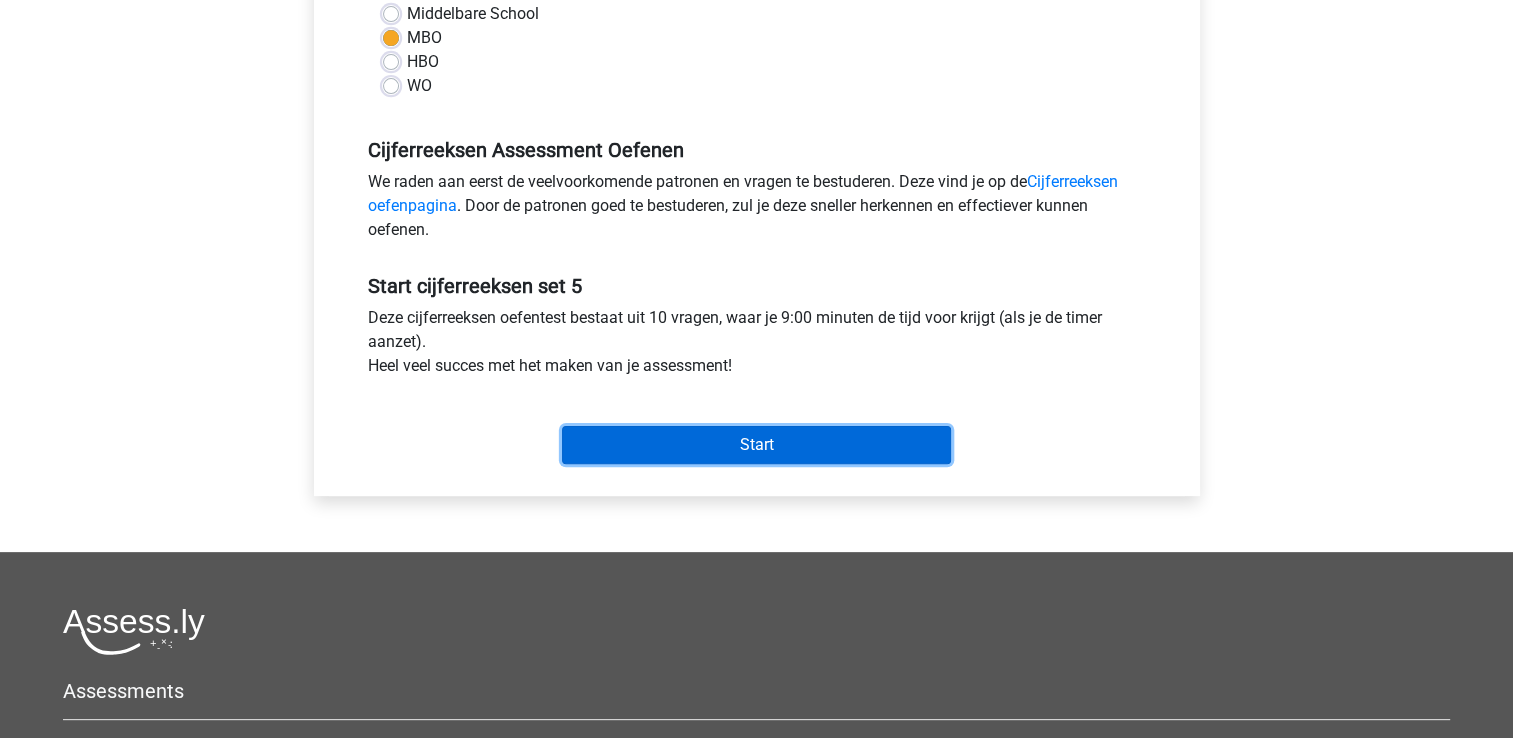click on "Start" at bounding box center [756, 445] 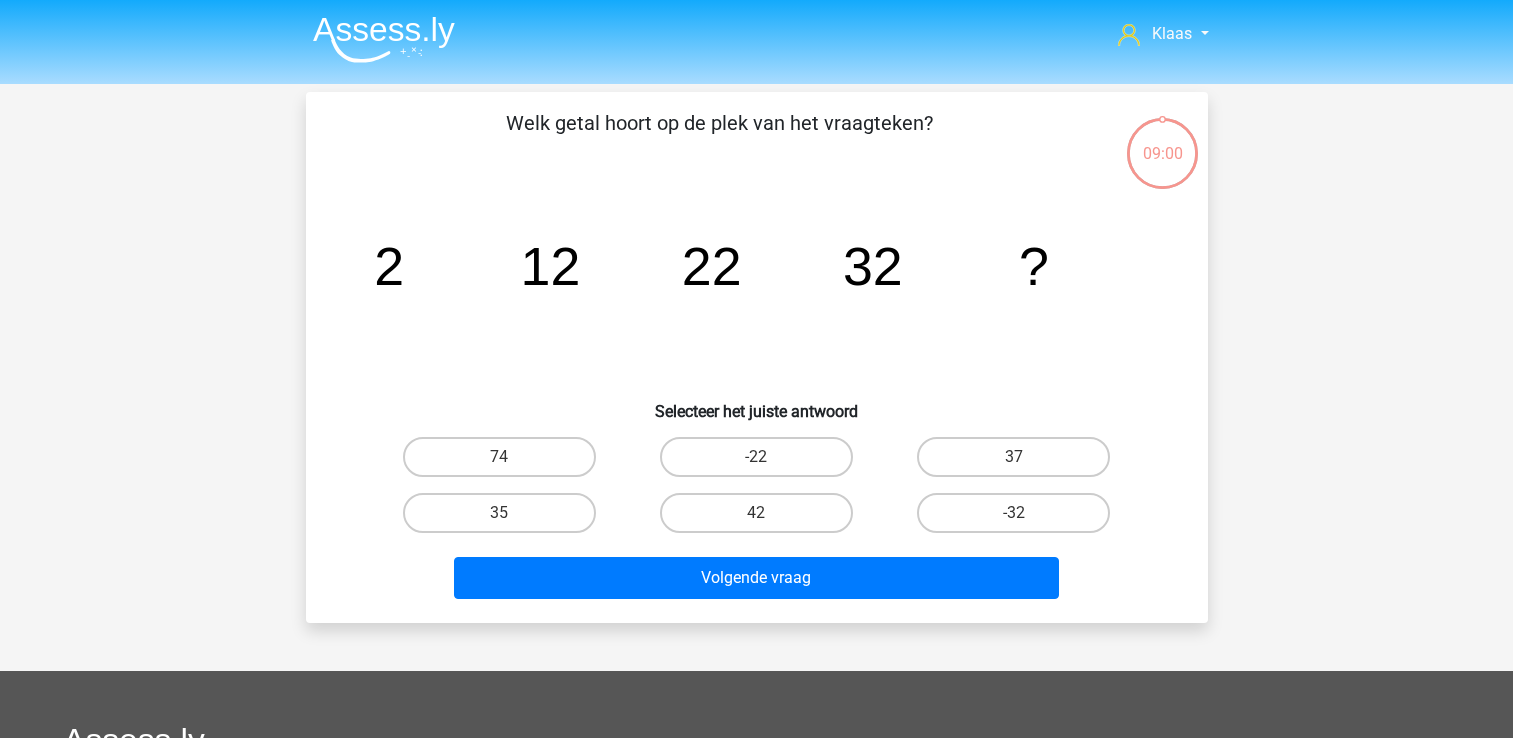 scroll, scrollTop: 0, scrollLeft: 0, axis: both 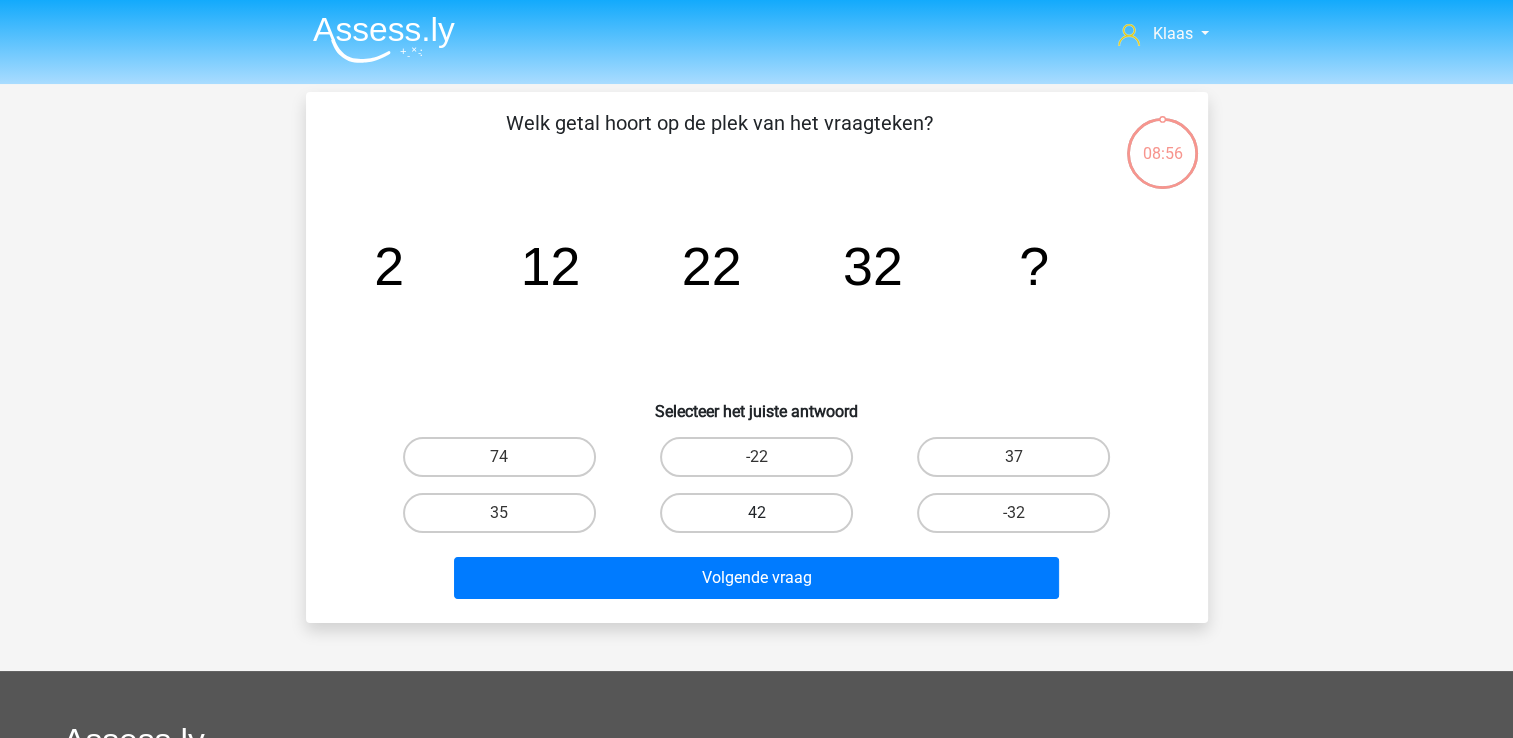 click on "42" at bounding box center (756, 513) 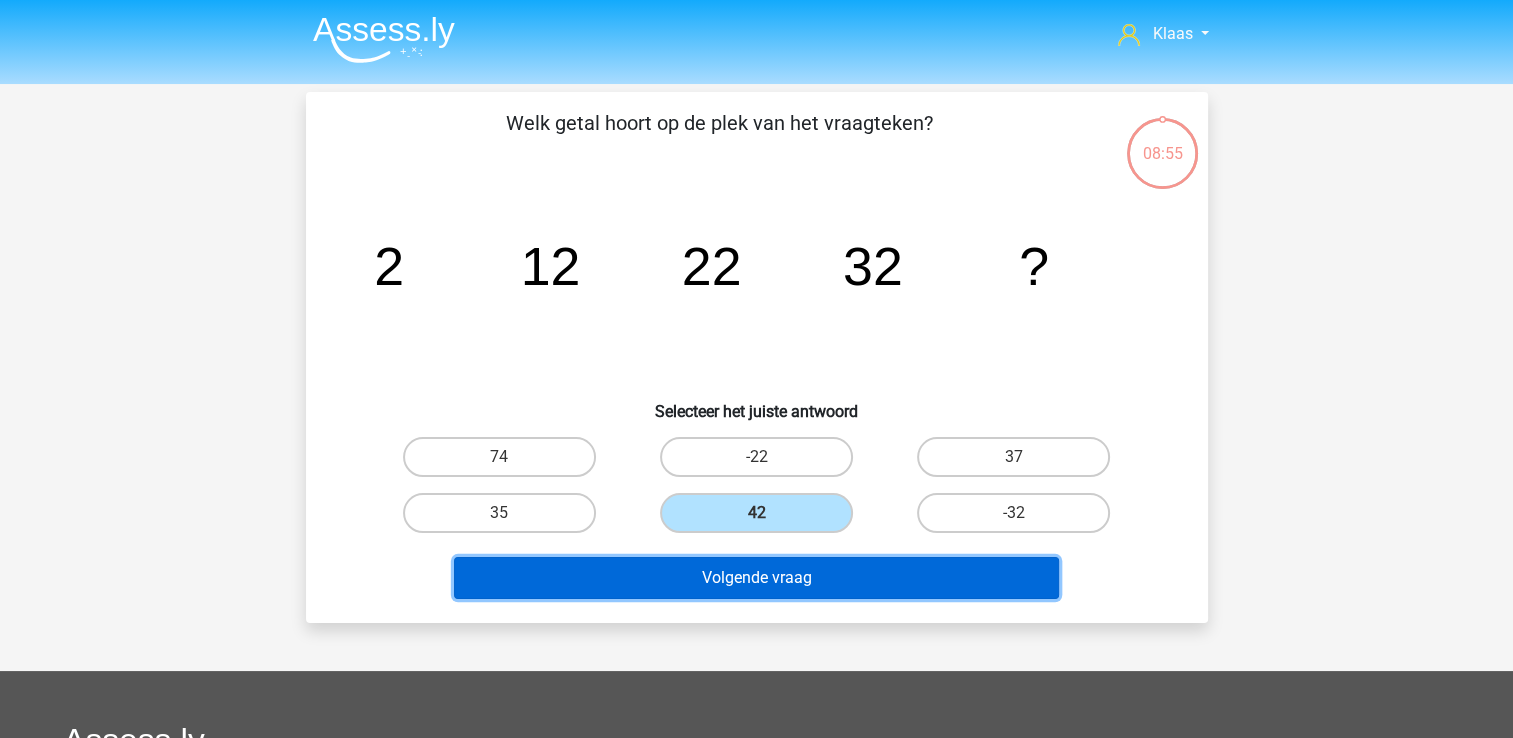 click on "Volgende vraag" at bounding box center (756, 578) 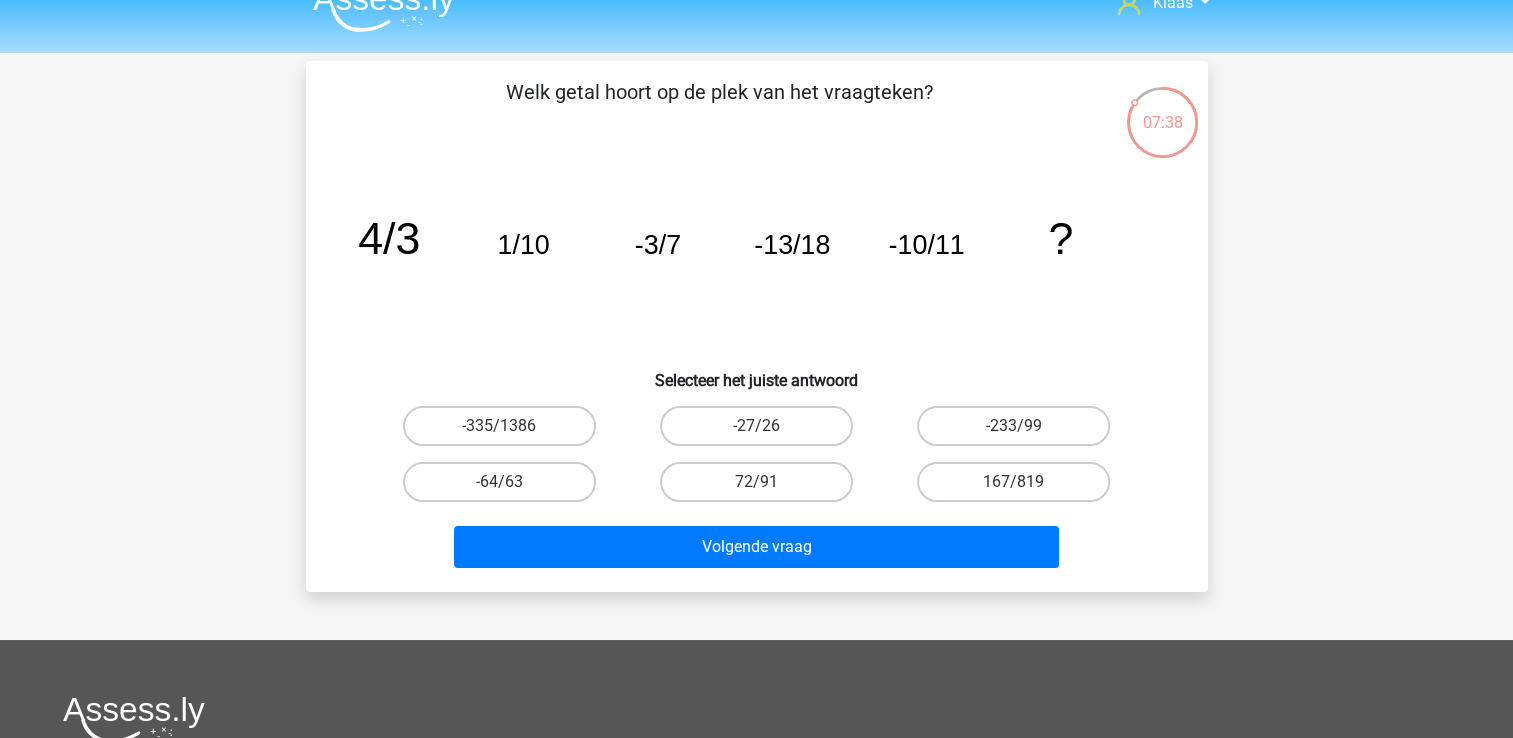 scroll, scrollTop: 0, scrollLeft: 0, axis: both 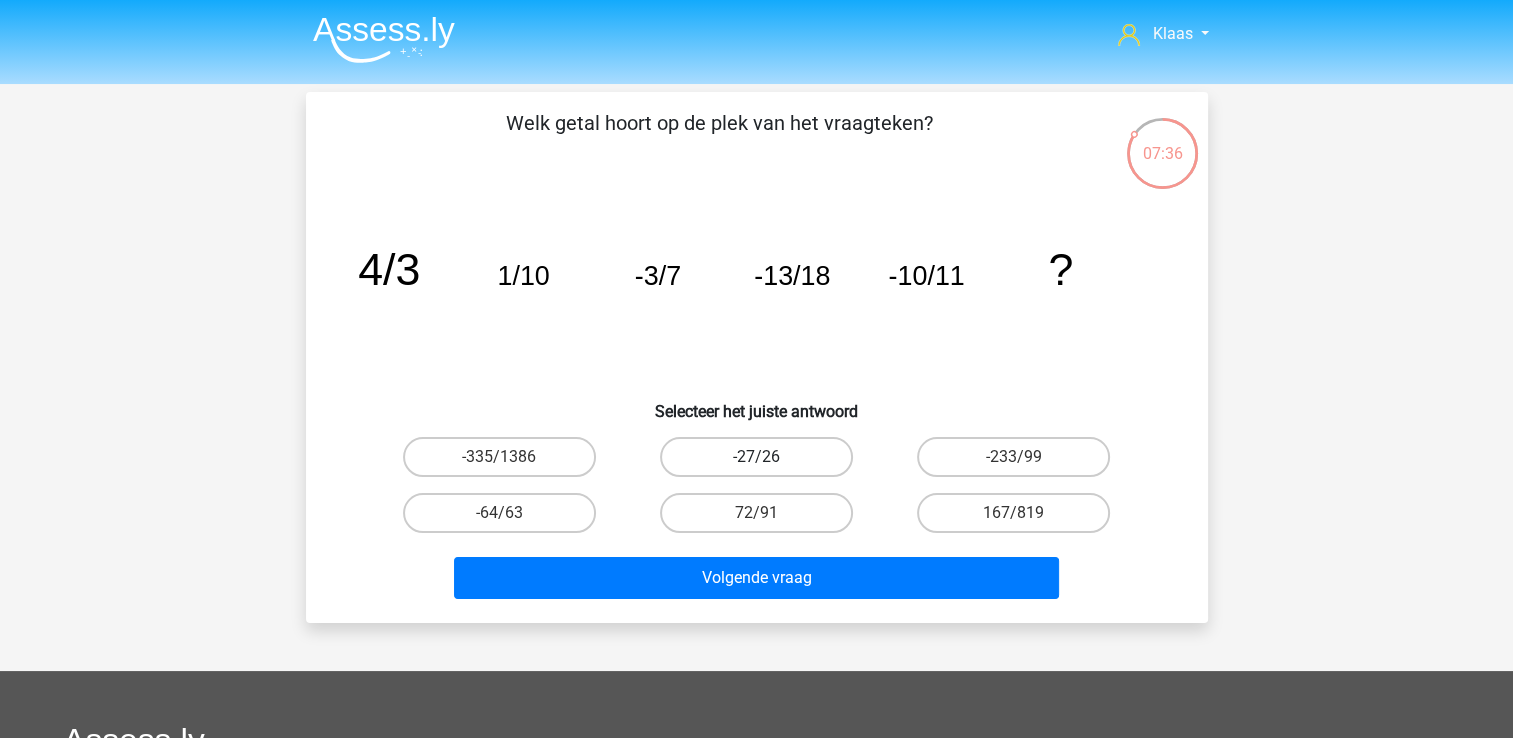 click on "-27/26" at bounding box center (756, 457) 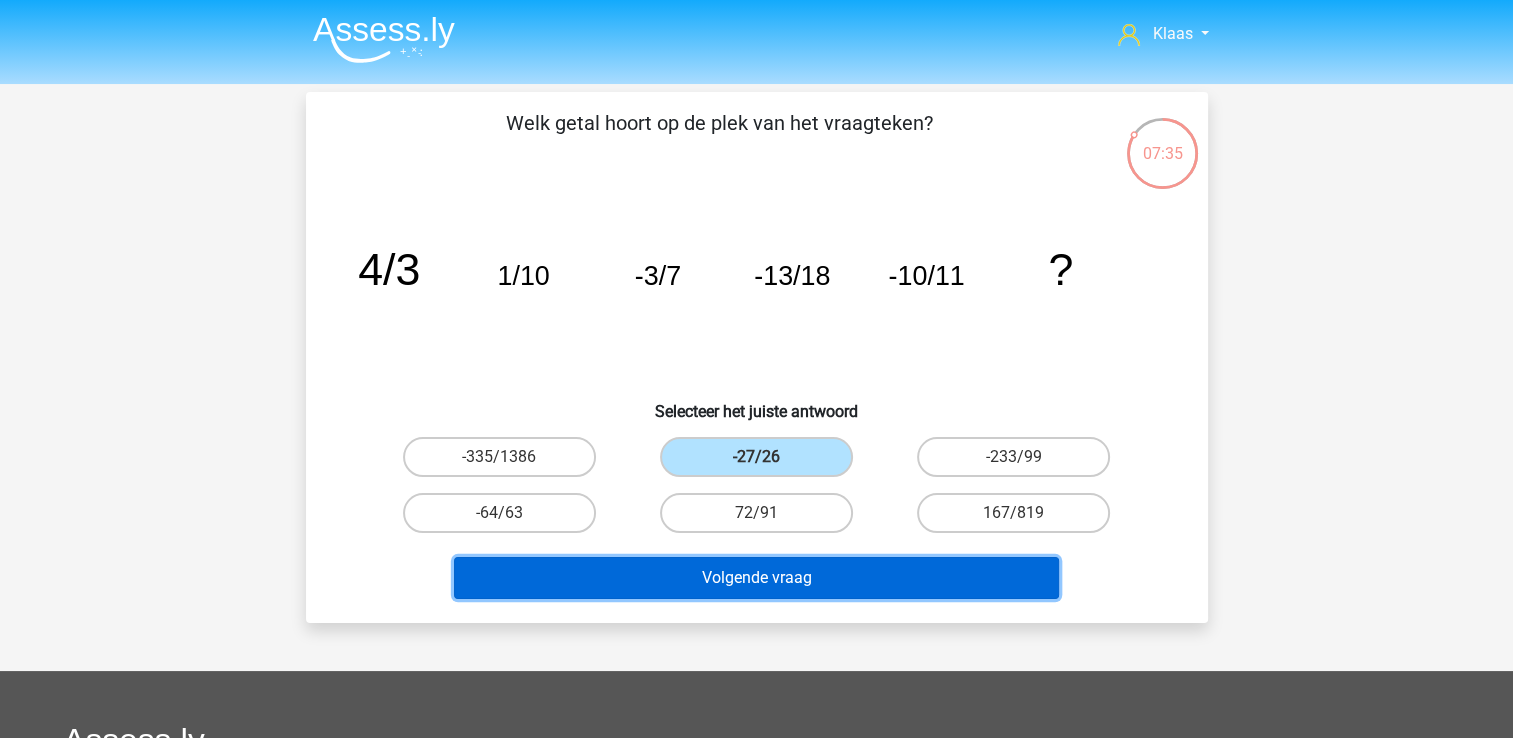 click on "Volgende vraag" at bounding box center [756, 578] 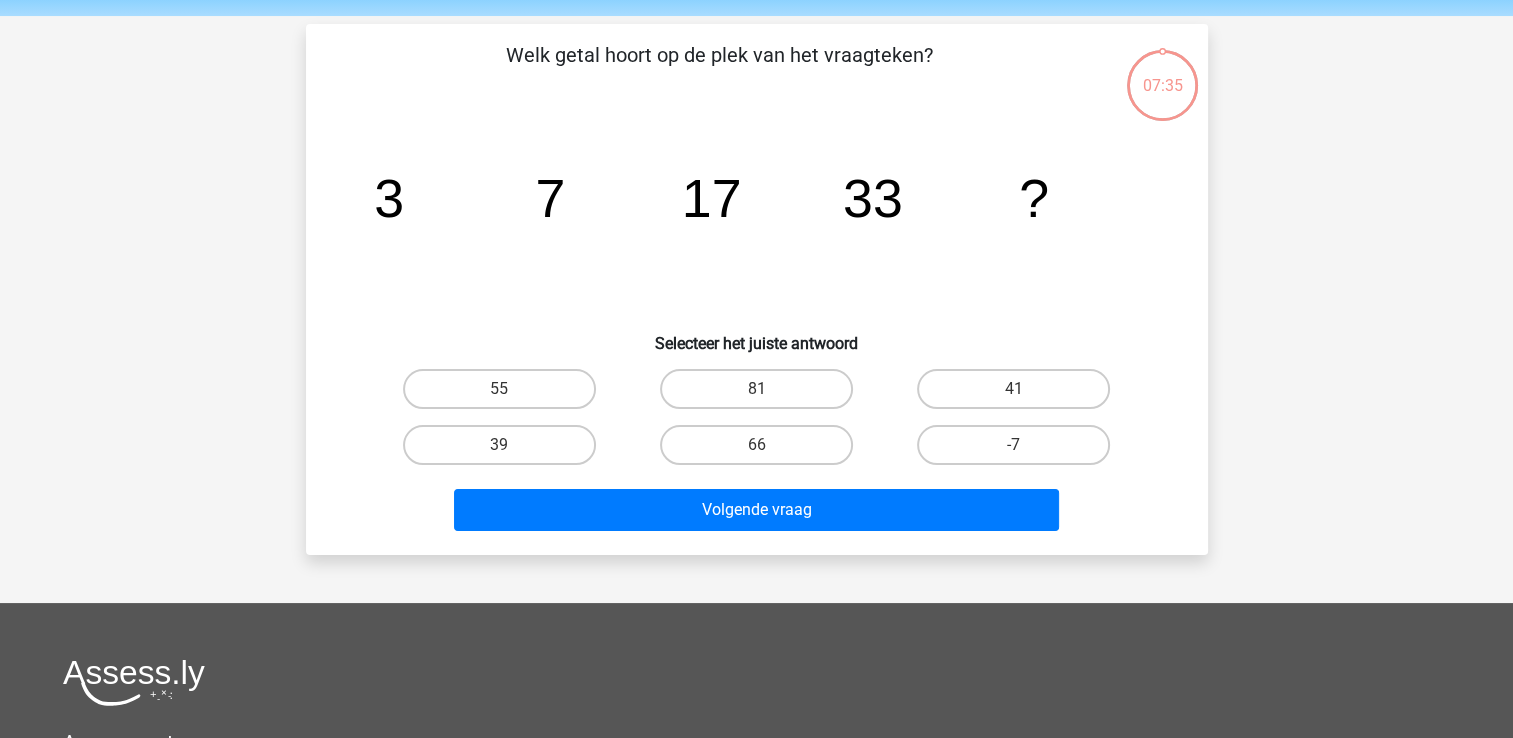 scroll, scrollTop: 92, scrollLeft: 0, axis: vertical 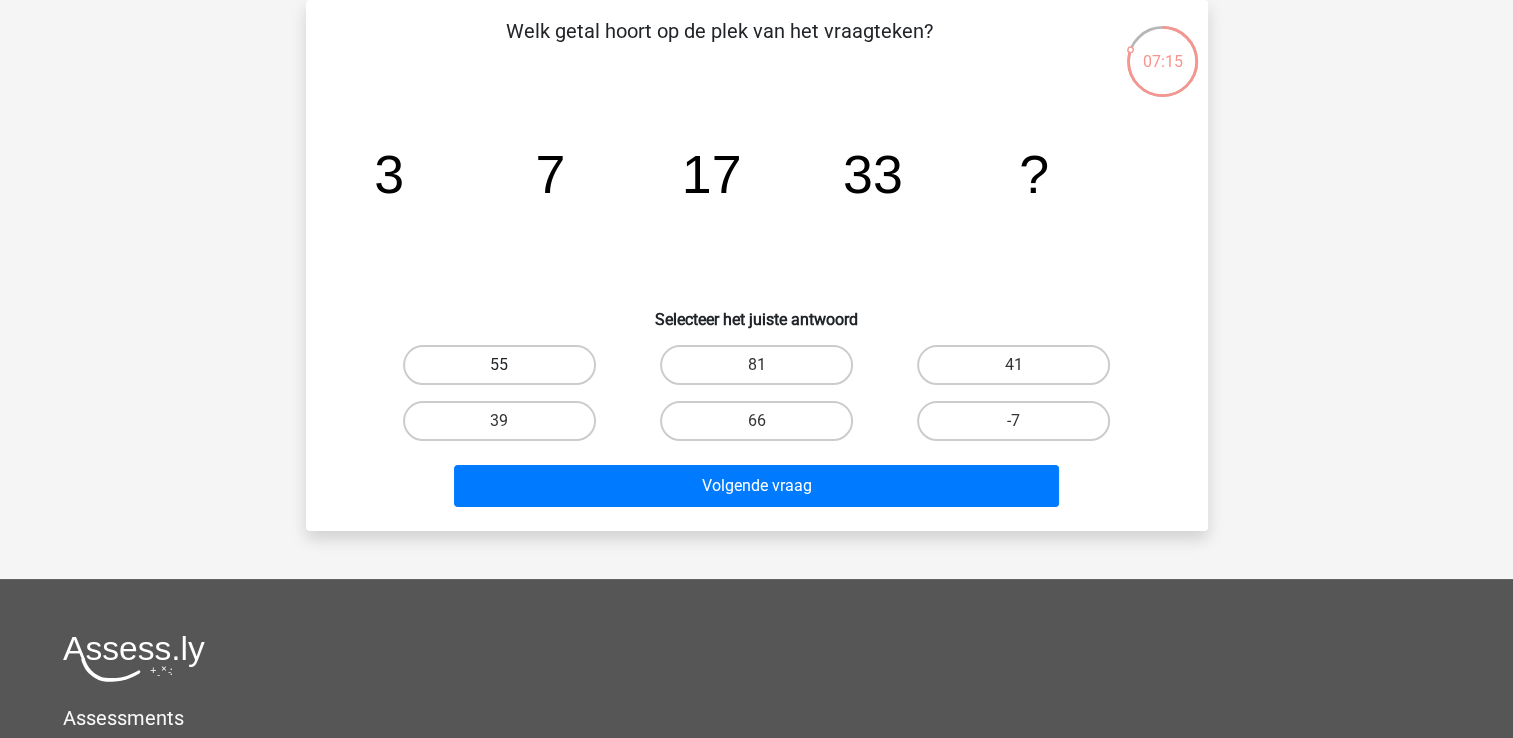 click on "55" at bounding box center (499, 365) 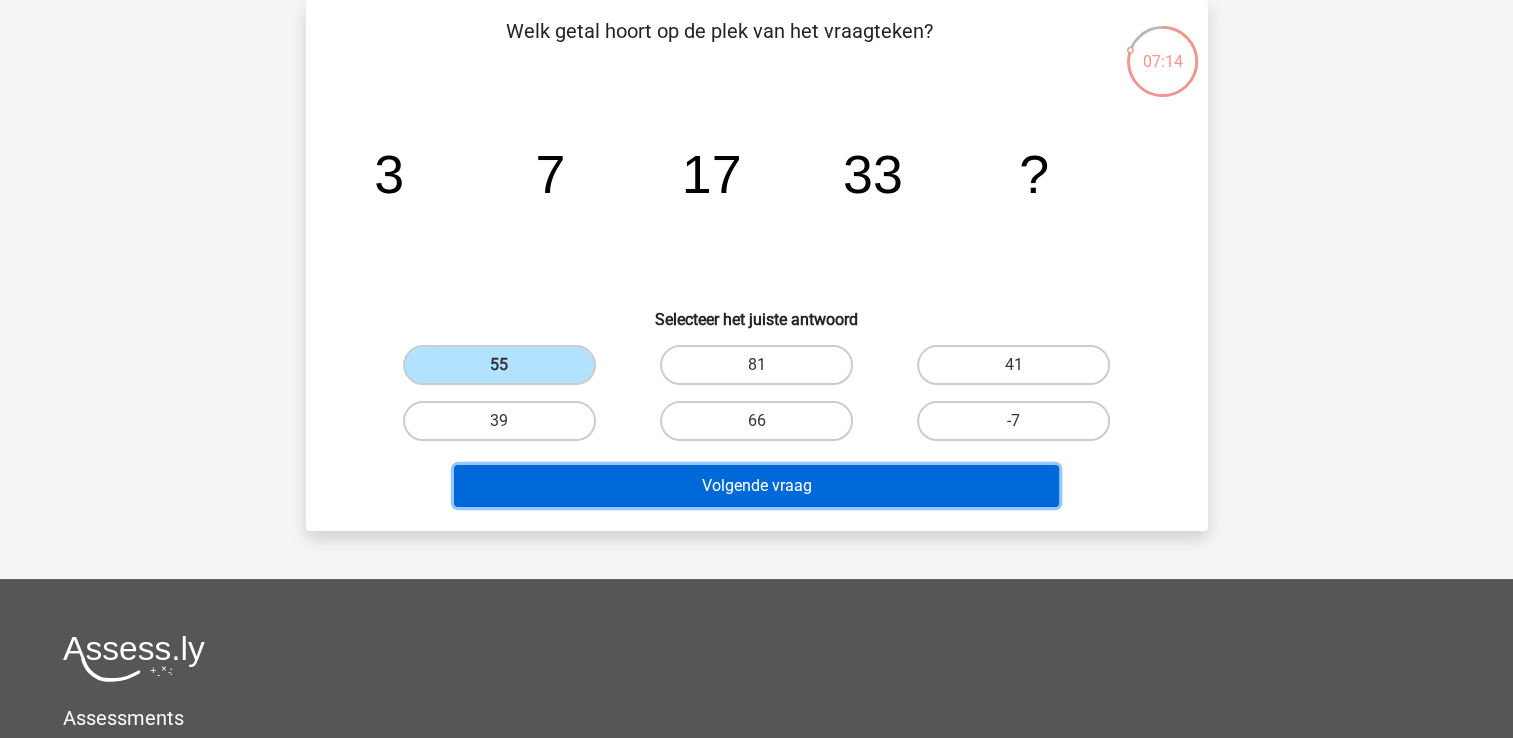 click on "Volgende vraag" at bounding box center (756, 486) 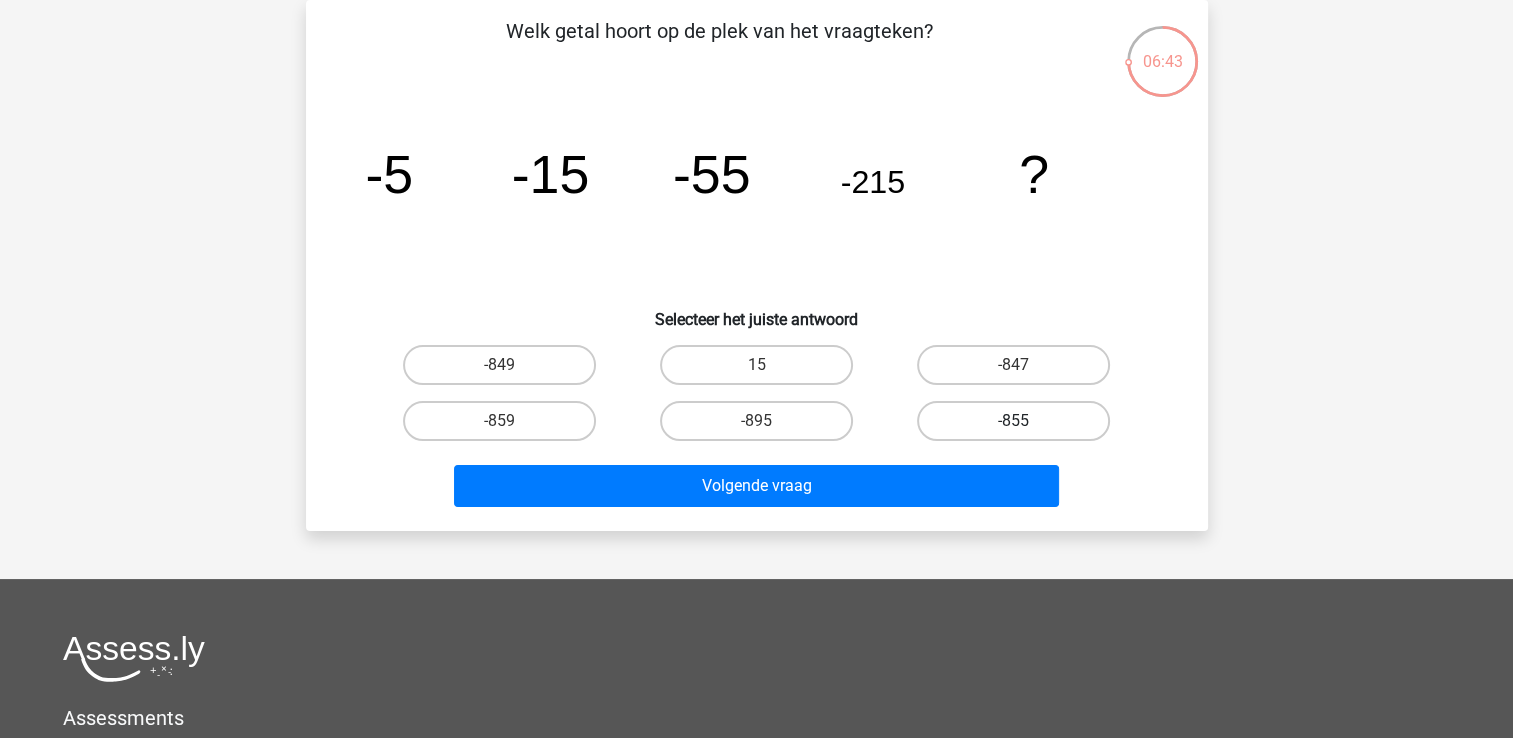 click on "-855" at bounding box center [1013, 421] 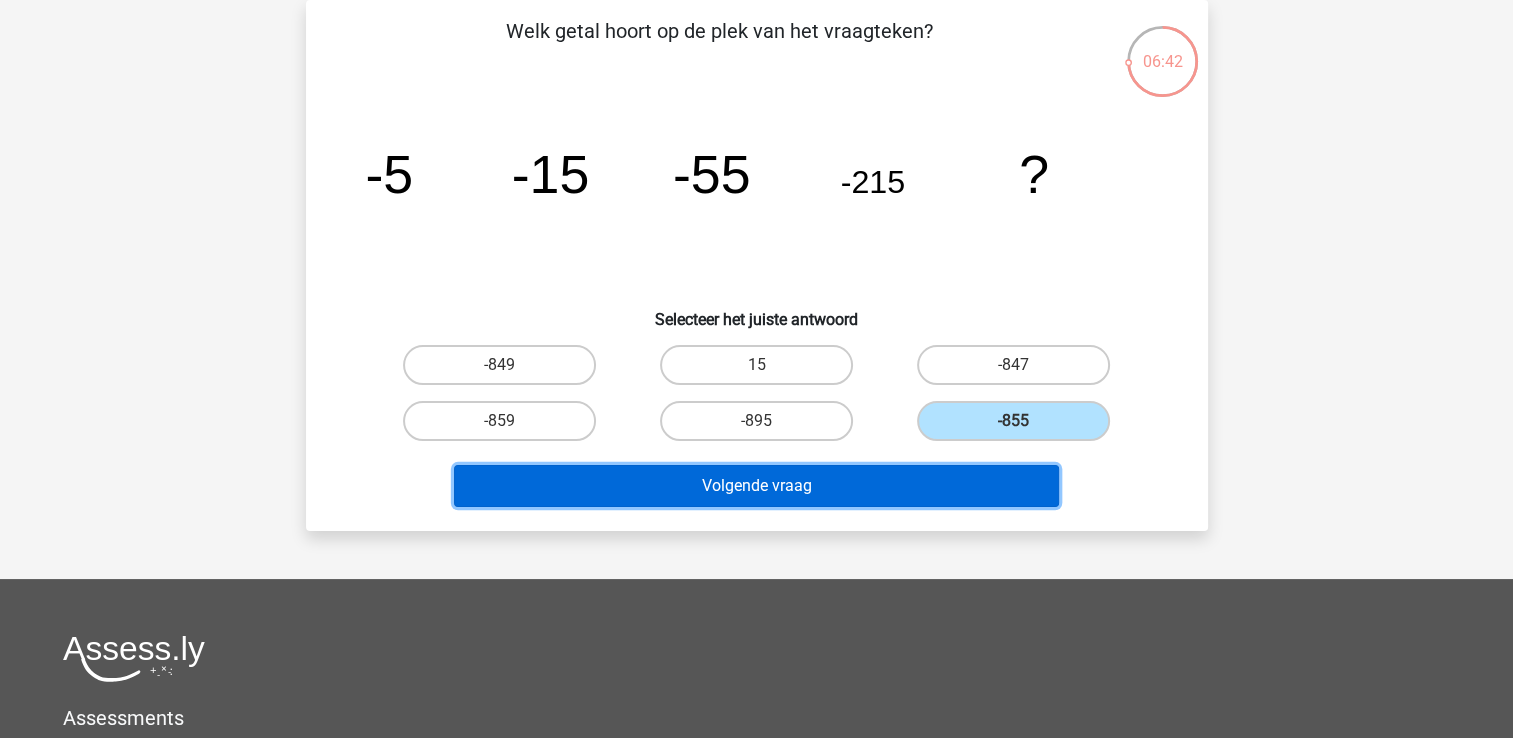 click on "Volgende vraag" at bounding box center (756, 486) 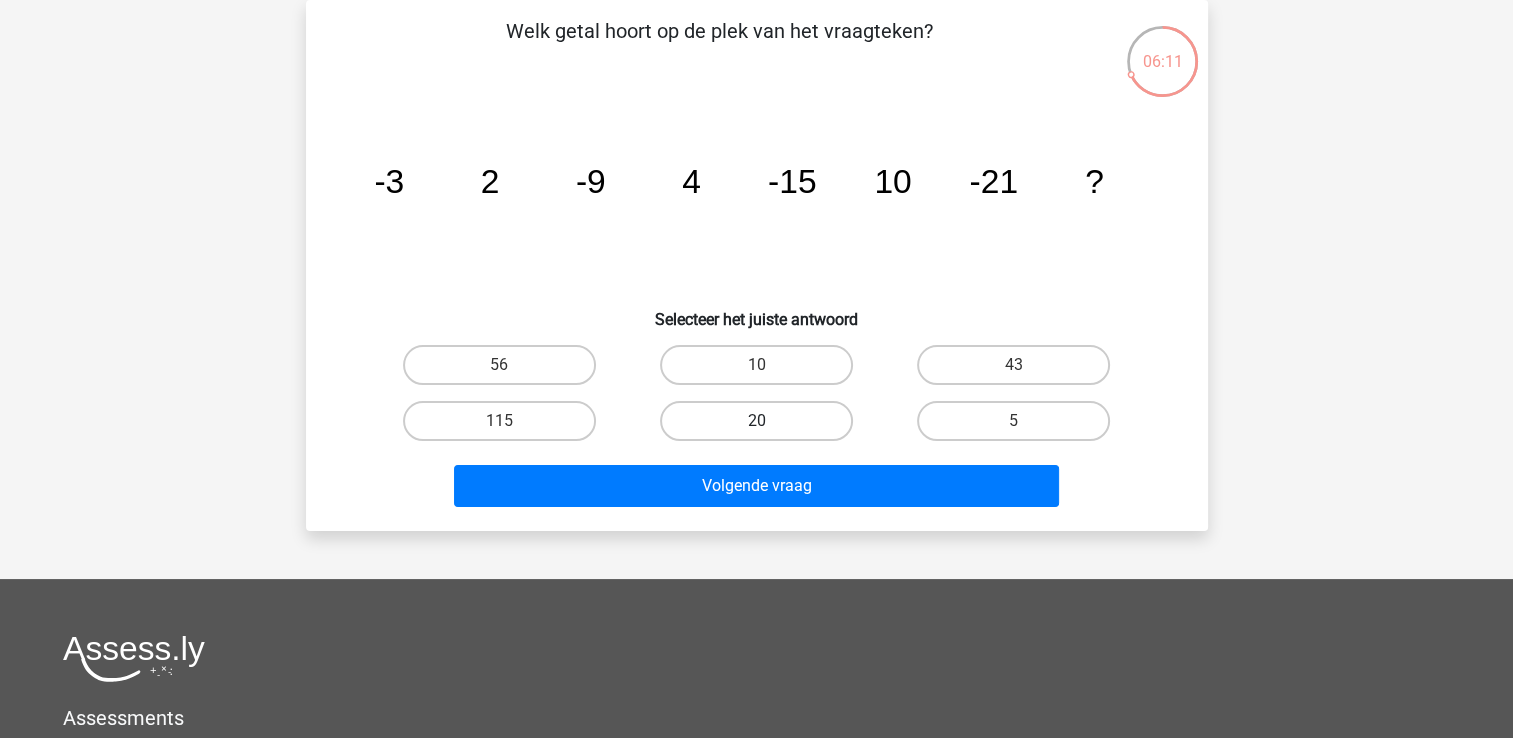 click on "20" at bounding box center (756, 421) 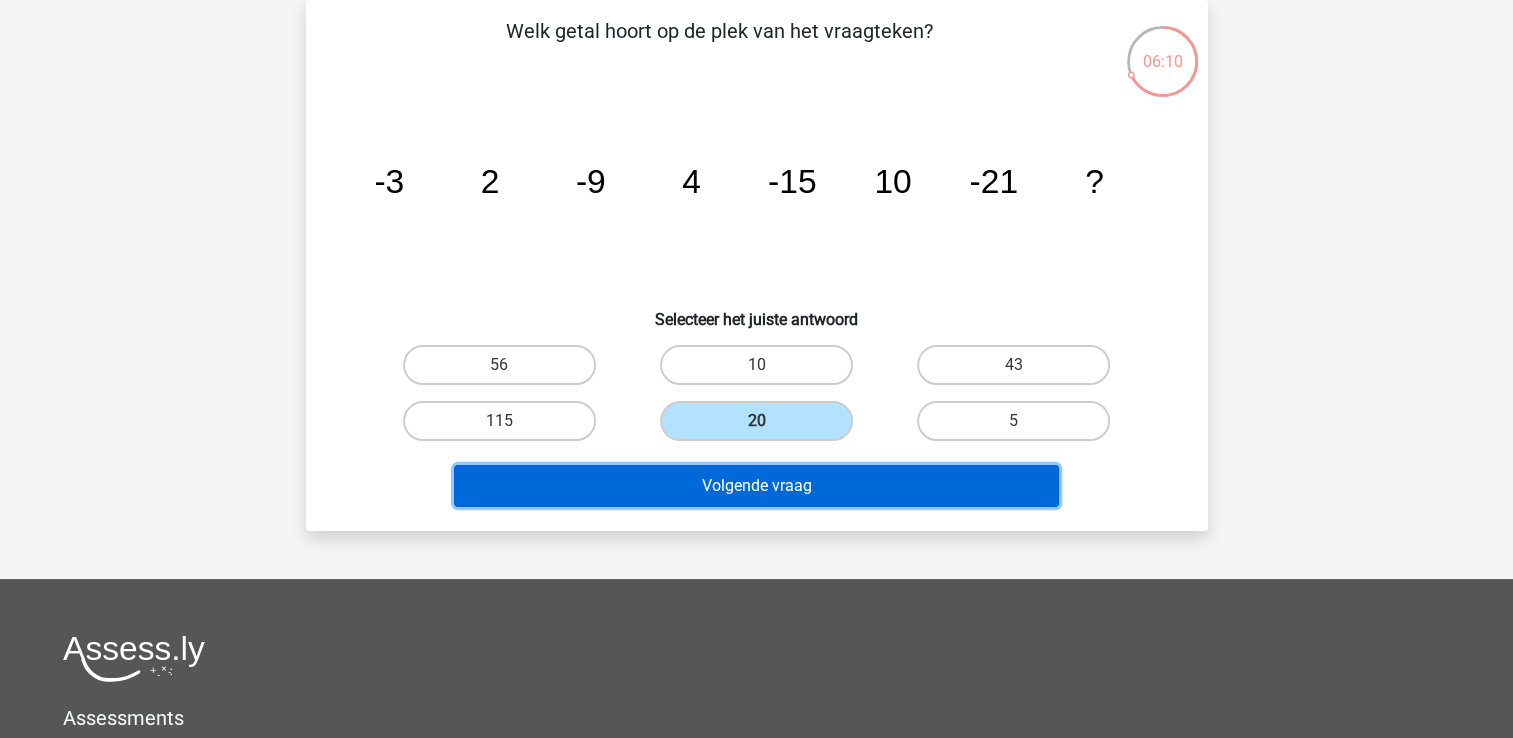 click on "Volgende vraag" at bounding box center [756, 486] 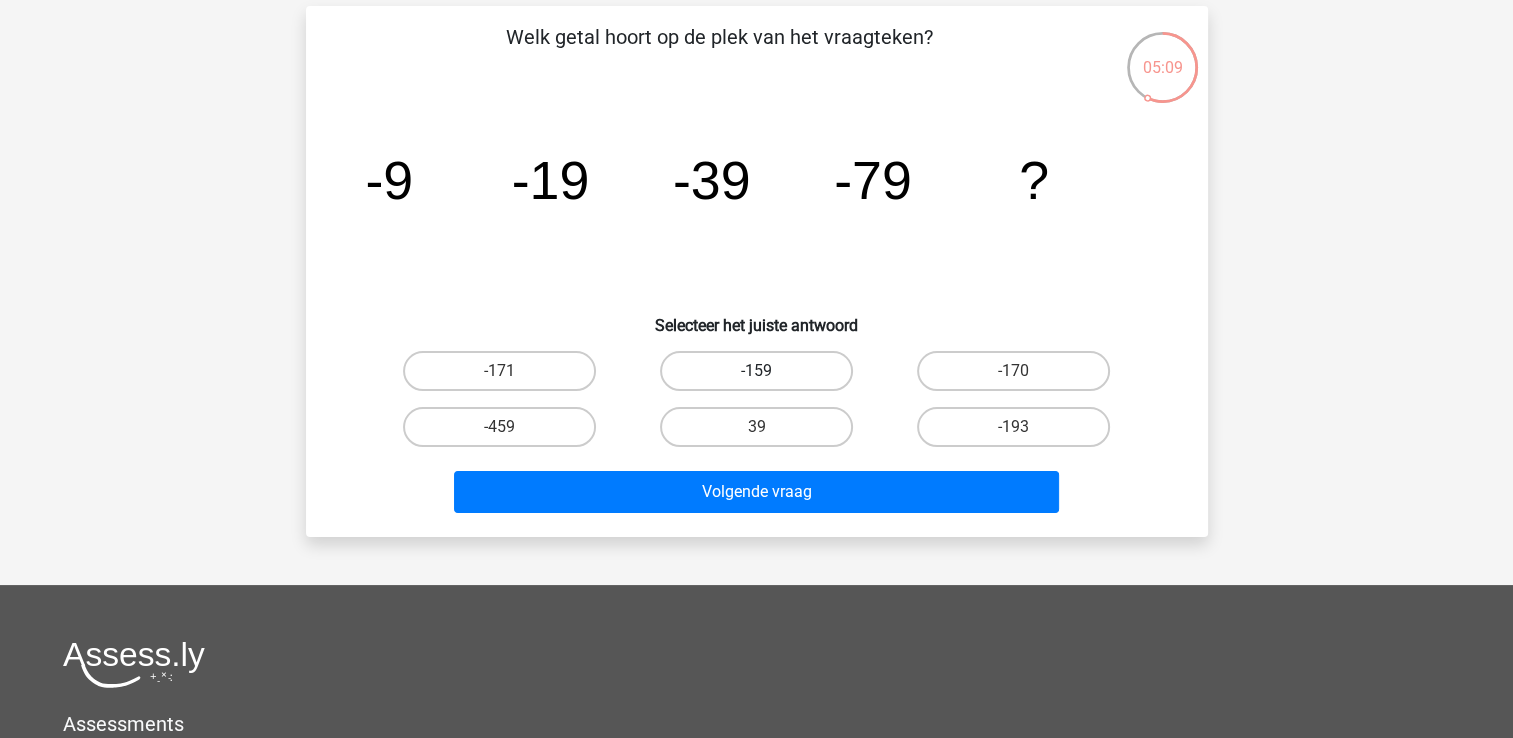 scroll, scrollTop: 0, scrollLeft: 0, axis: both 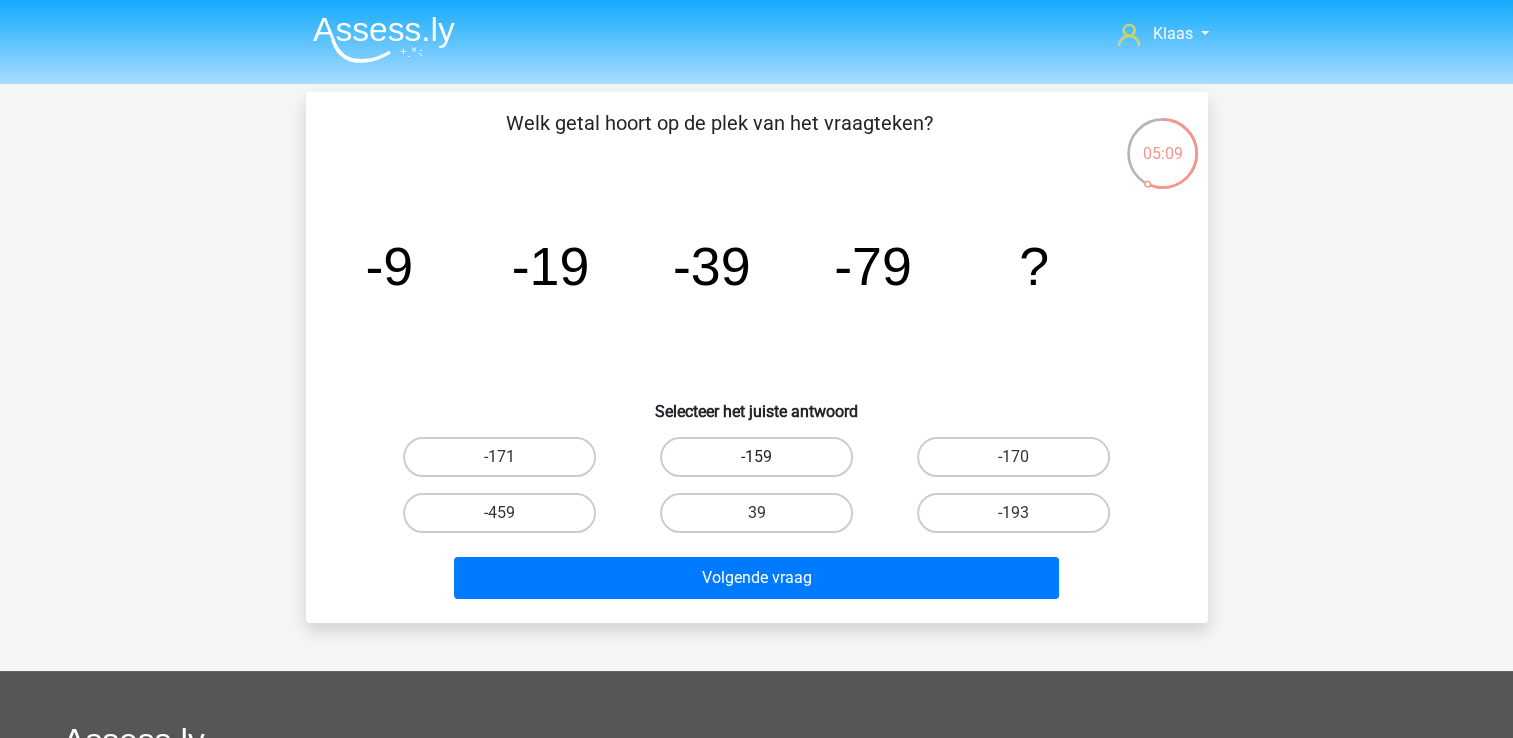 click on "image/svg+xml
-9
-19
-39
-79
?" 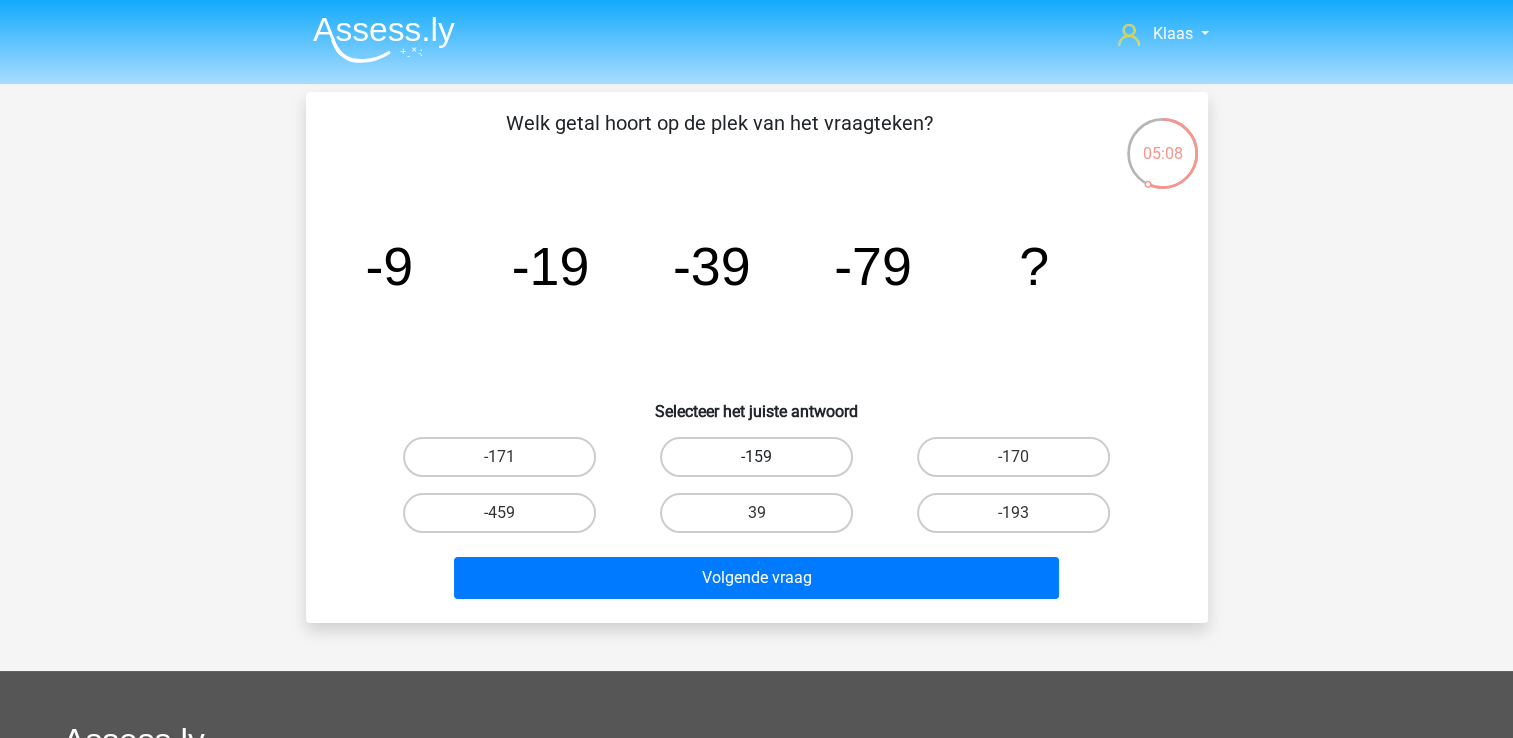 click on "-159" at bounding box center [756, 457] 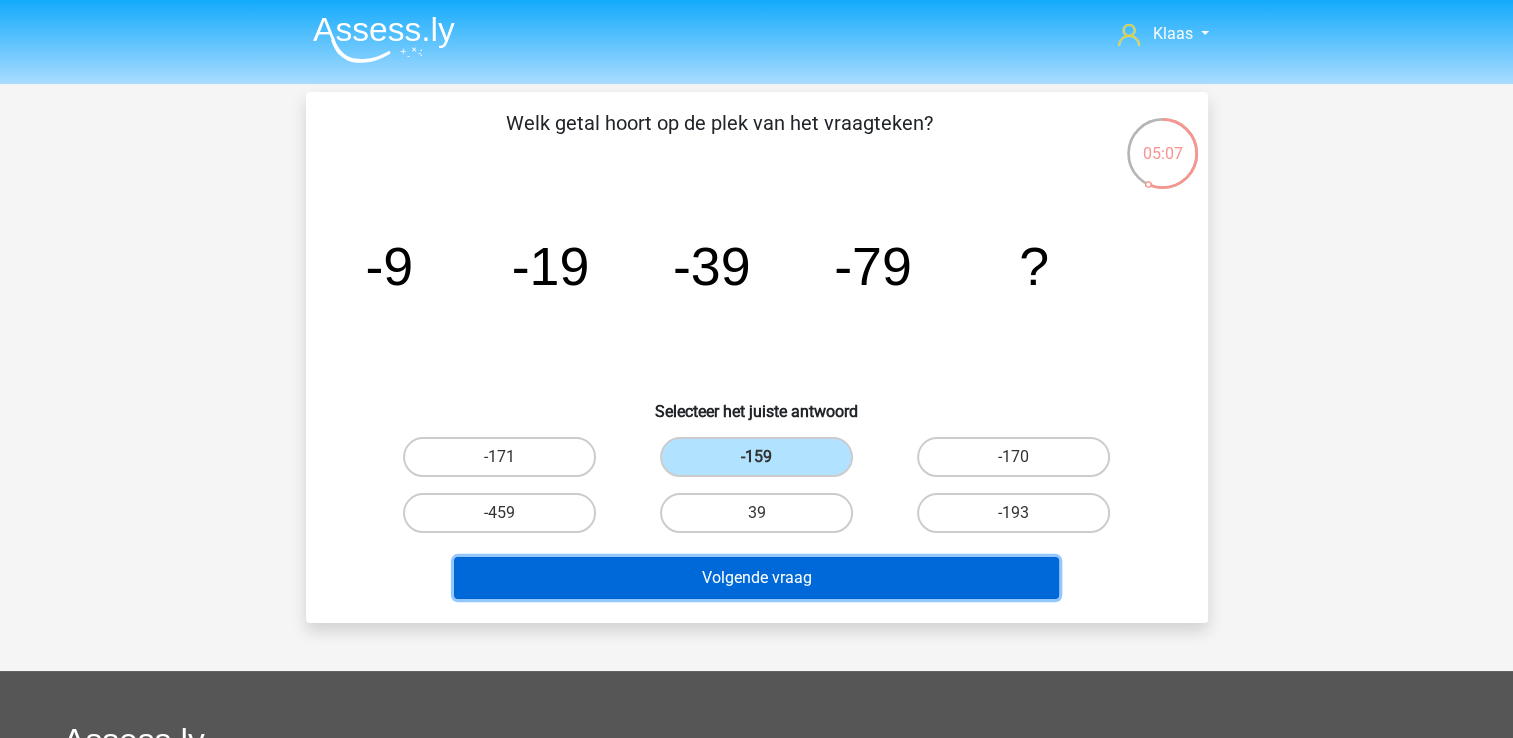 click on "Volgende vraag" at bounding box center [756, 578] 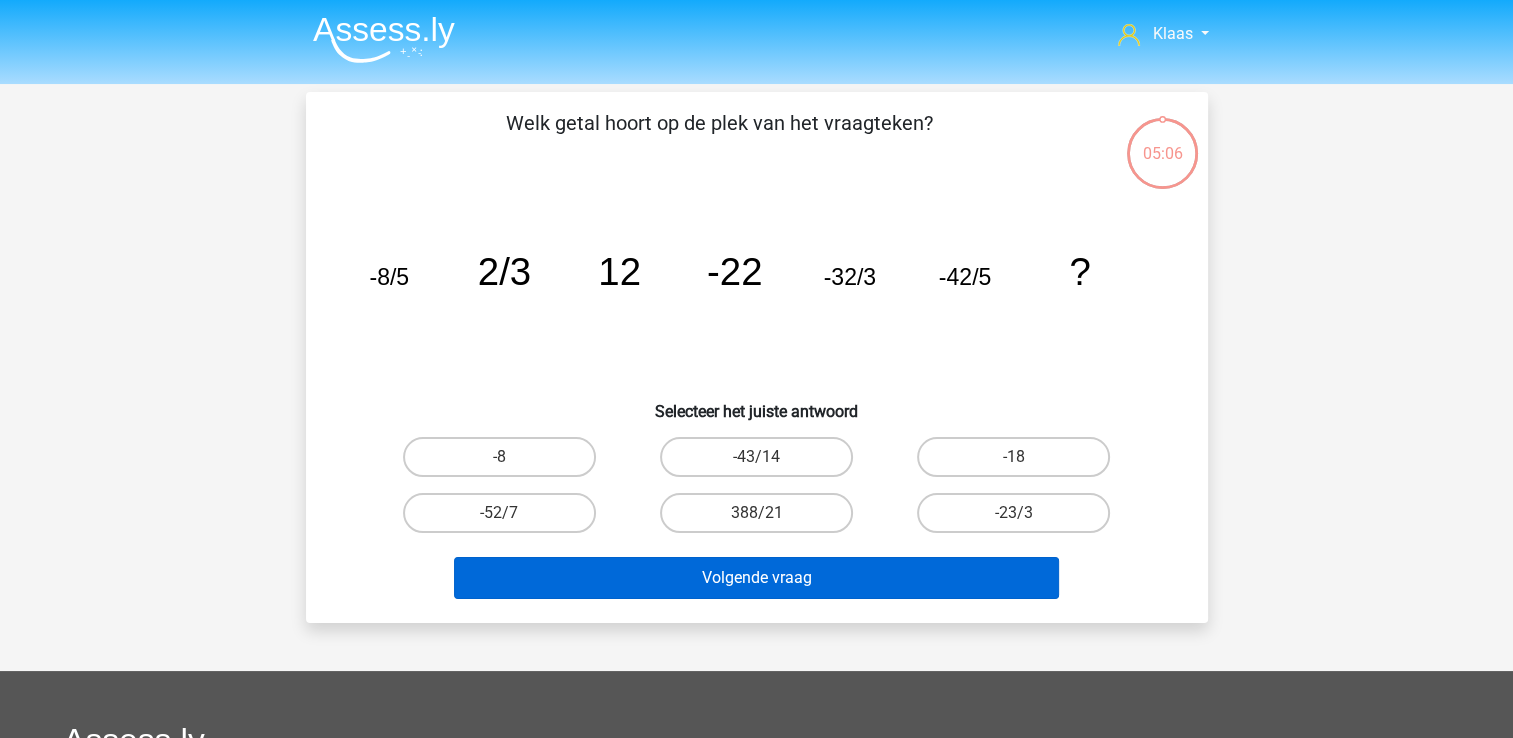 scroll, scrollTop: 92, scrollLeft: 0, axis: vertical 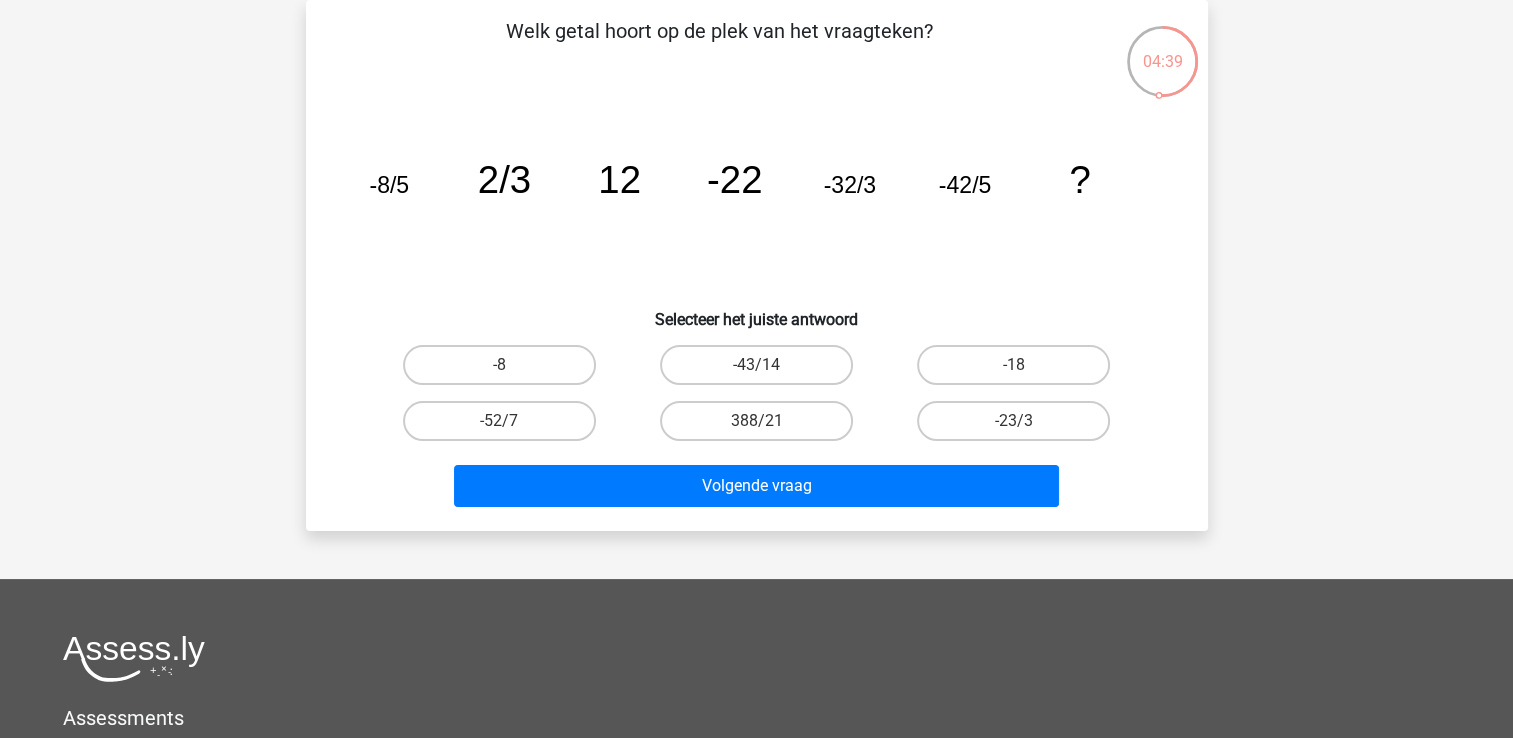 click on "-52/7" at bounding box center (505, 427) 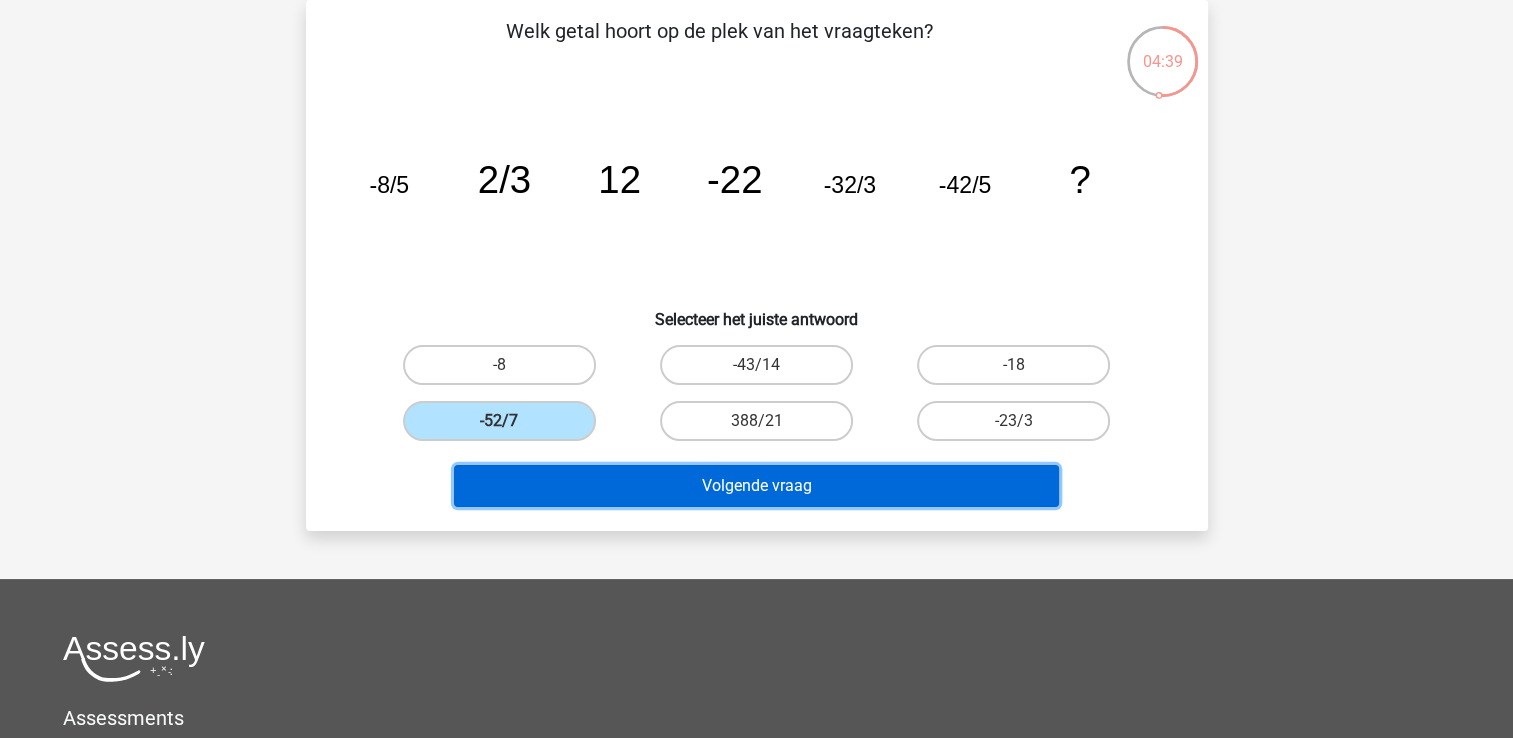 click on "Volgende vraag" at bounding box center [756, 486] 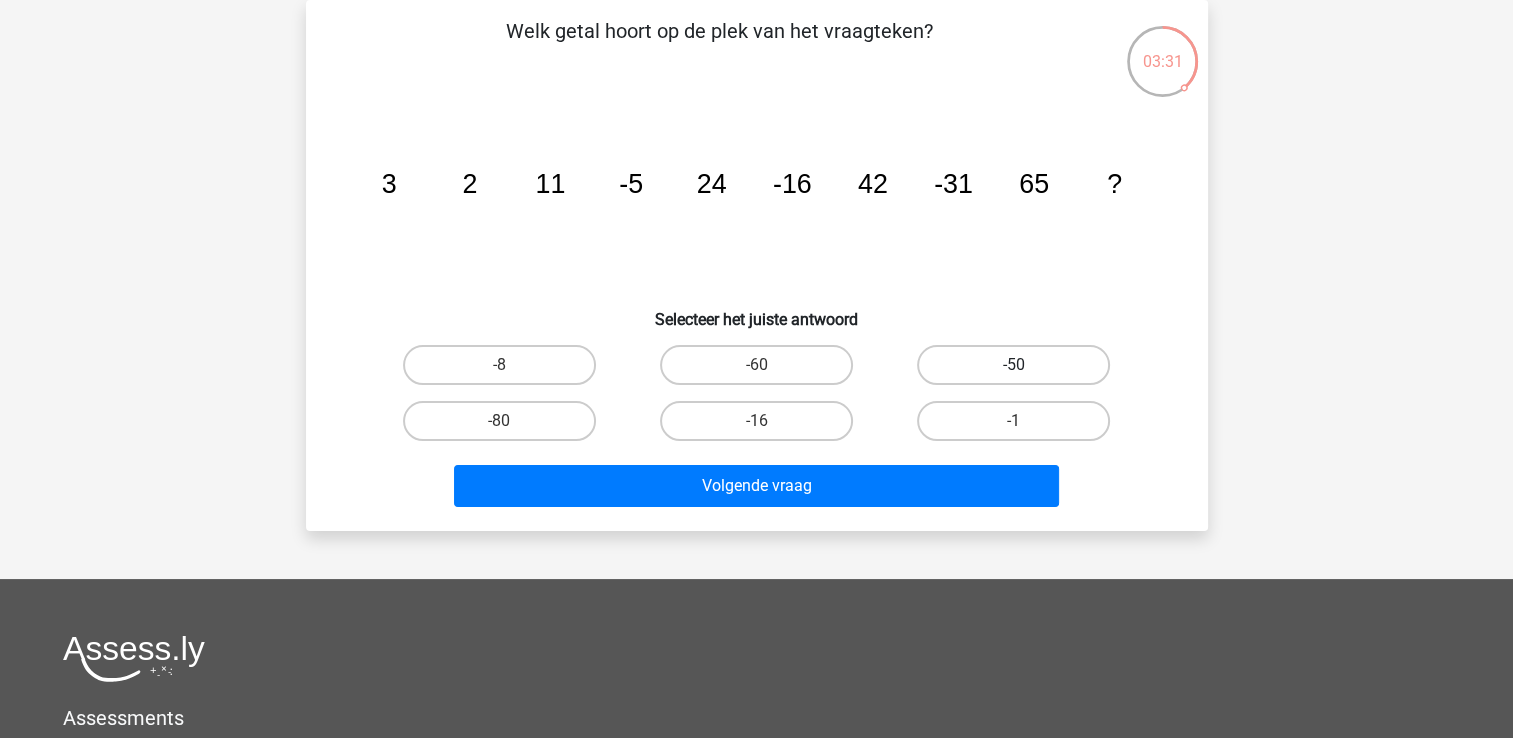 click on "-50" at bounding box center [1013, 365] 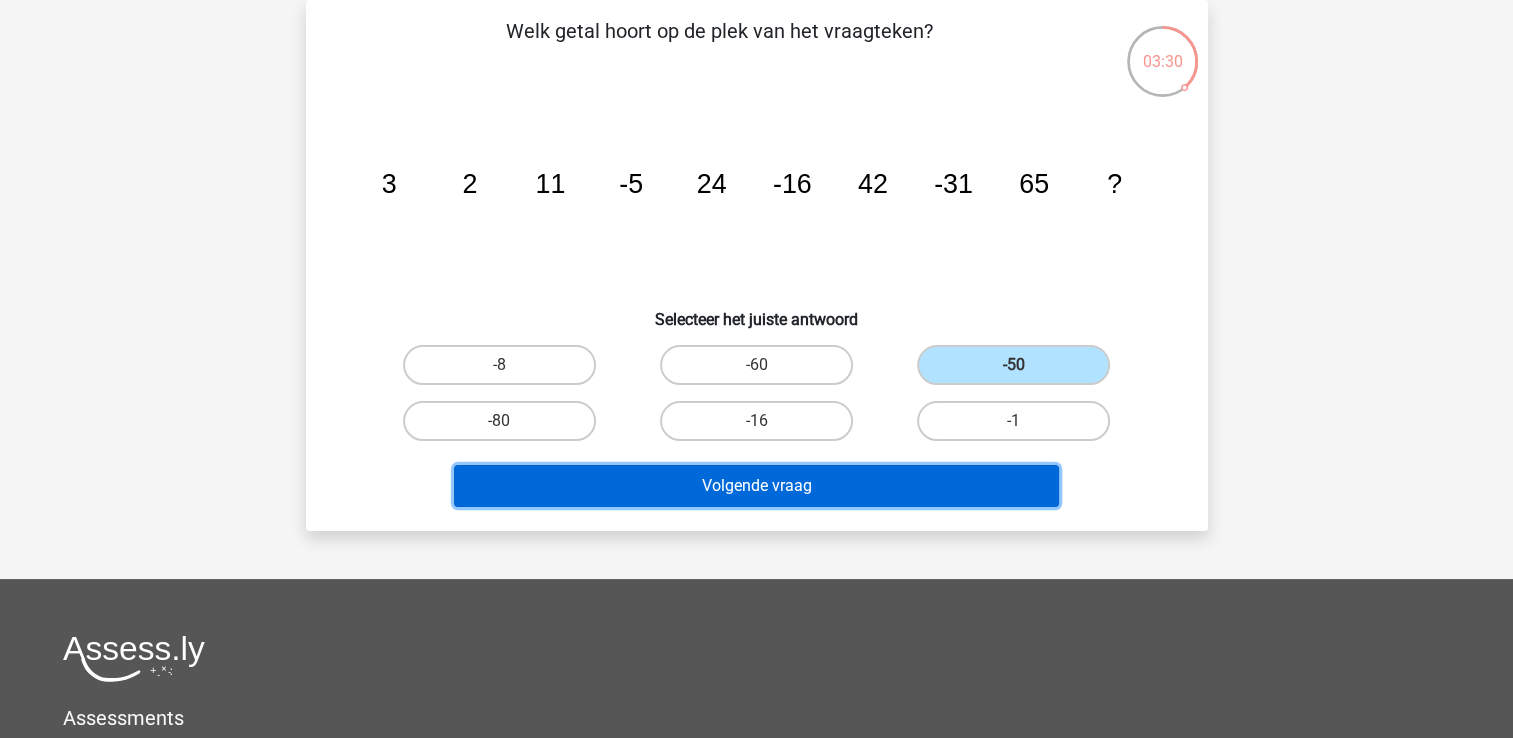 click on "Volgende vraag" at bounding box center [756, 486] 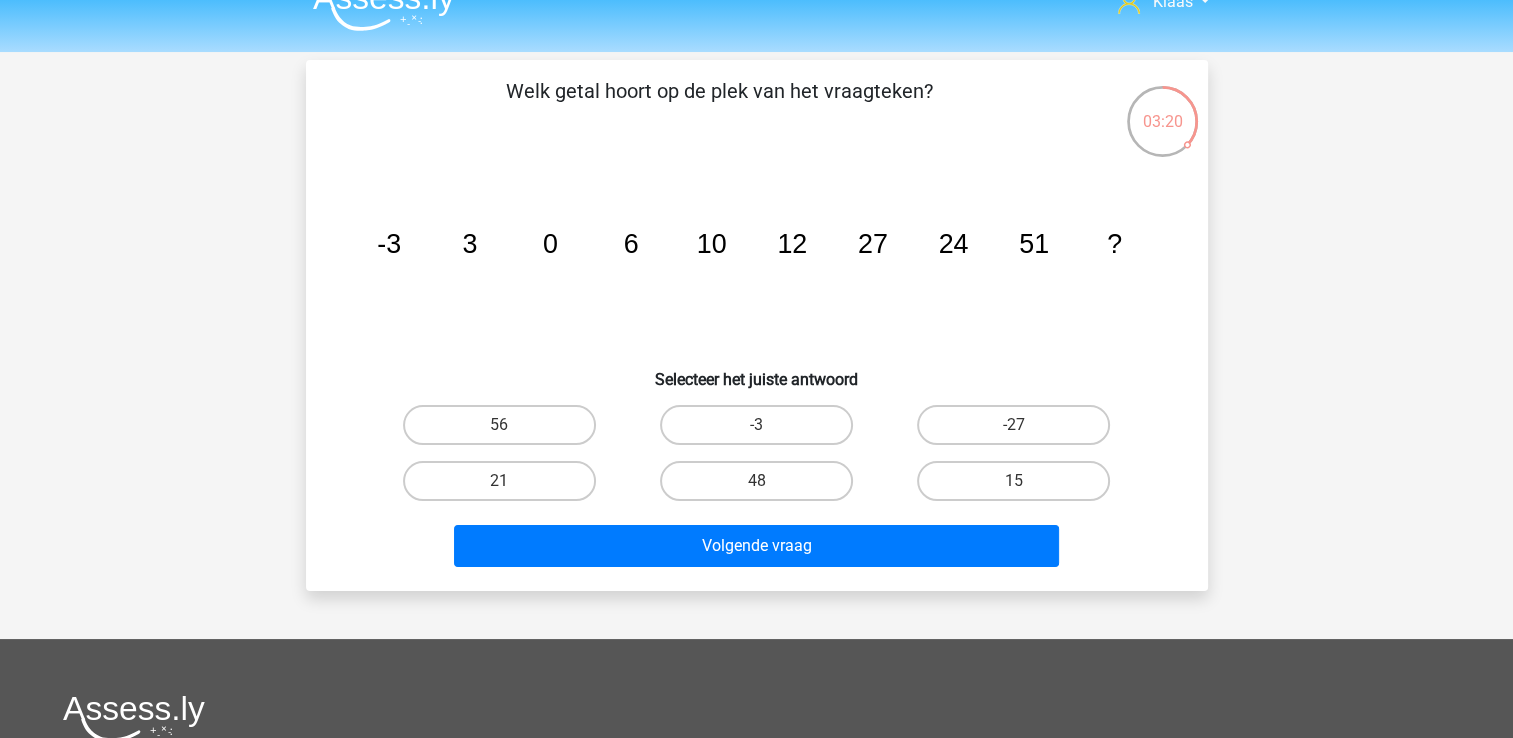 scroll, scrollTop: 0, scrollLeft: 0, axis: both 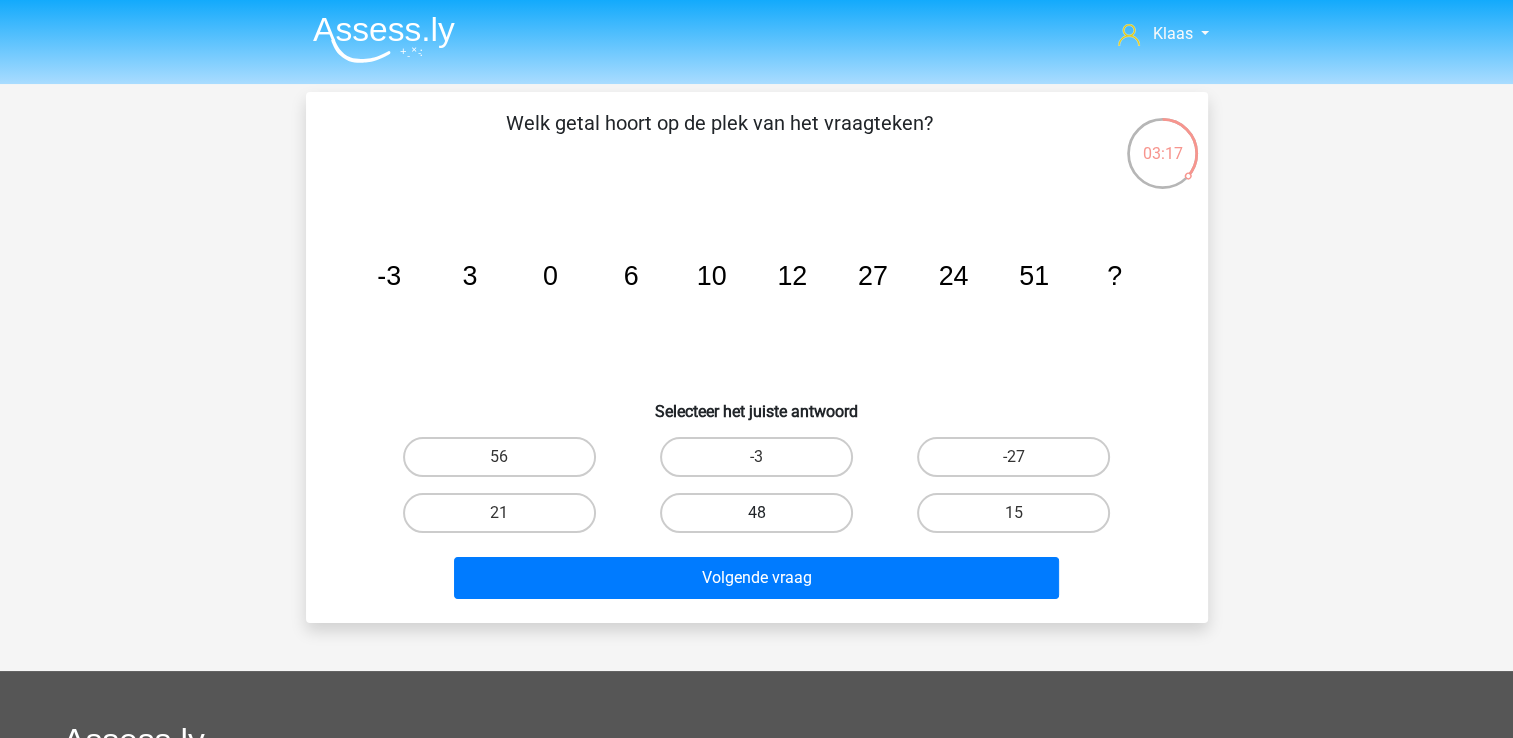 click on "48" at bounding box center [756, 513] 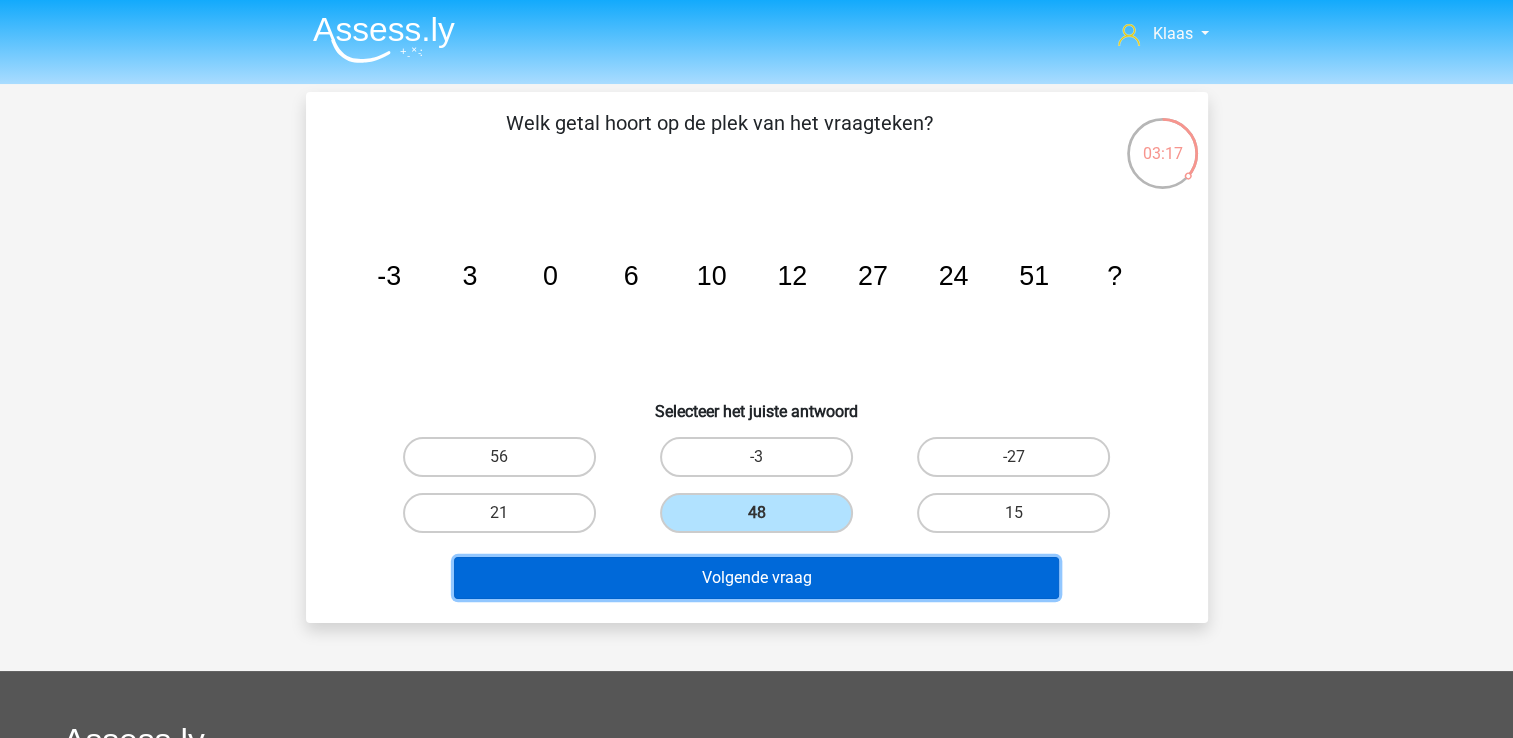 click on "Volgende vraag" at bounding box center (756, 578) 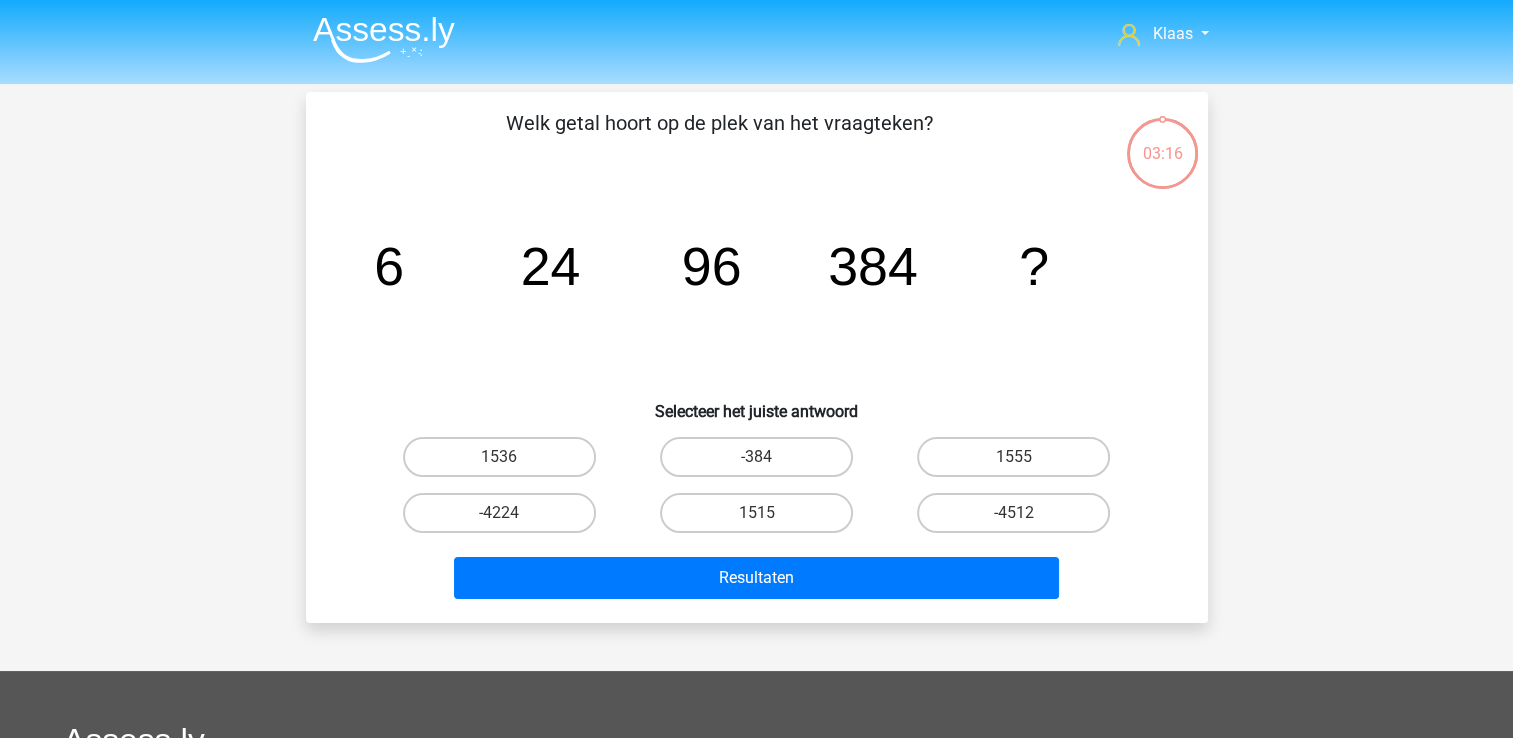 scroll, scrollTop: 92, scrollLeft: 0, axis: vertical 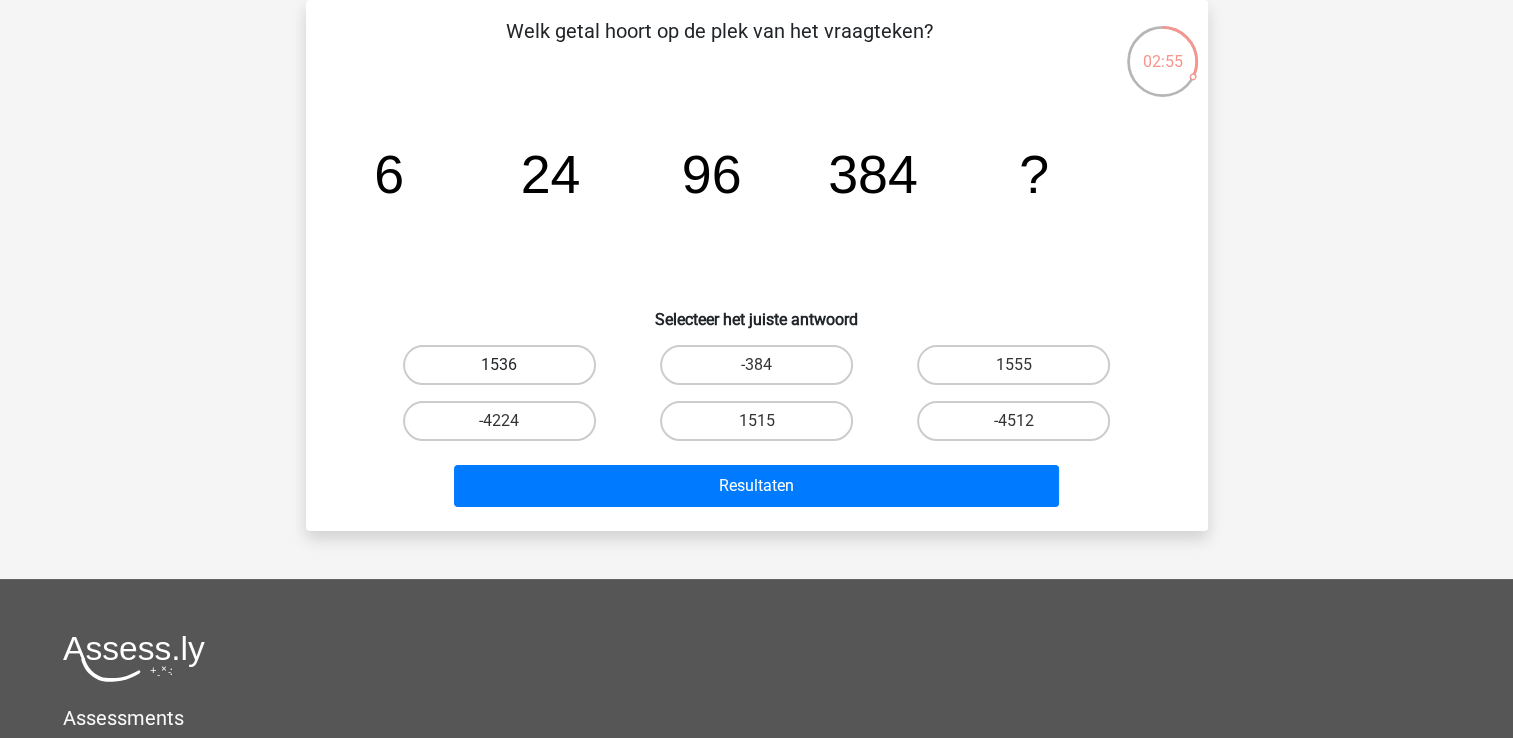 click on "1536" at bounding box center [499, 365] 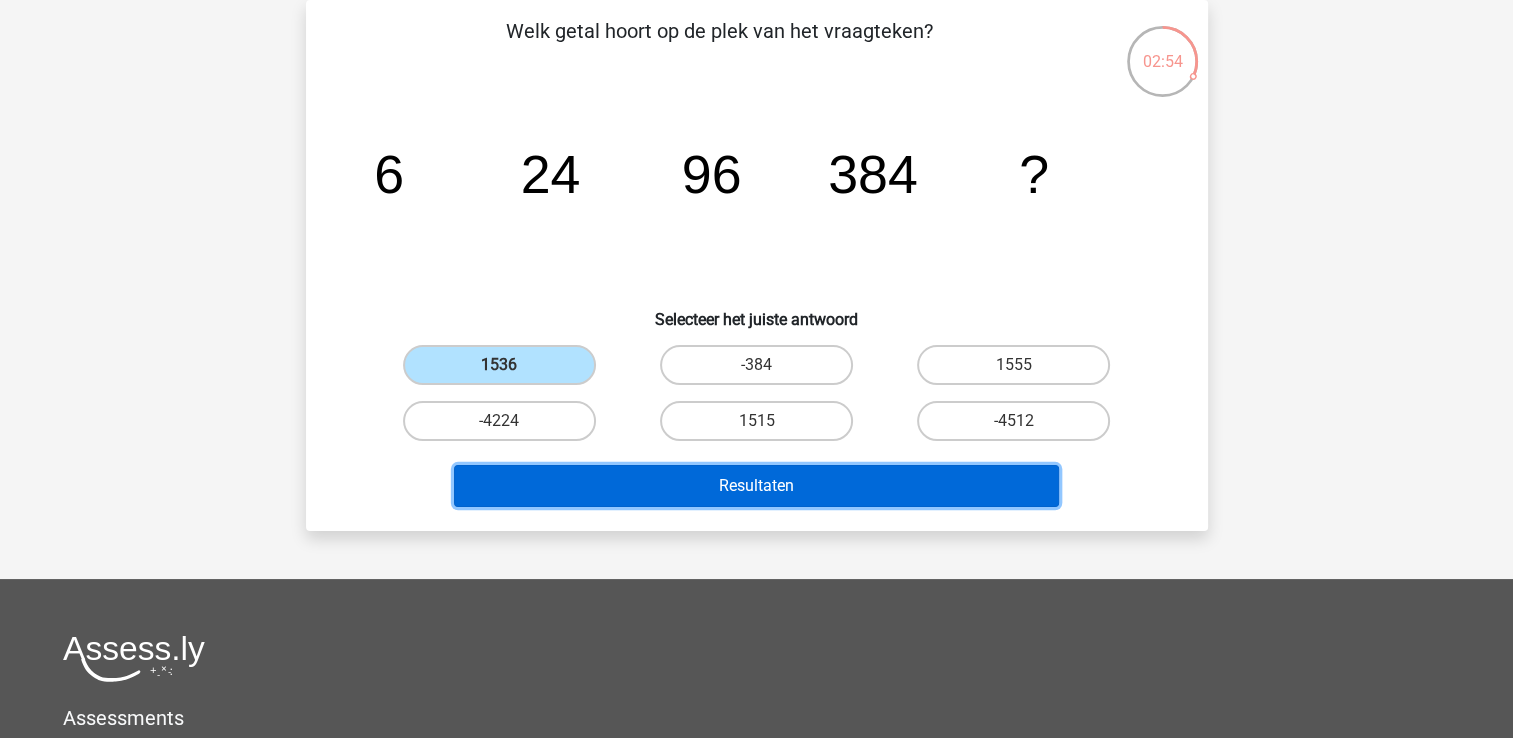click on "Resultaten" at bounding box center [756, 486] 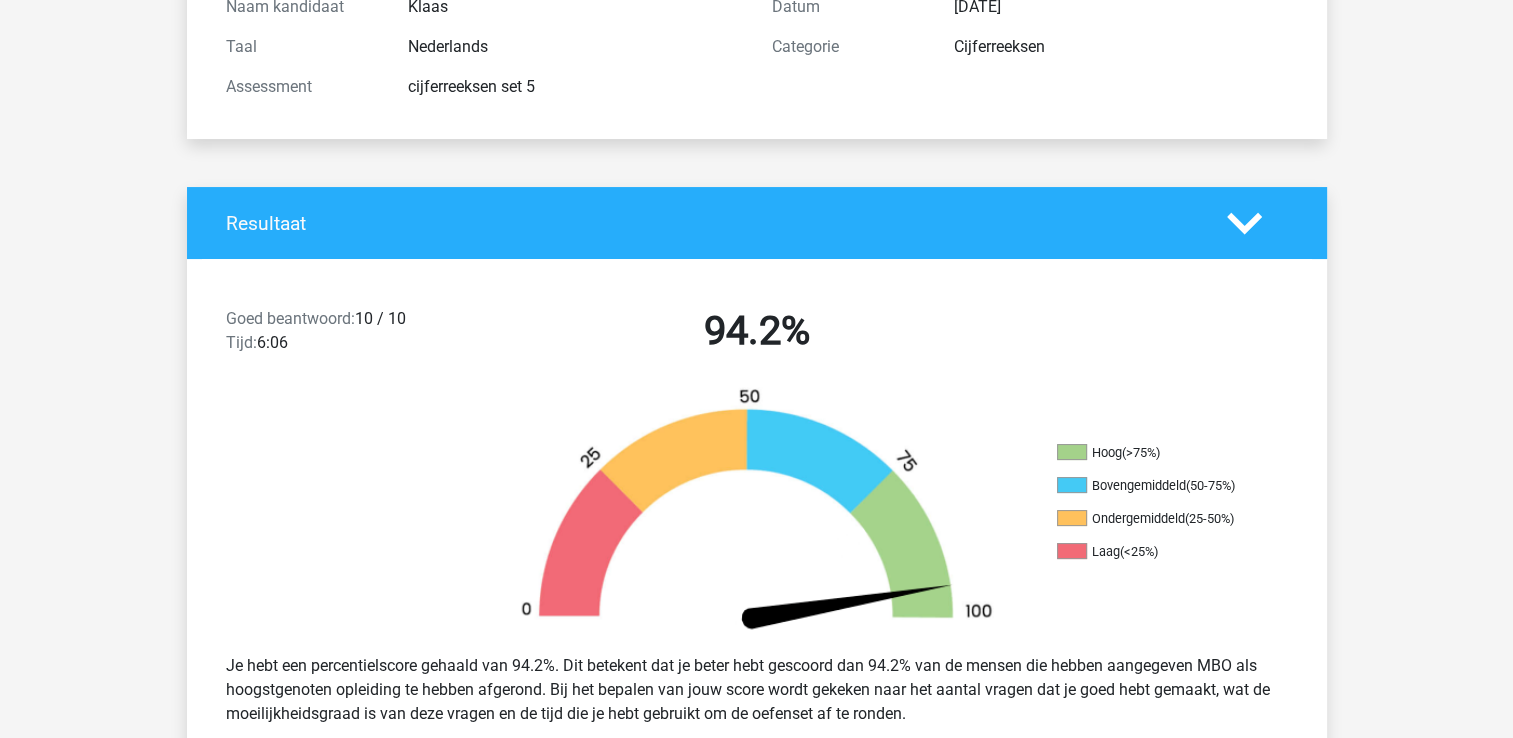scroll, scrollTop: 100, scrollLeft: 0, axis: vertical 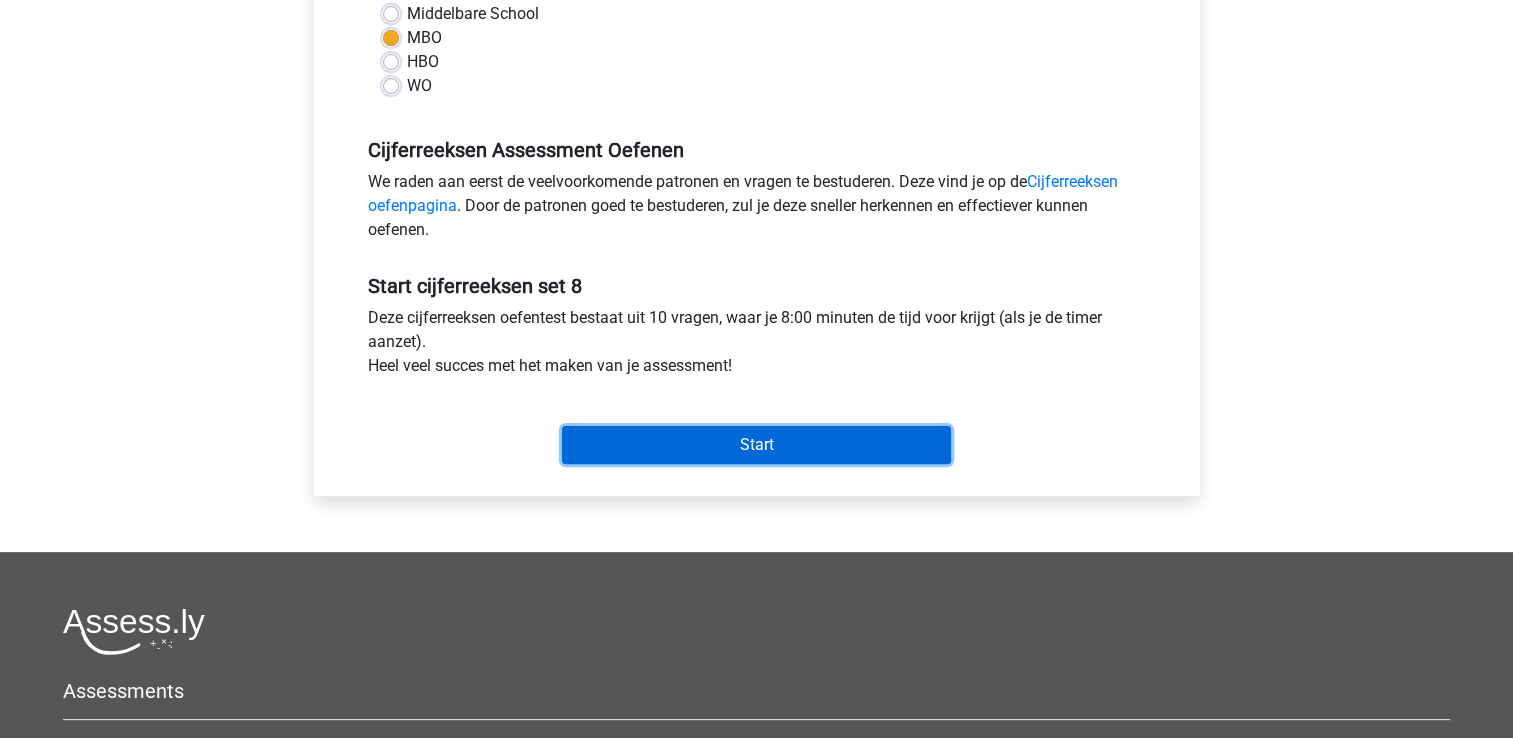 click on "Start" at bounding box center (756, 445) 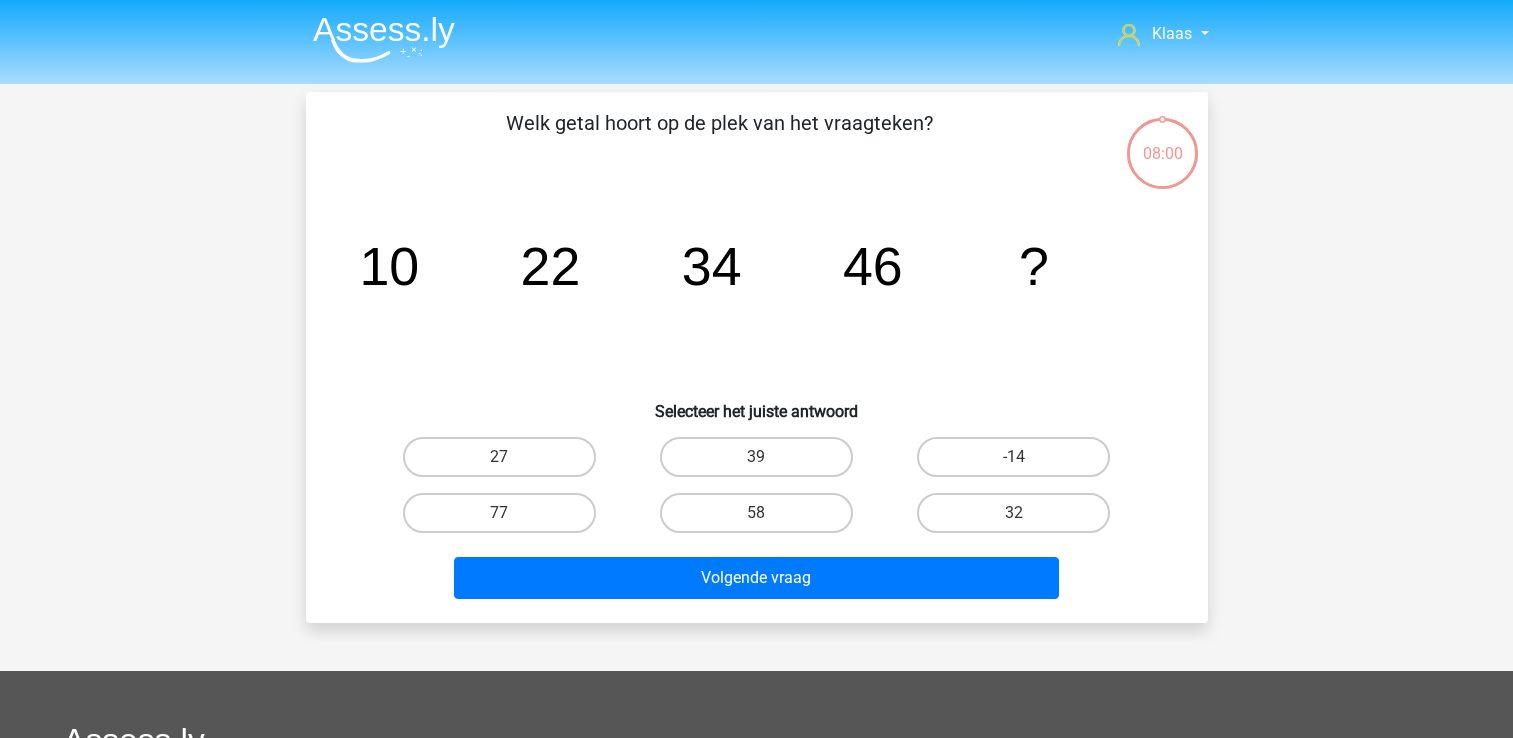 scroll, scrollTop: 0, scrollLeft: 0, axis: both 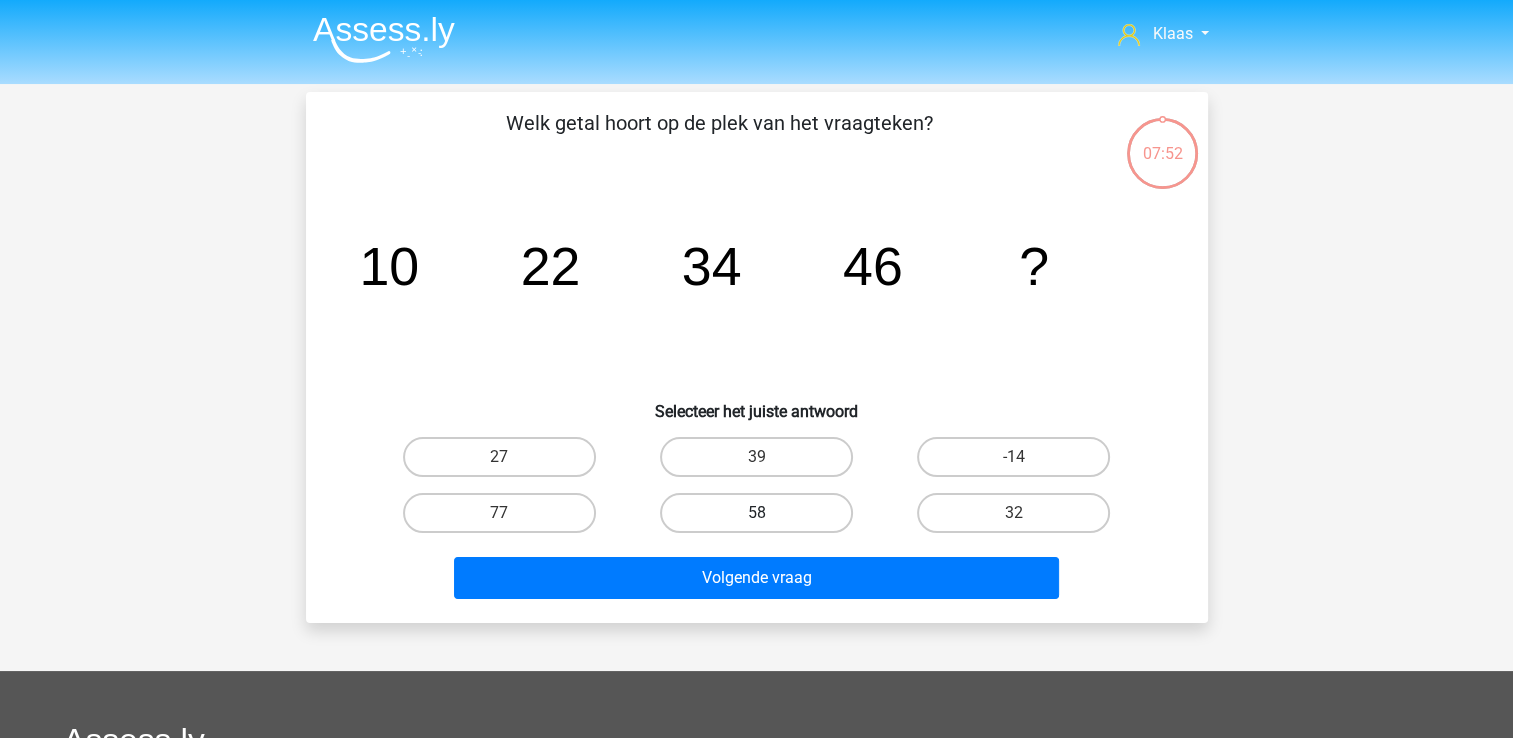 click on "58" at bounding box center (756, 513) 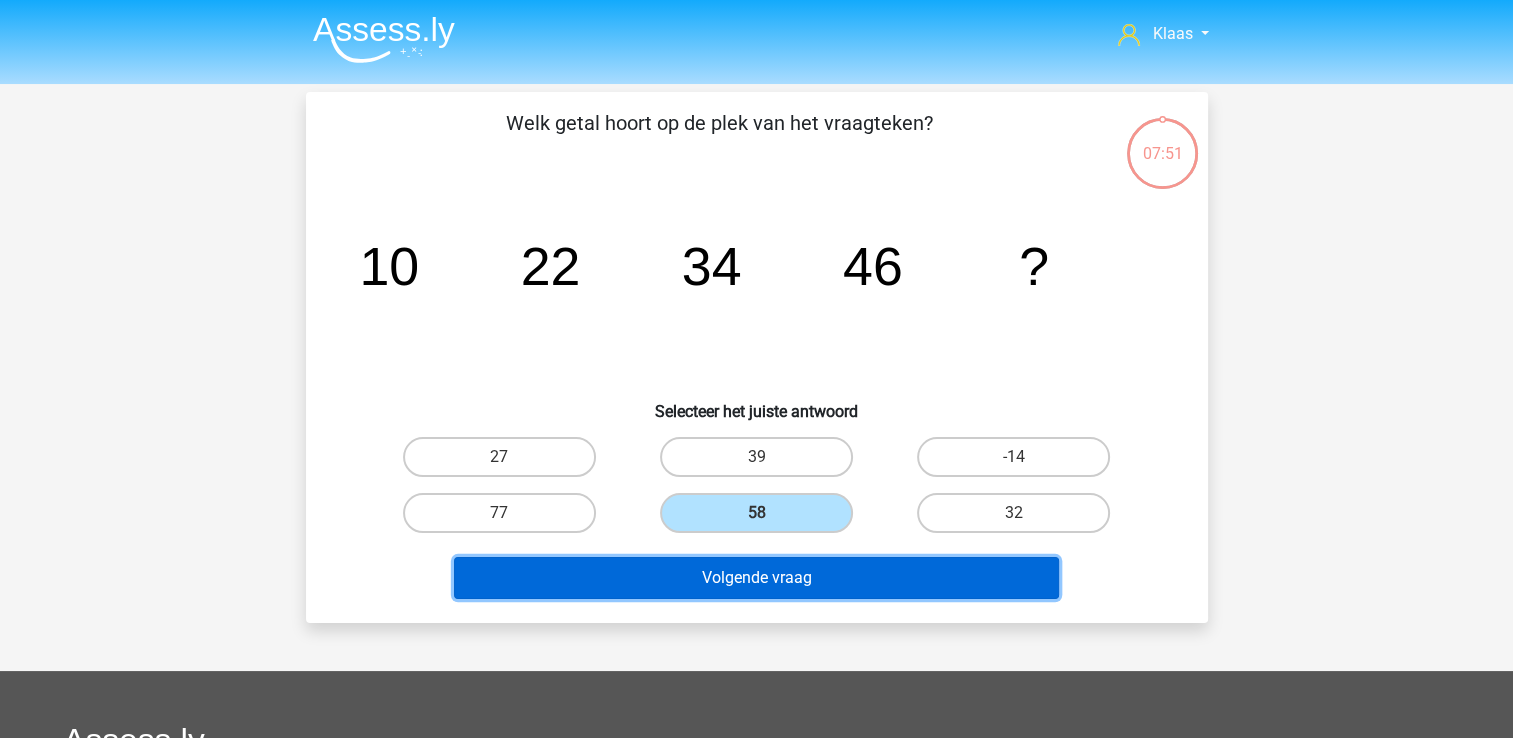 click on "Volgende vraag" at bounding box center [756, 578] 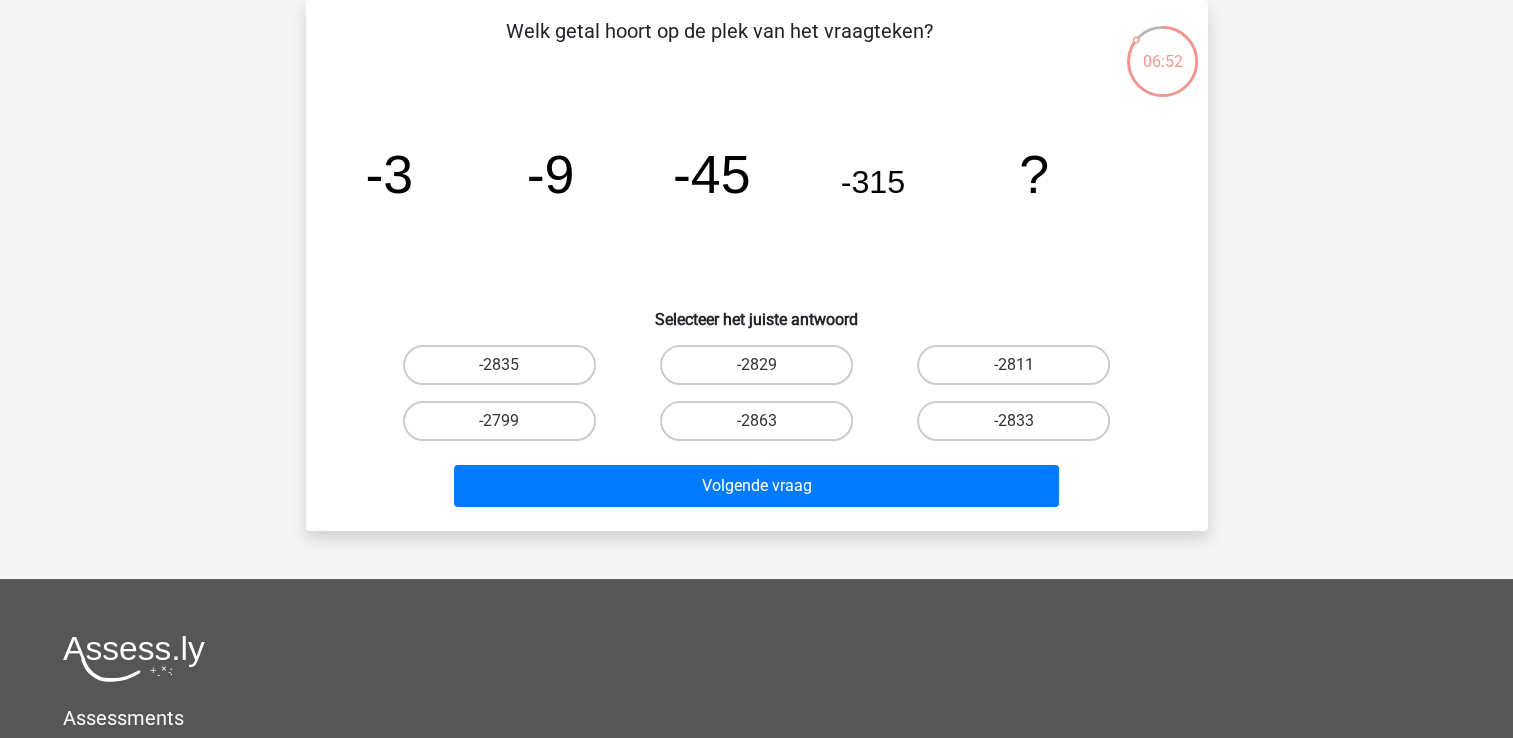scroll, scrollTop: 0, scrollLeft: 0, axis: both 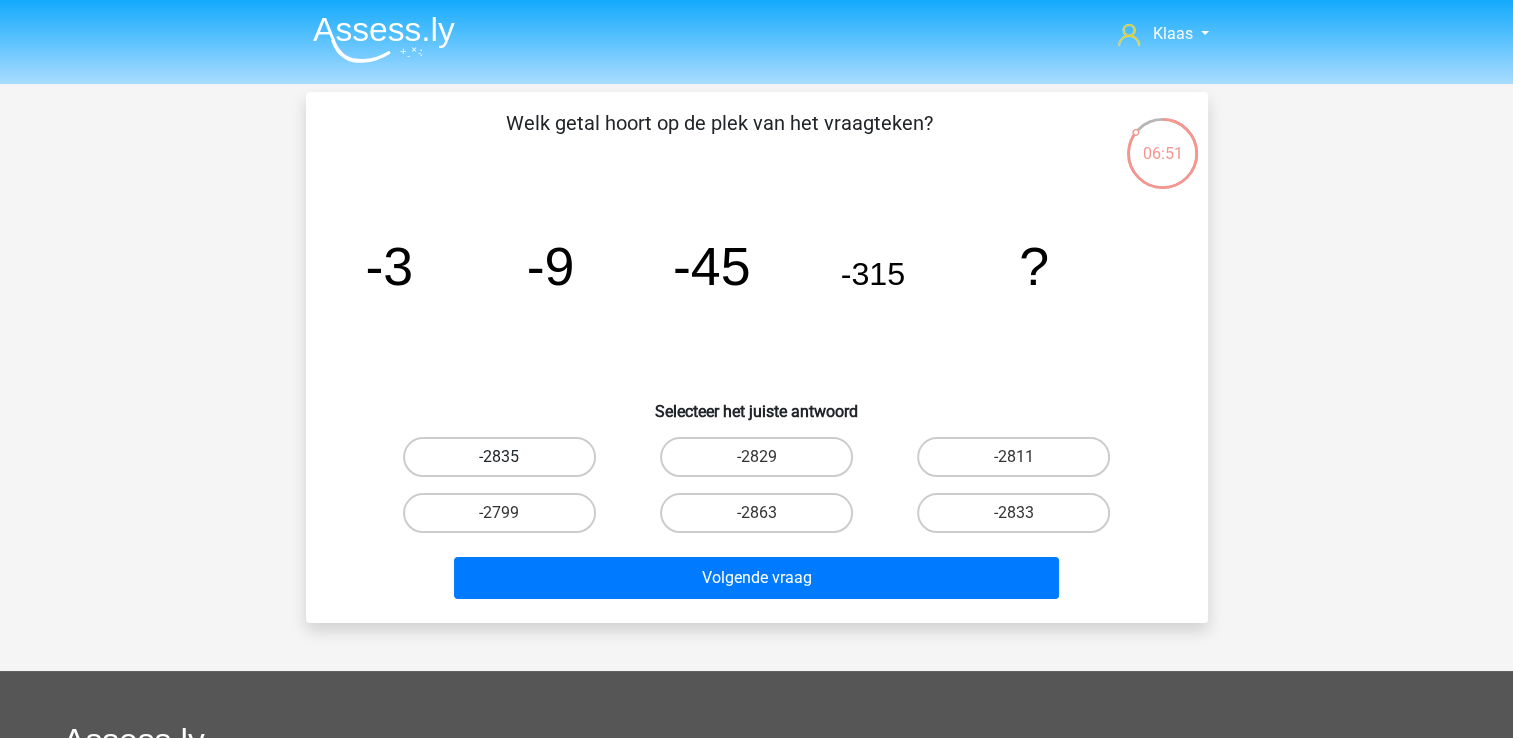 click on "-2835" at bounding box center [499, 457] 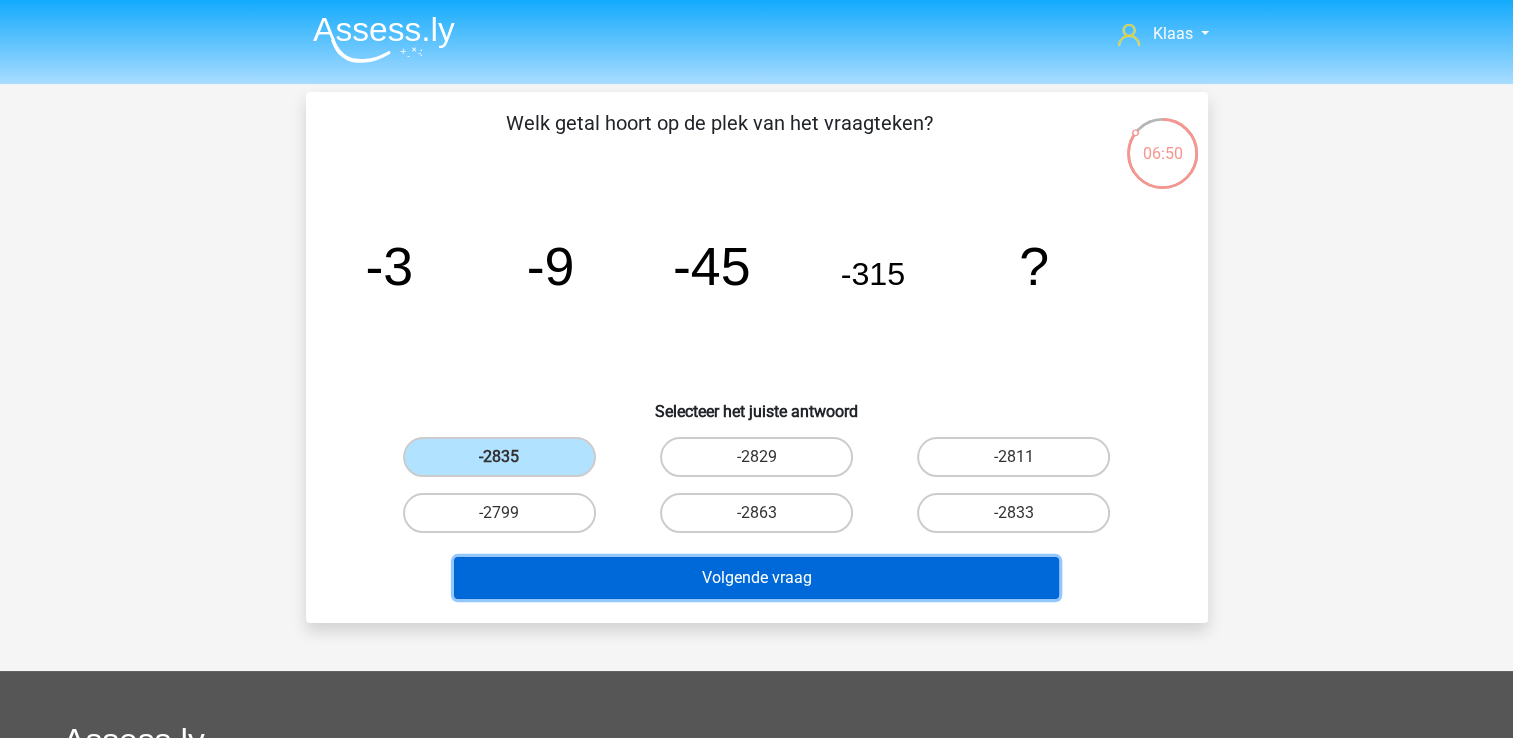 click on "Volgende vraag" at bounding box center [756, 578] 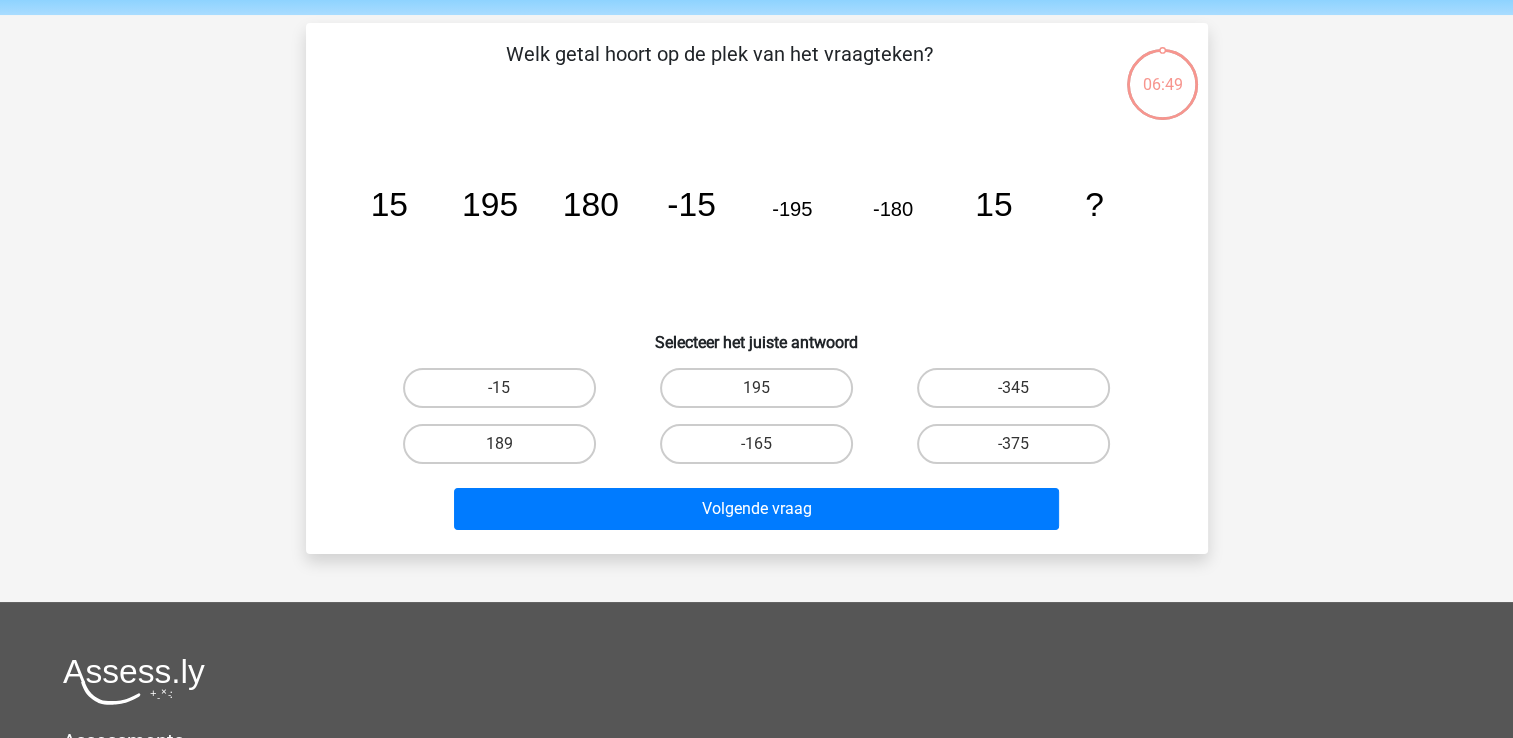 scroll, scrollTop: 92, scrollLeft: 0, axis: vertical 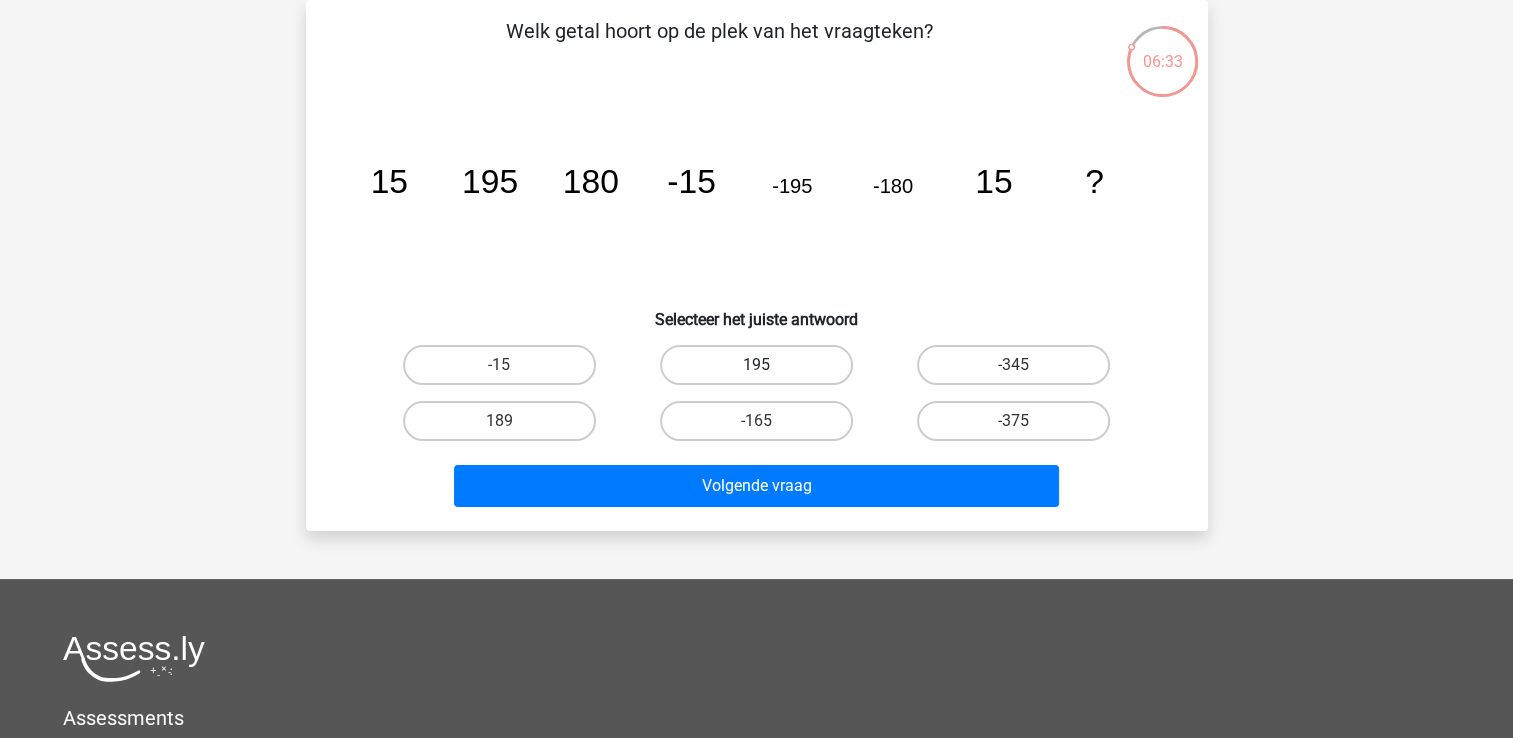 click on "195" at bounding box center [756, 365] 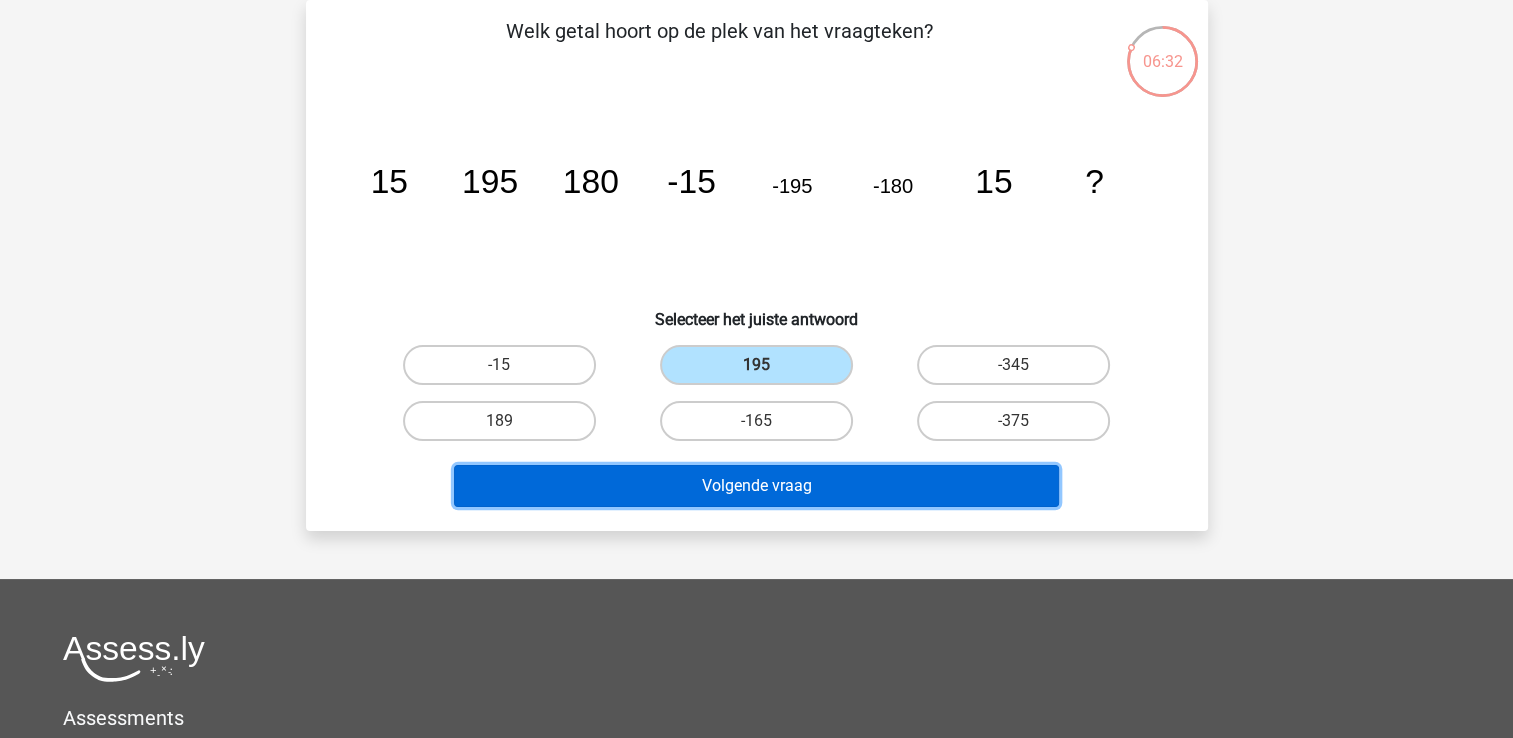 click on "Volgende vraag" at bounding box center [756, 486] 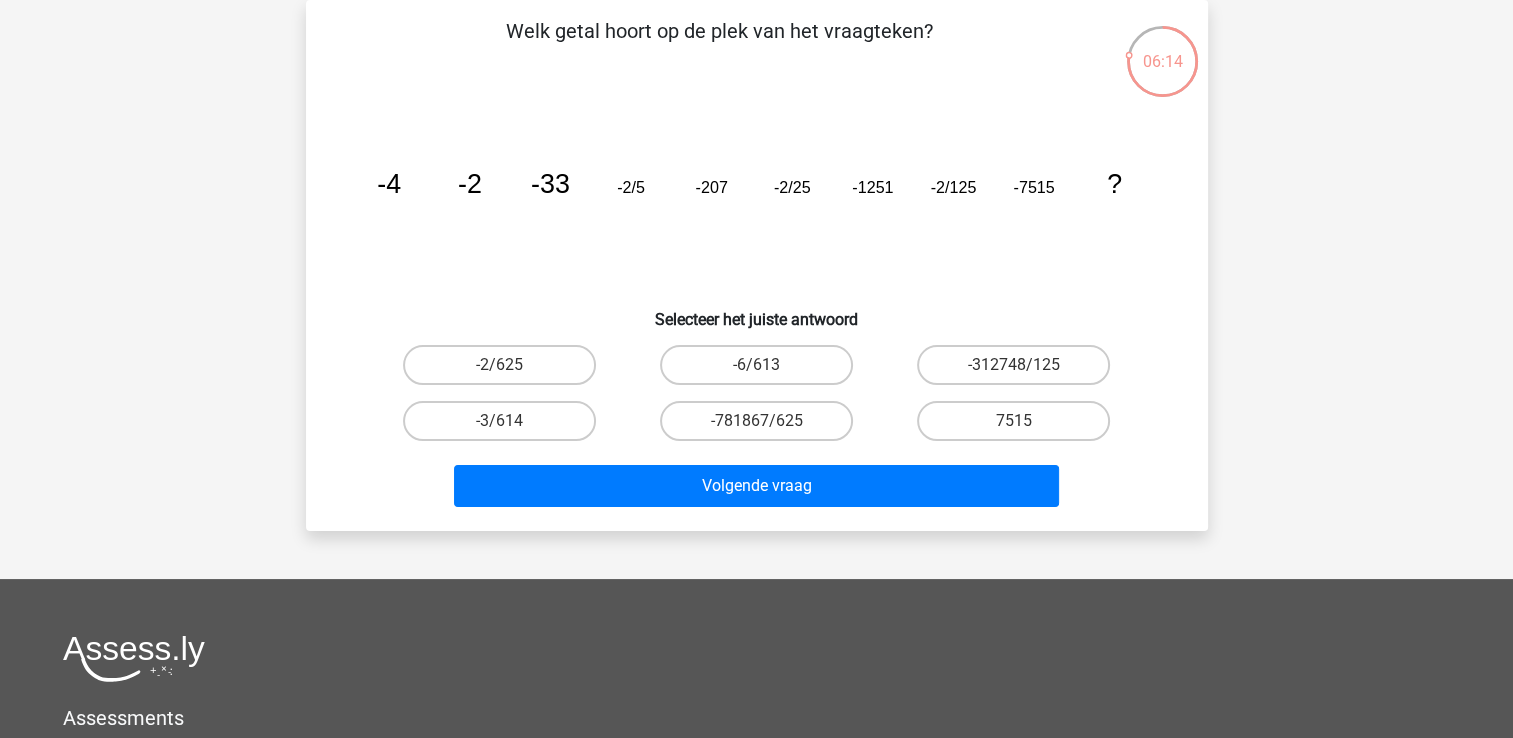 click on "-2/625" at bounding box center [505, 371] 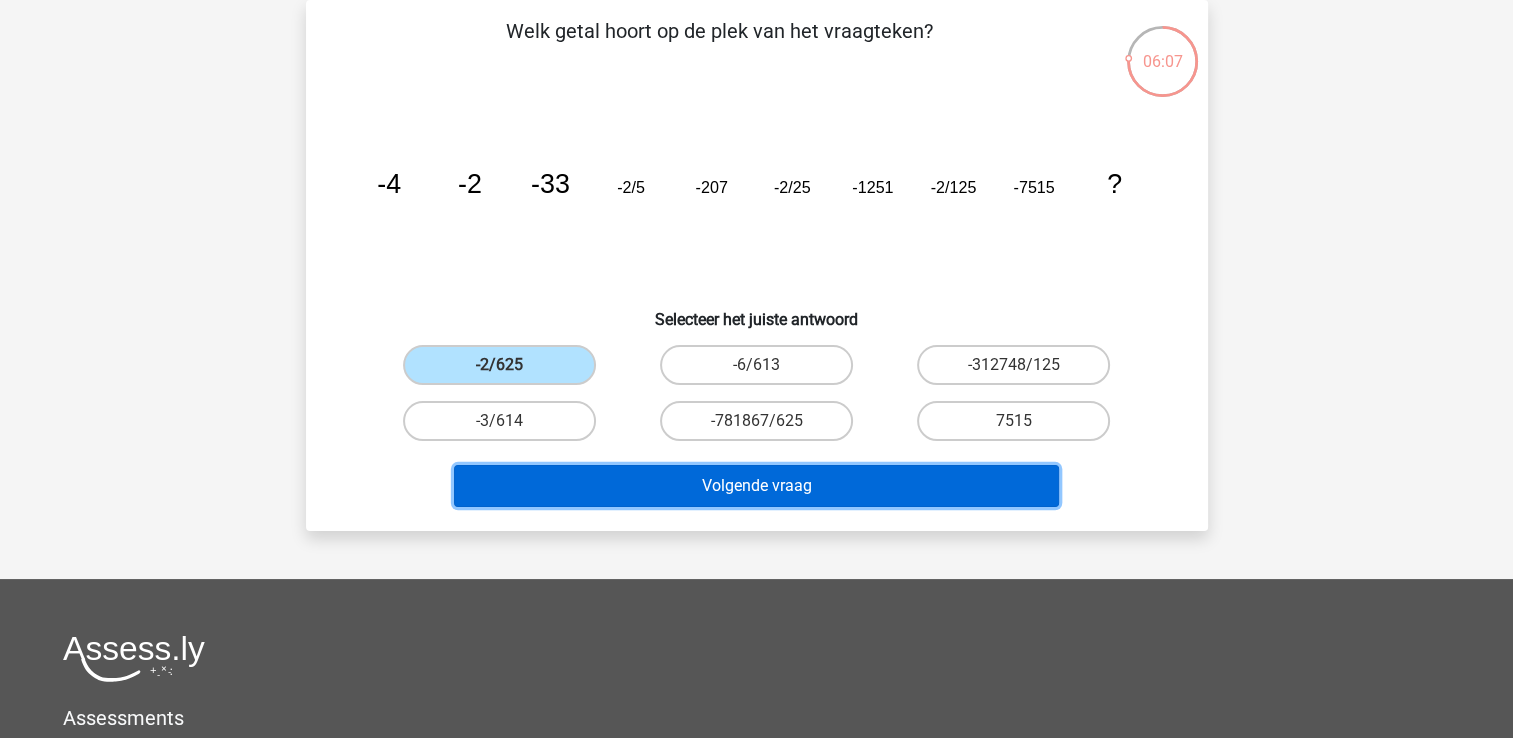 click on "Volgende vraag" at bounding box center [756, 486] 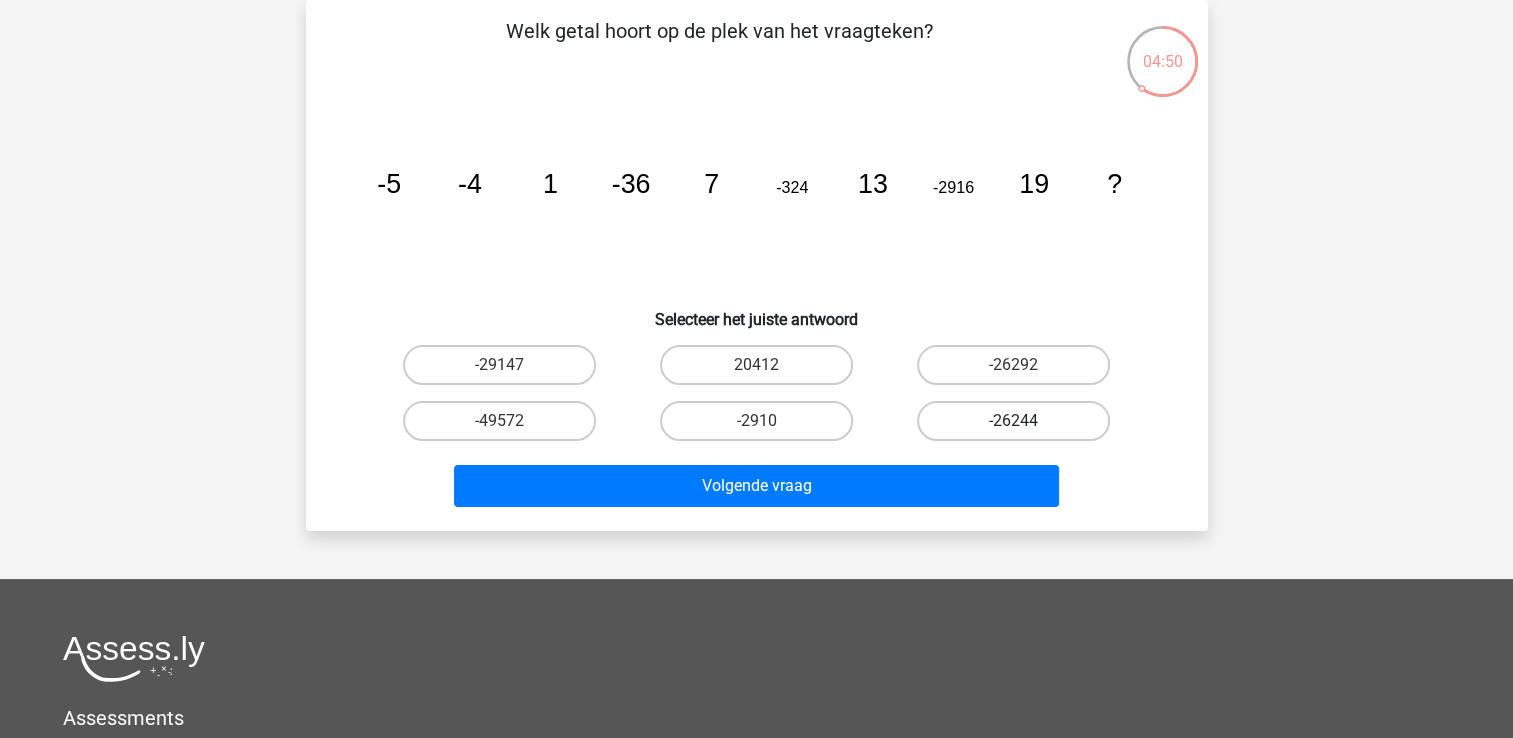 click on "-26244" at bounding box center [1013, 421] 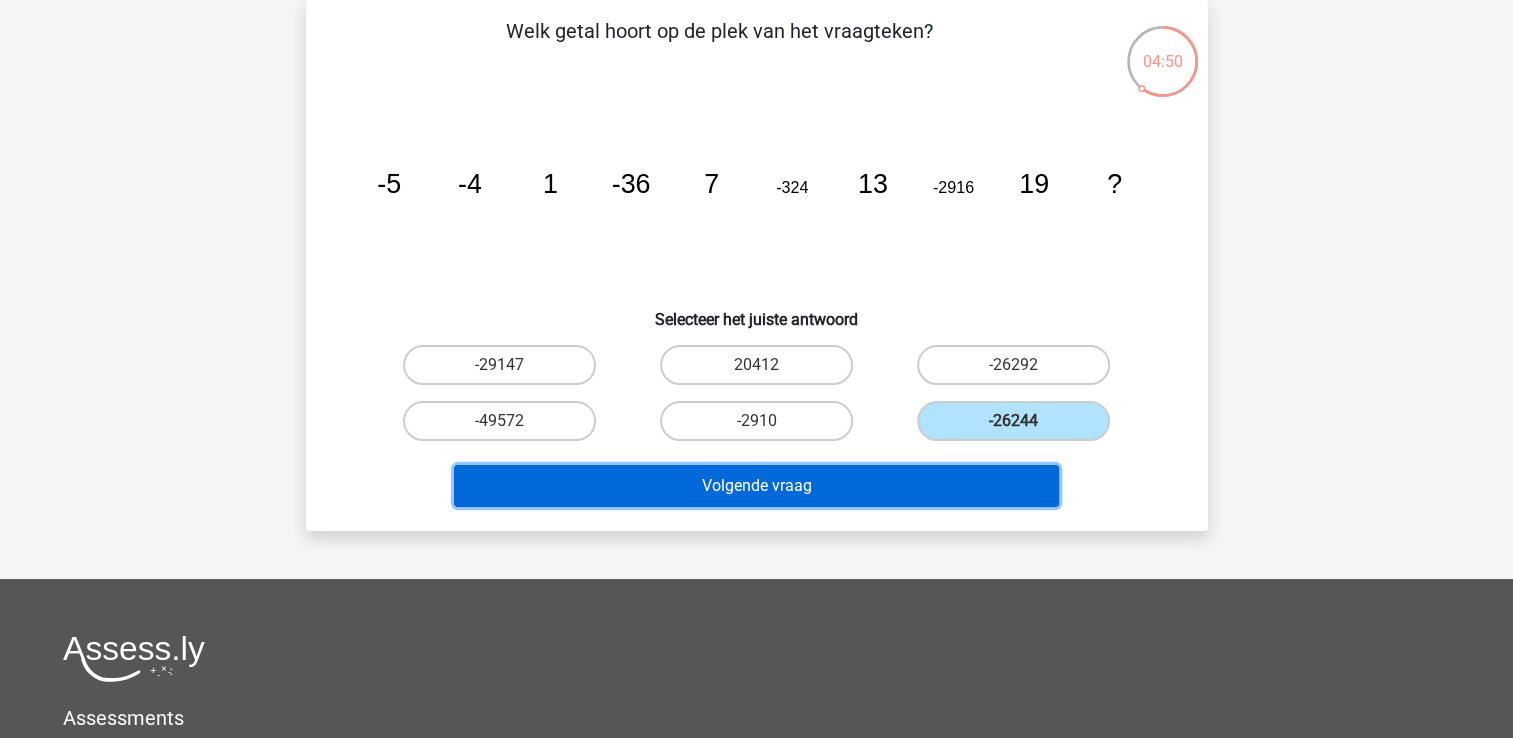 click on "Volgende vraag" at bounding box center (756, 486) 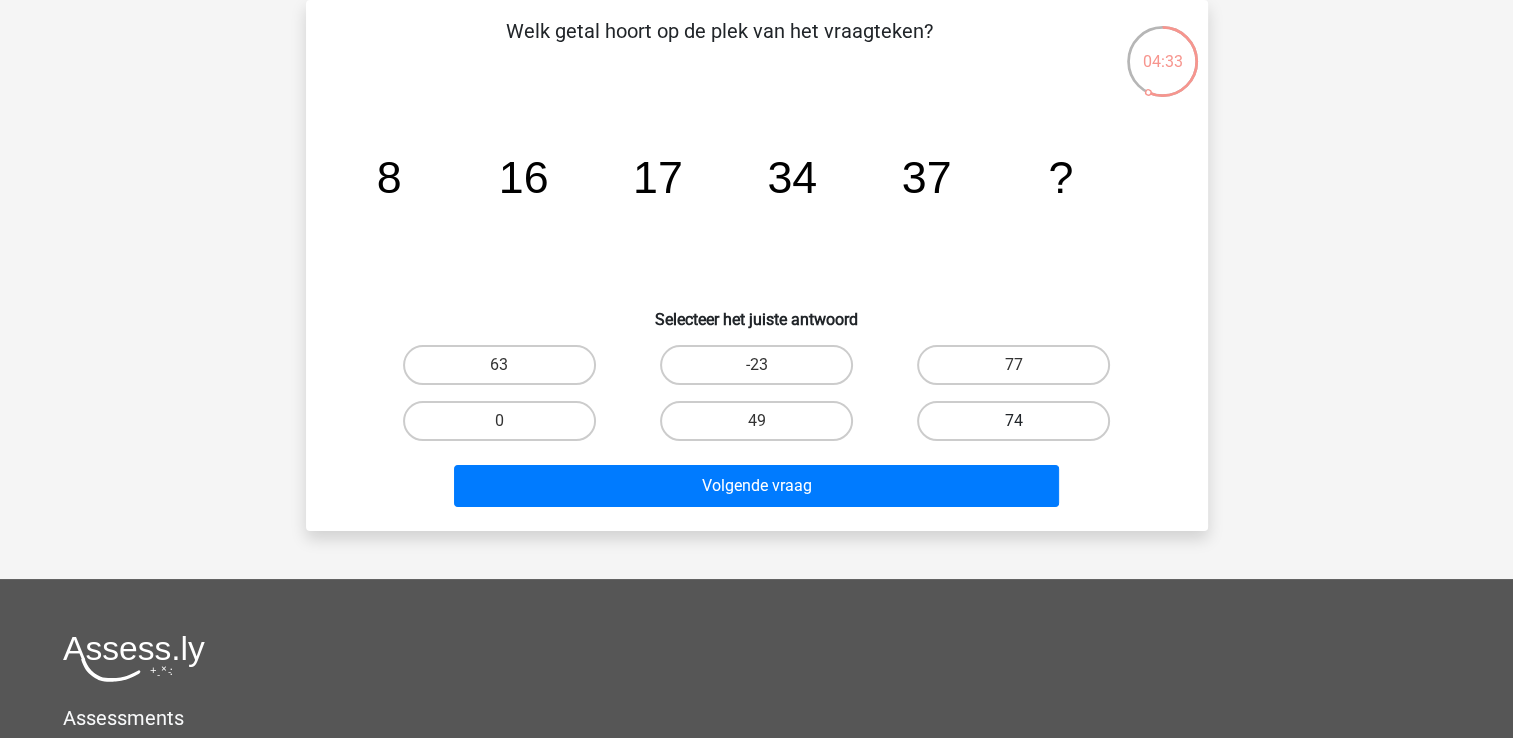 click on "74" at bounding box center [1013, 421] 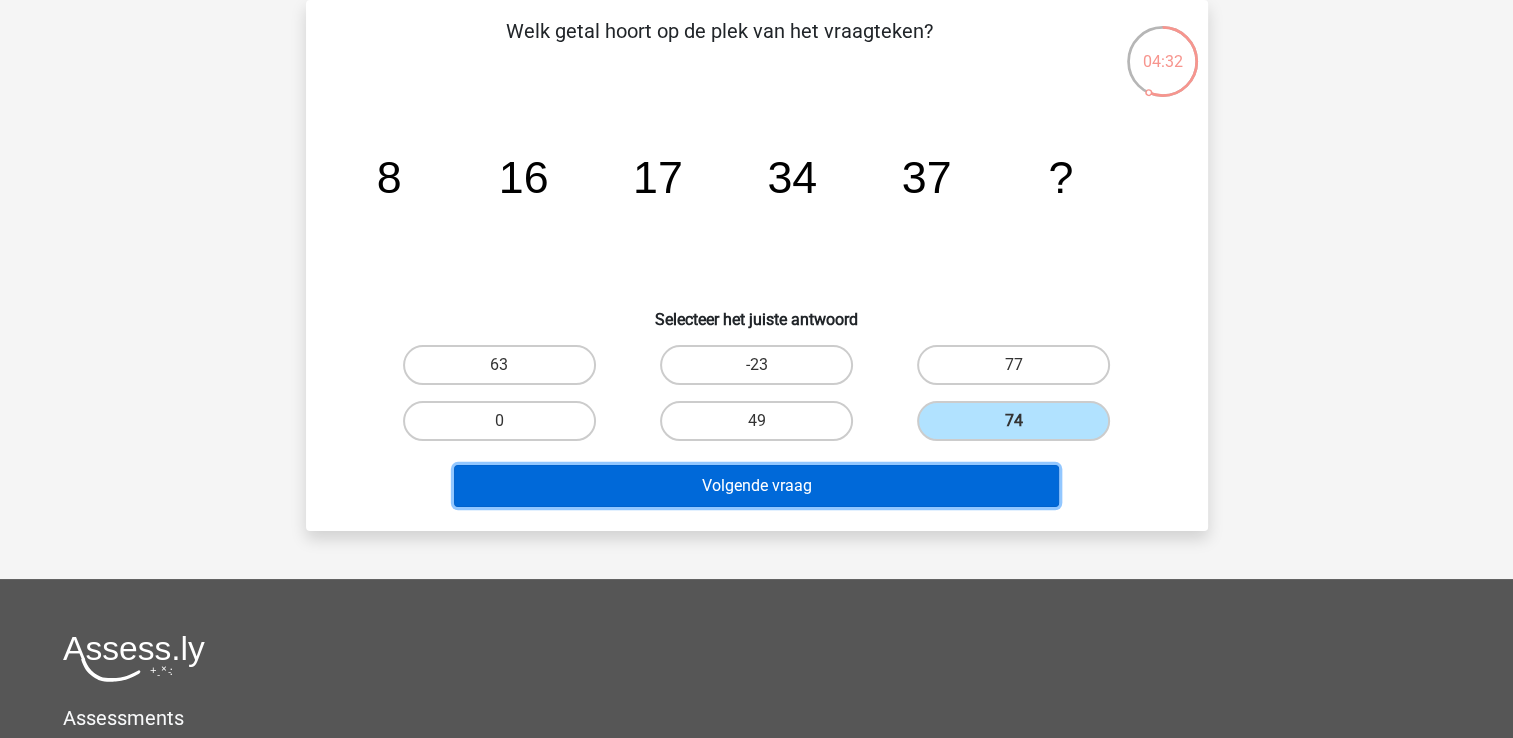 click on "Volgende vraag" at bounding box center [756, 486] 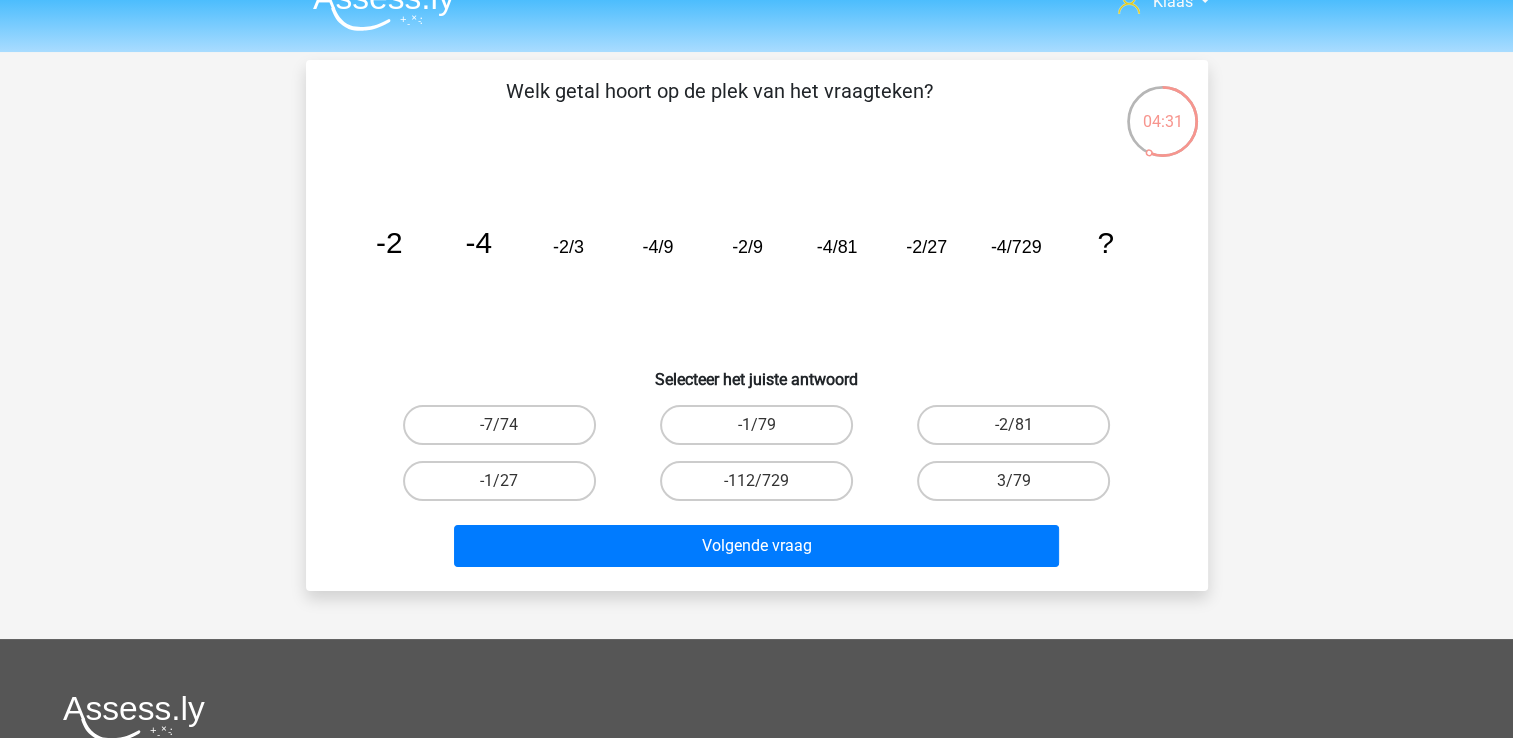 scroll, scrollTop: 0, scrollLeft: 0, axis: both 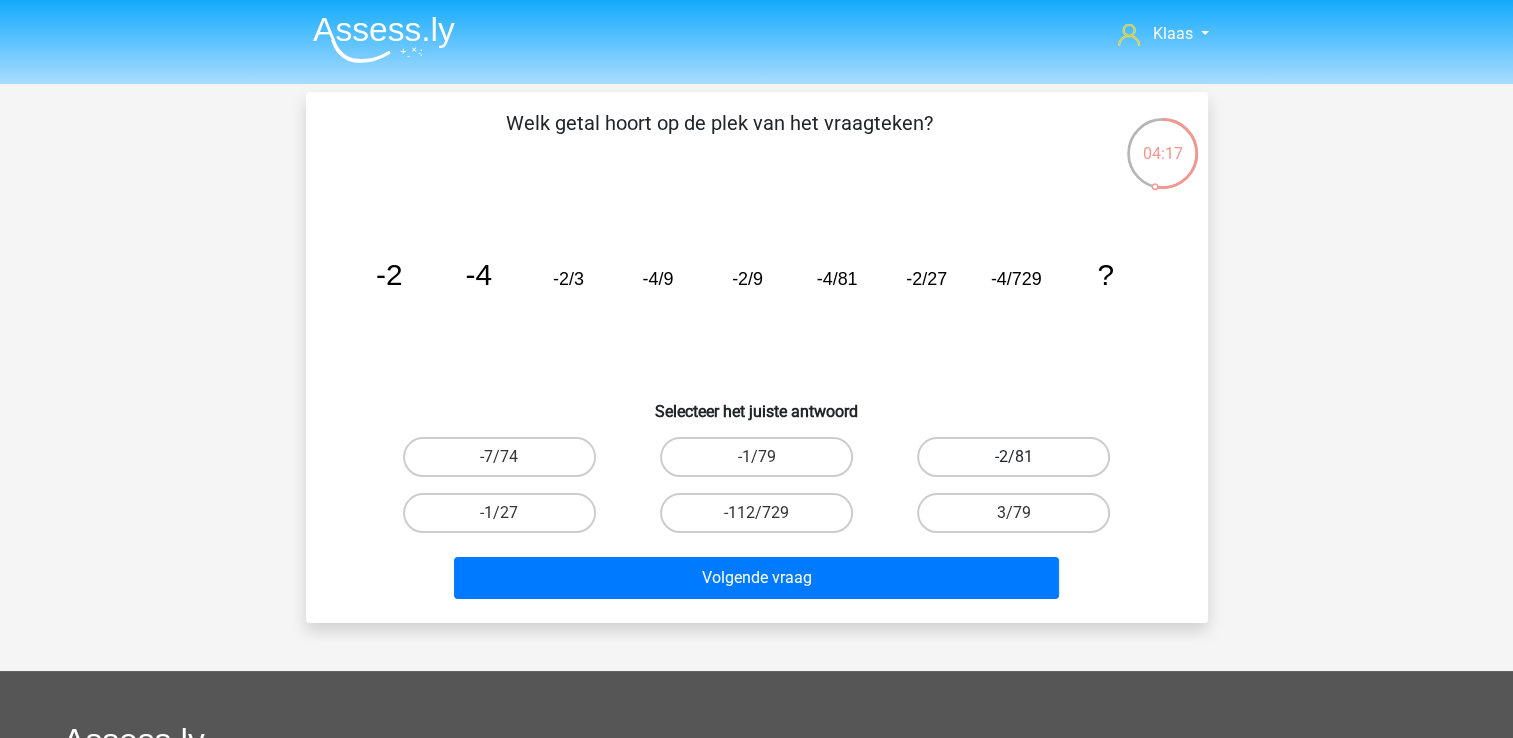 click on "-2/81" at bounding box center (1013, 457) 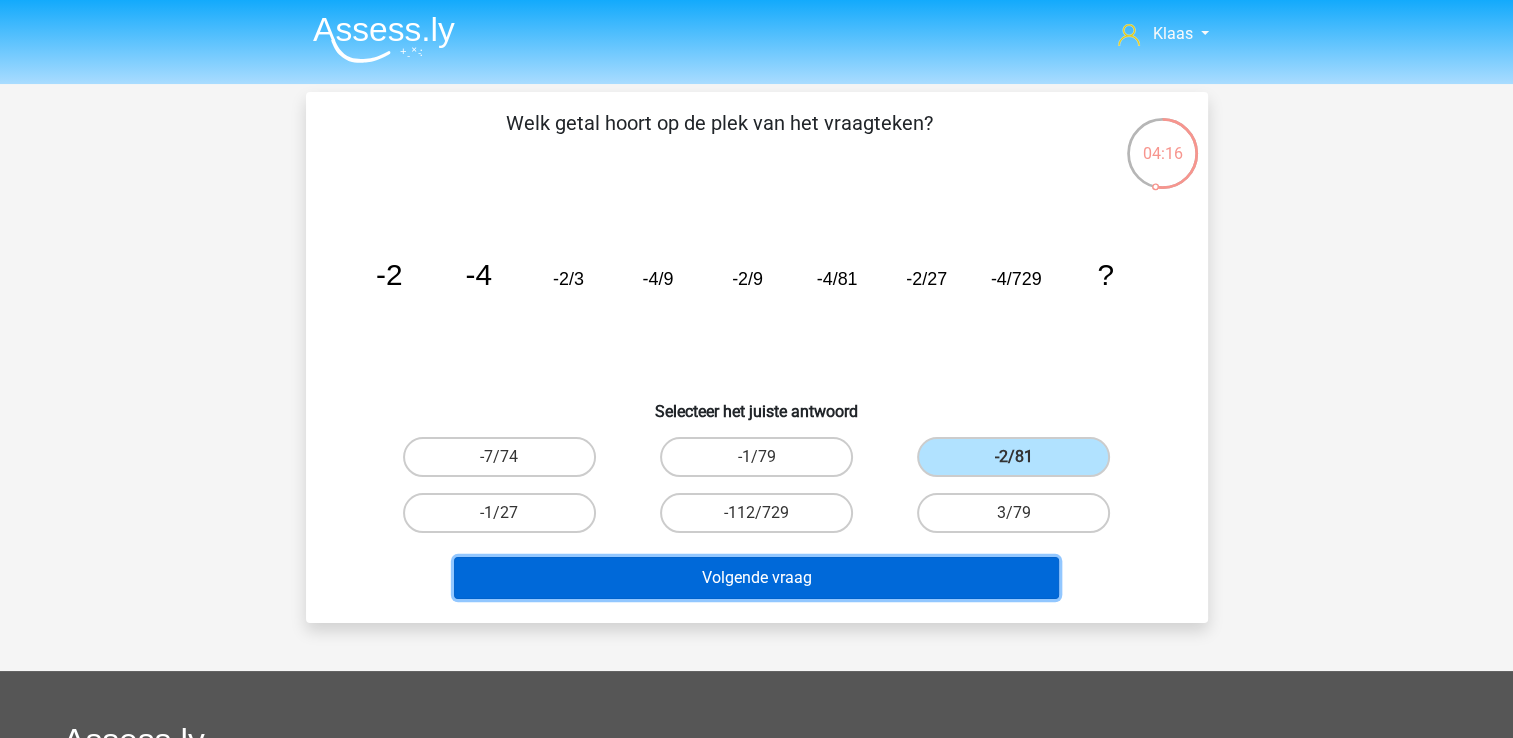 click on "Volgende vraag" at bounding box center [756, 578] 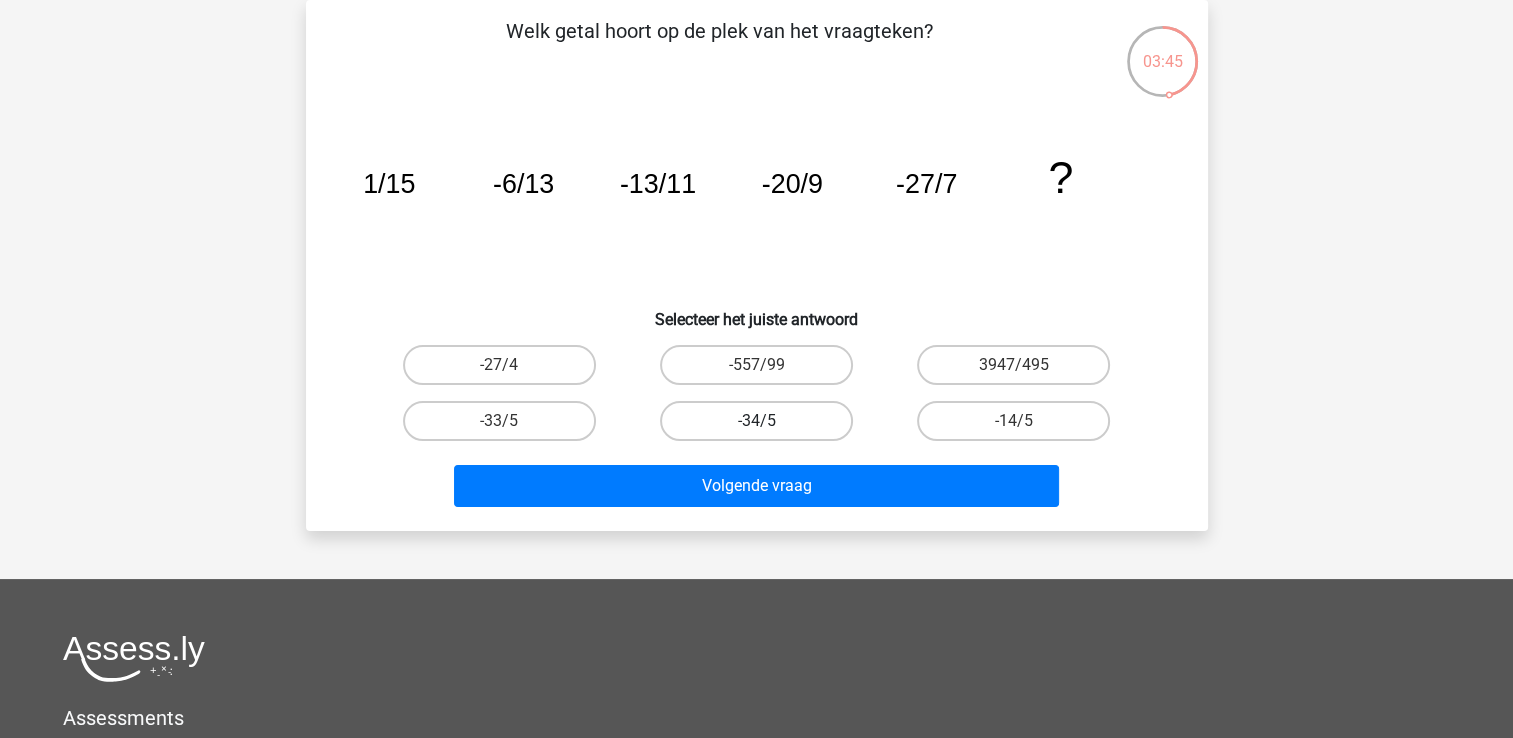 scroll, scrollTop: 44, scrollLeft: 0, axis: vertical 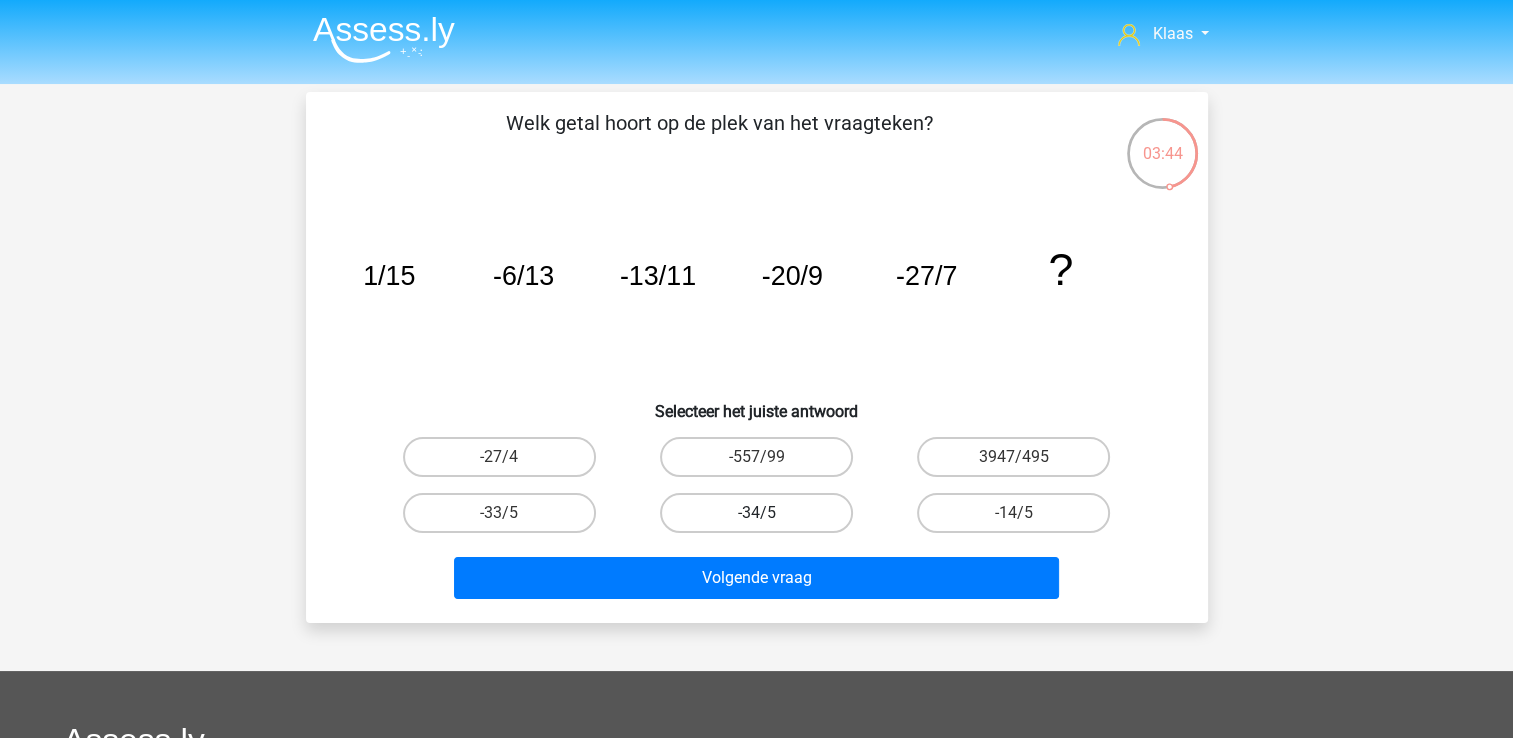 click on "Selecteer het juiste antwoord" at bounding box center [757, 403] 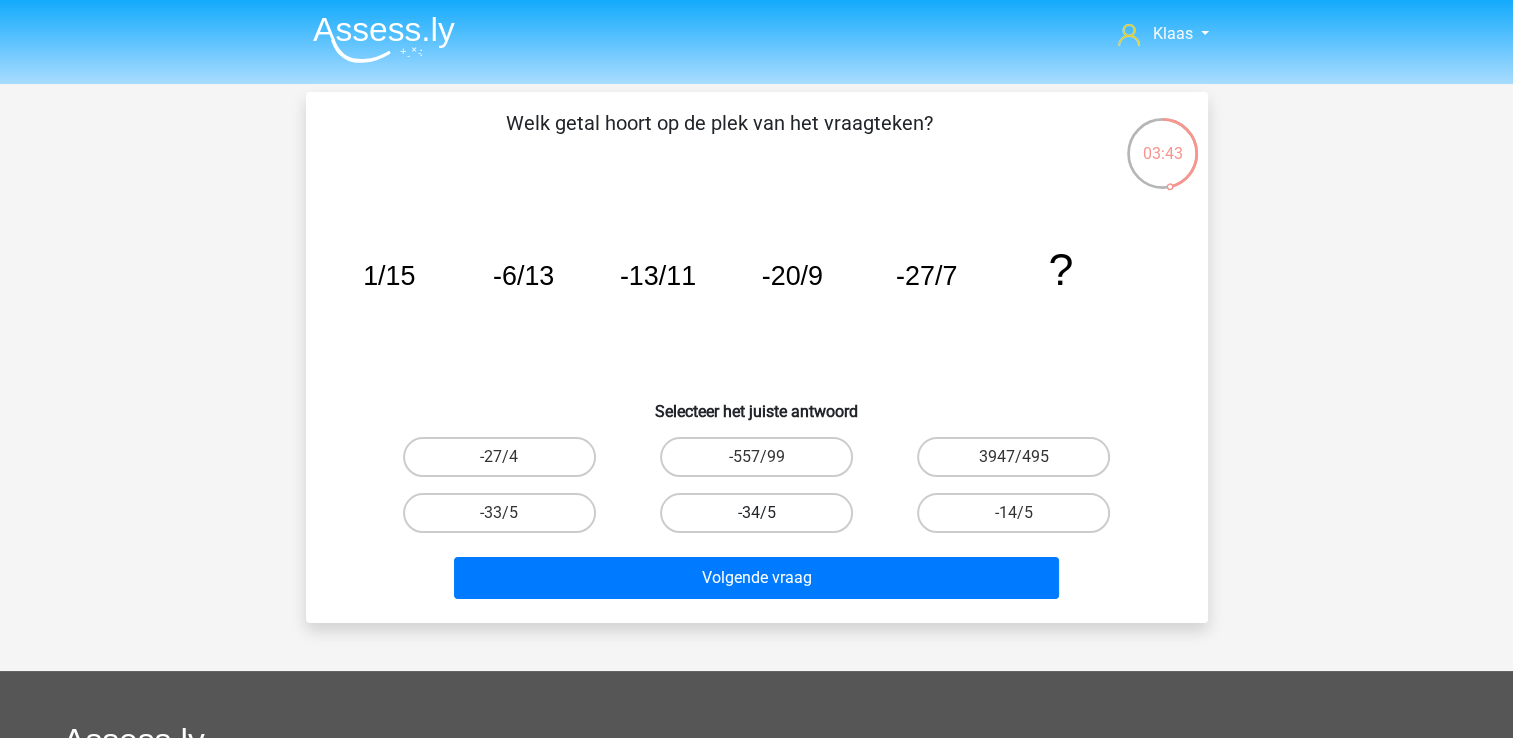 click on "-34/5" at bounding box center (756, 513) 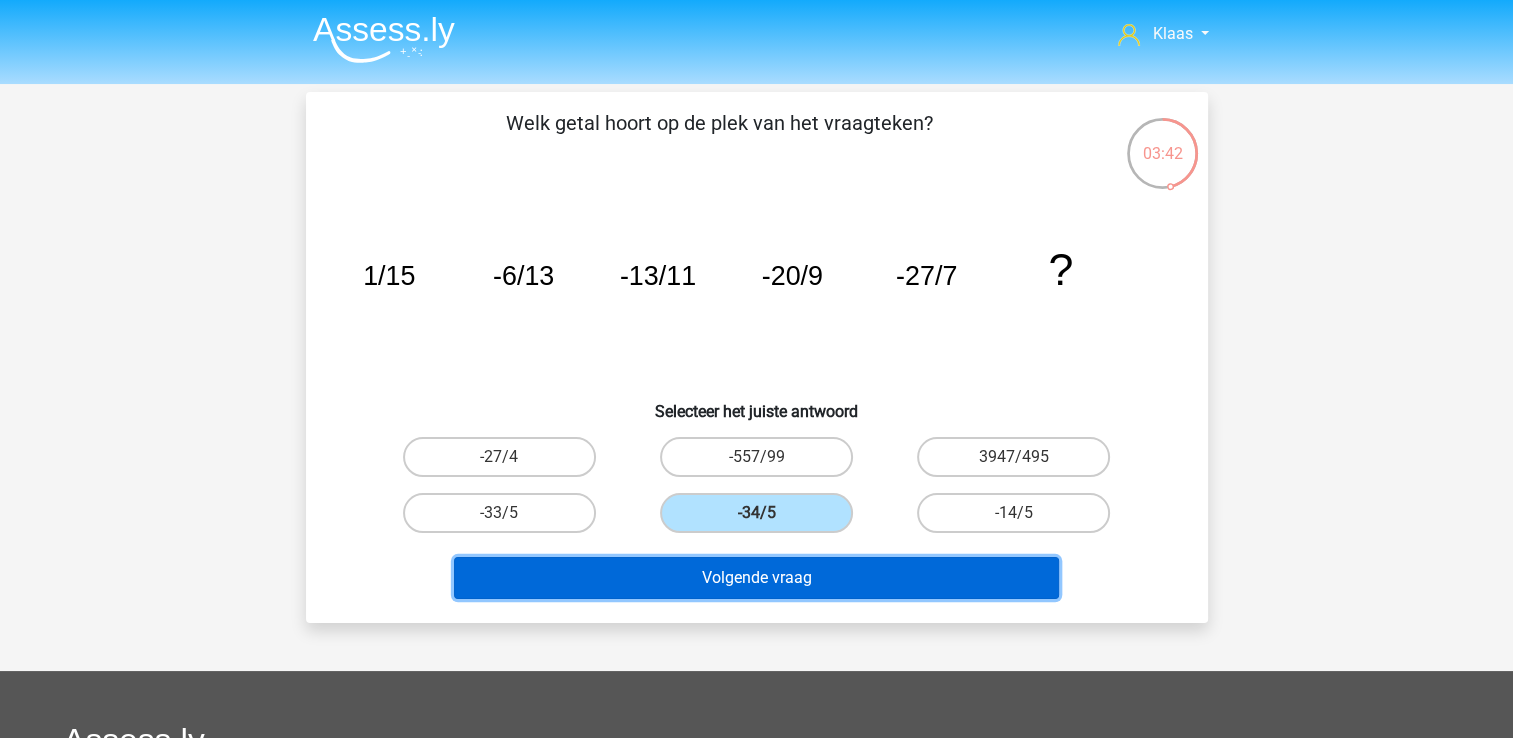 click on "Volgende vraag" at bounding box center [756, 578] 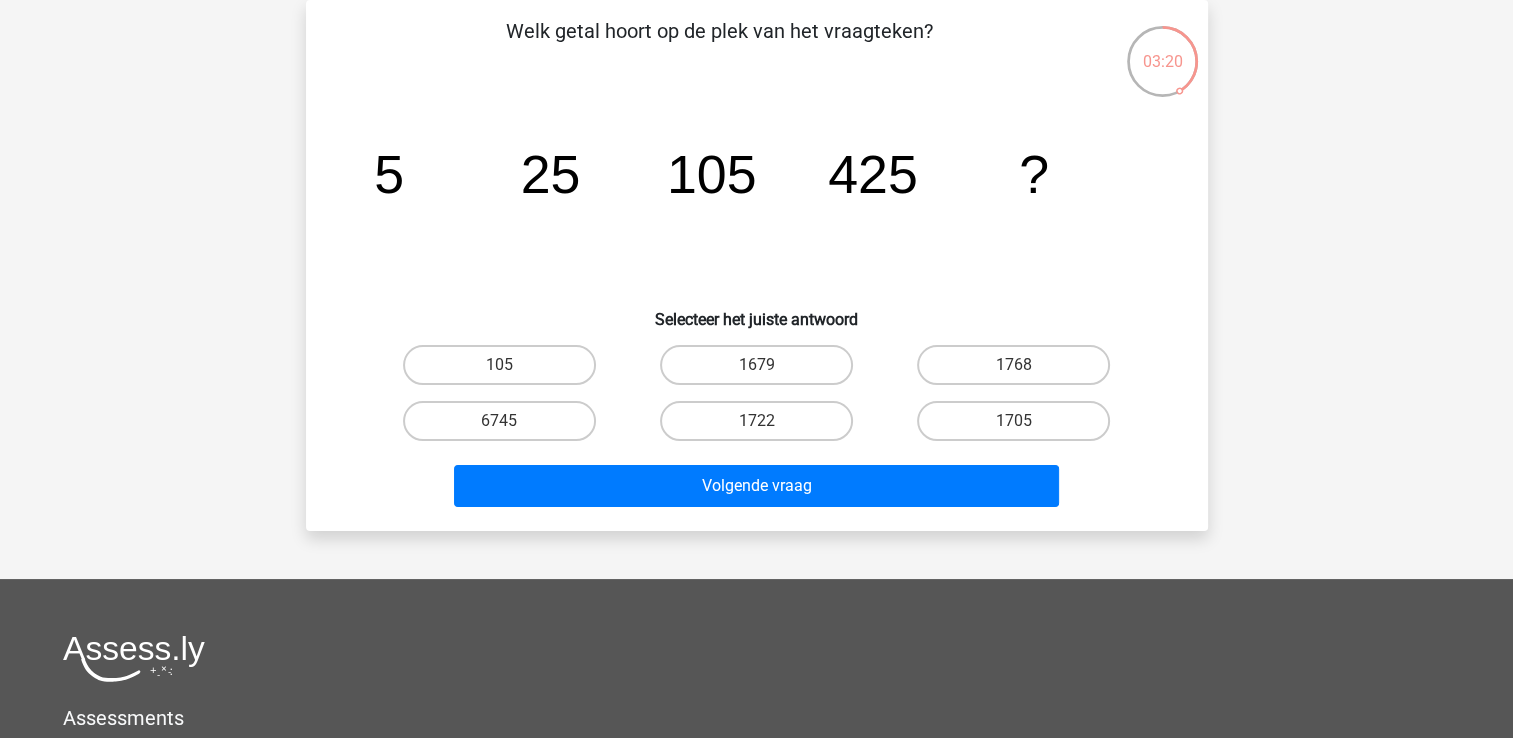 scroll, scrollTop: 0, scrollLeft: 0, axis: both 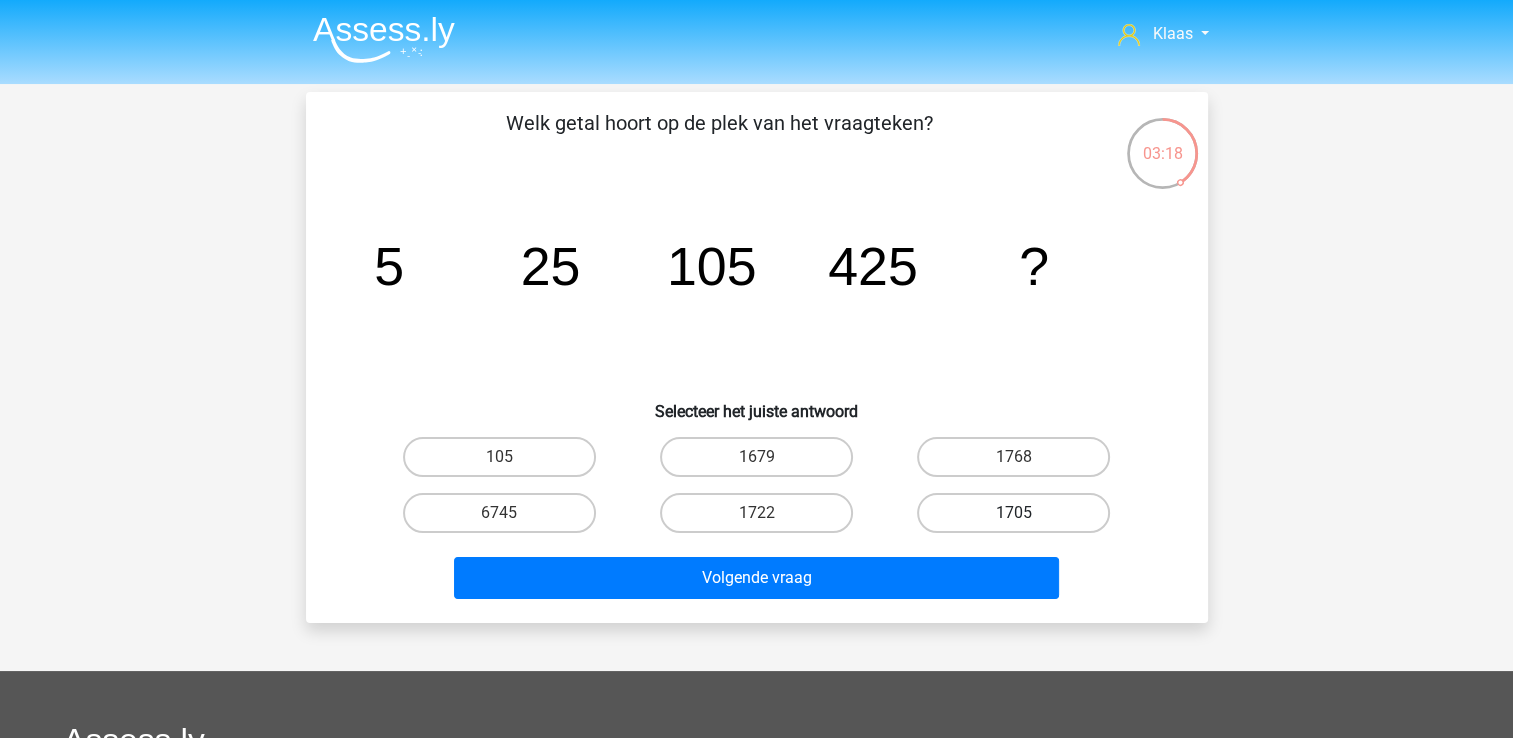 click on "1705" at bounding box center [1013, 513] 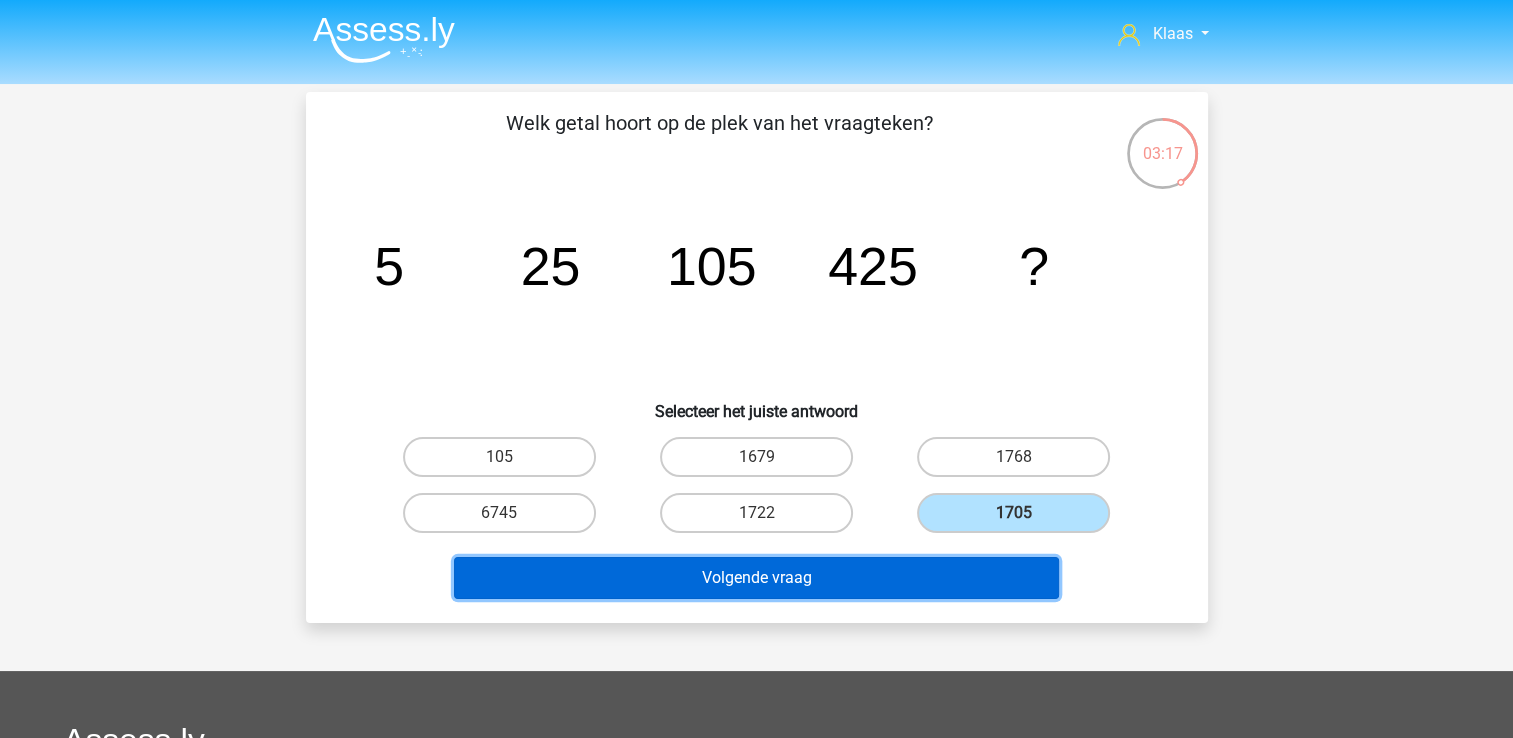 click on "Volgende vraag" at bounding box center (756, 578) 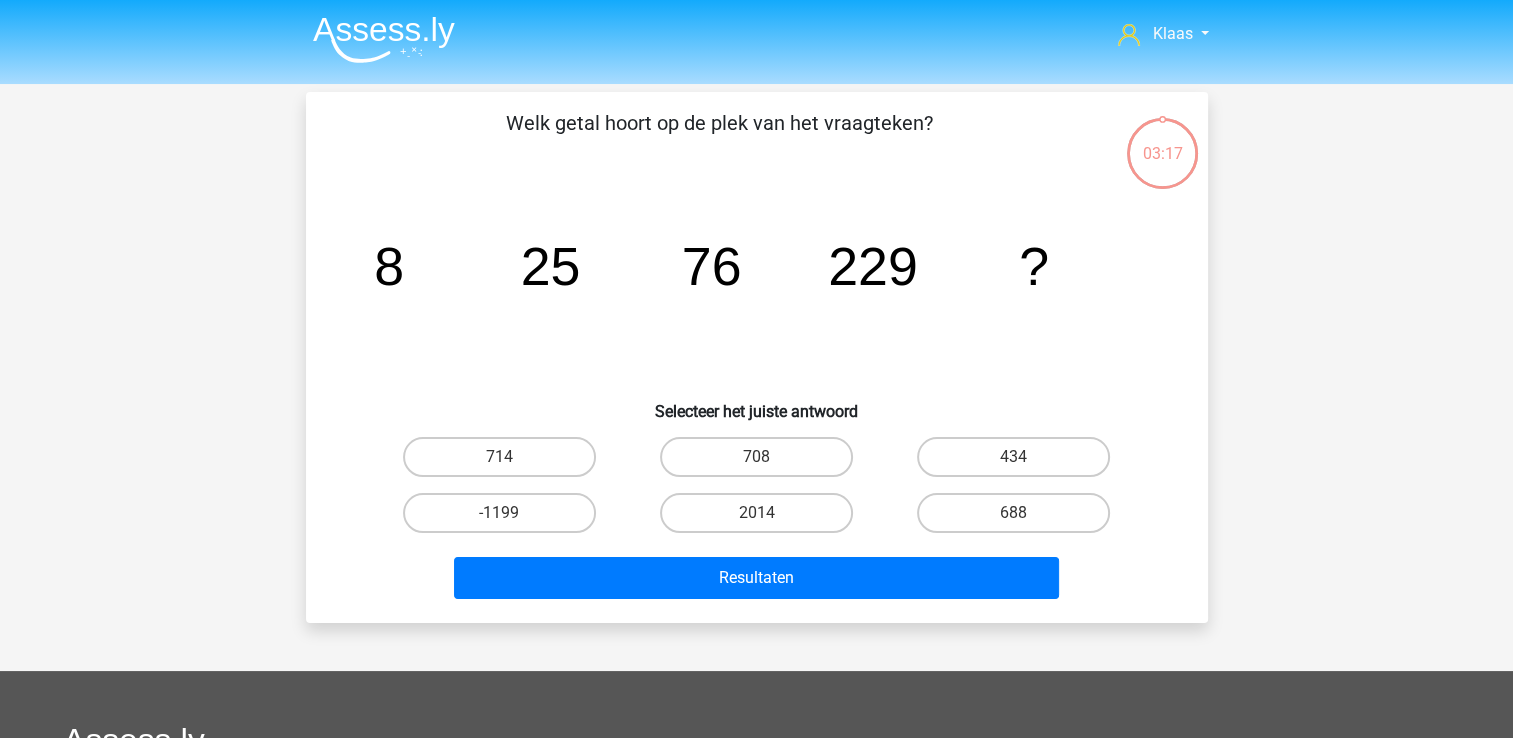scroll, scrollTop: 92, scrollLeft: 0, axis: vertical 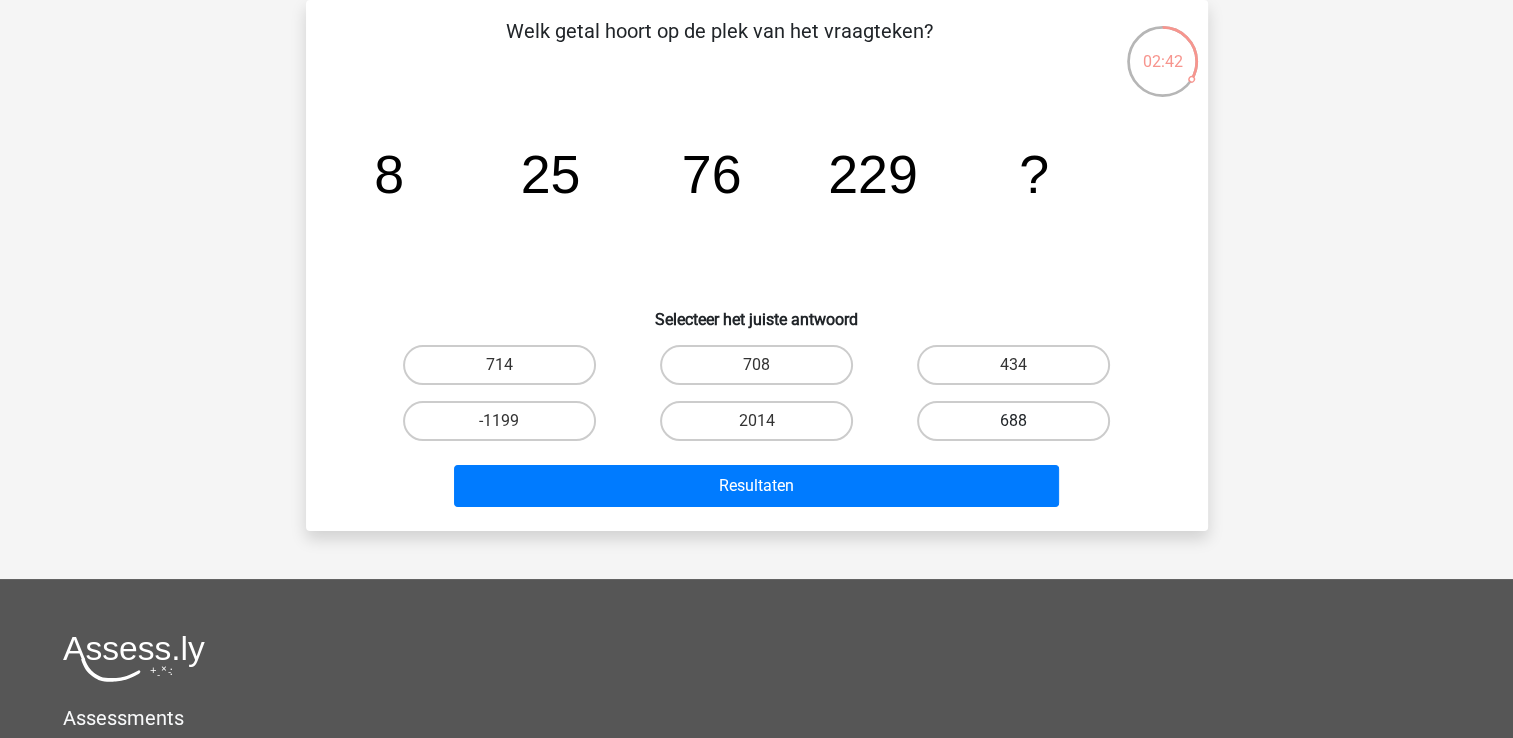 click on "688" at bounding box center (1013, 421) 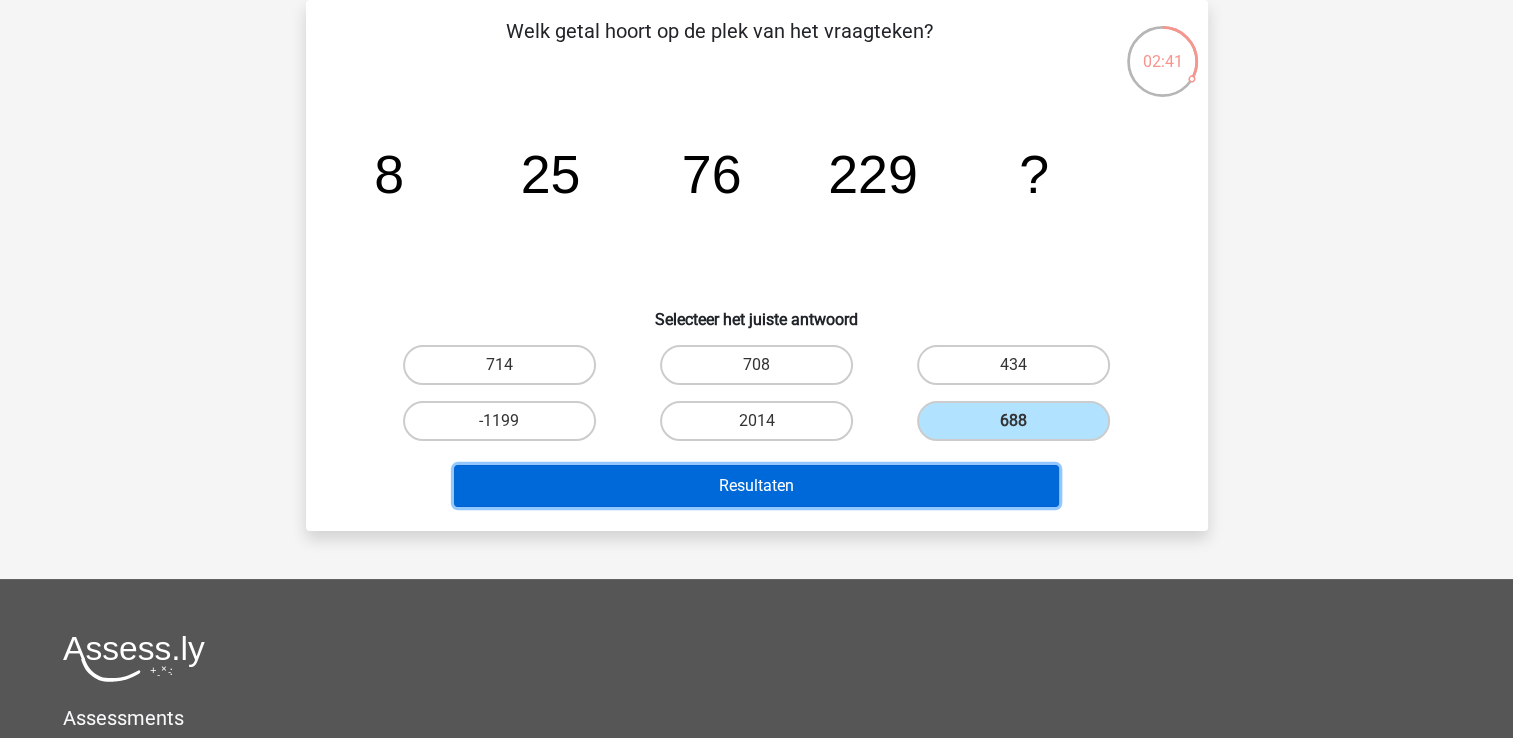 click on "Resultaten" at bounding box center [756, 486] 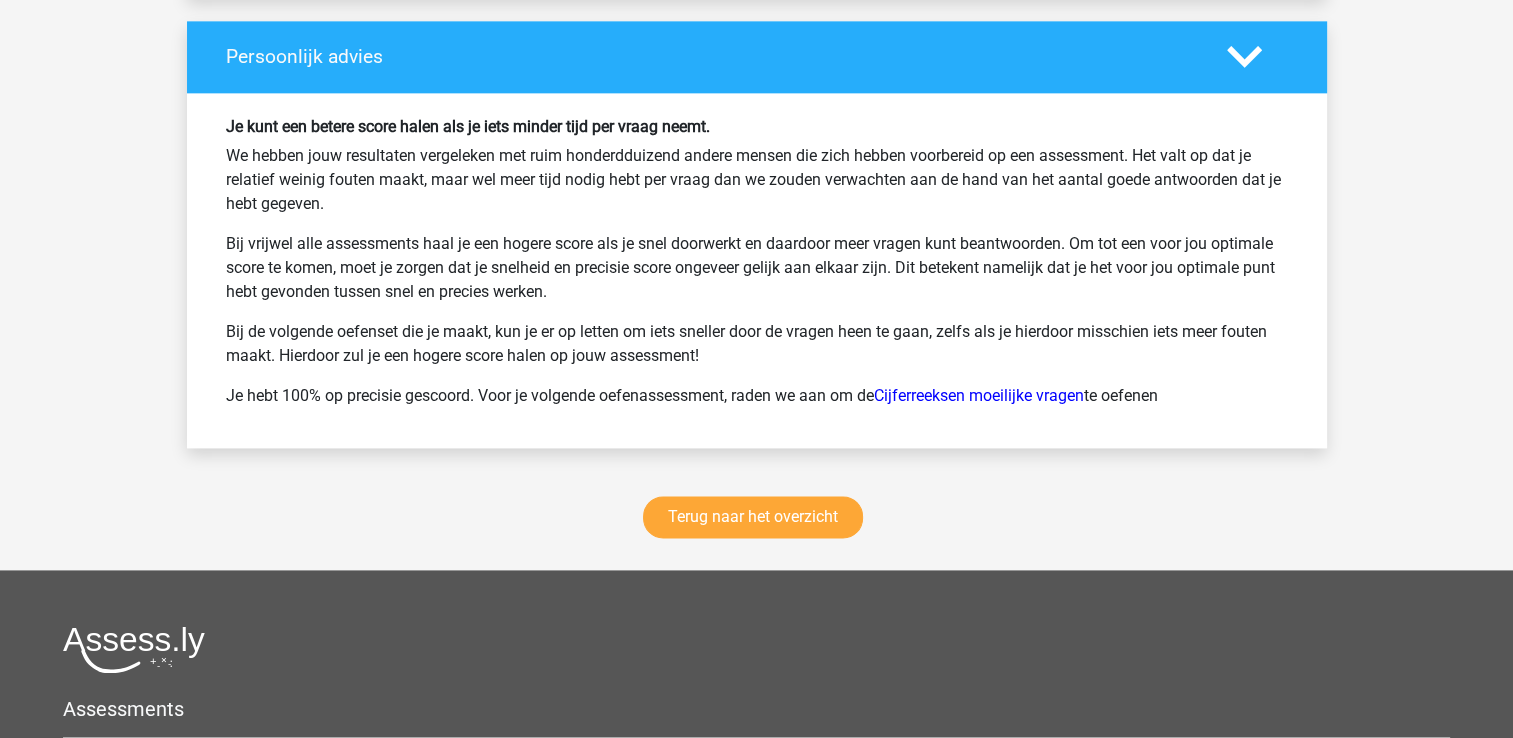scroll, scrollTop: 2600, scrollLeft: 0, axis: vertical 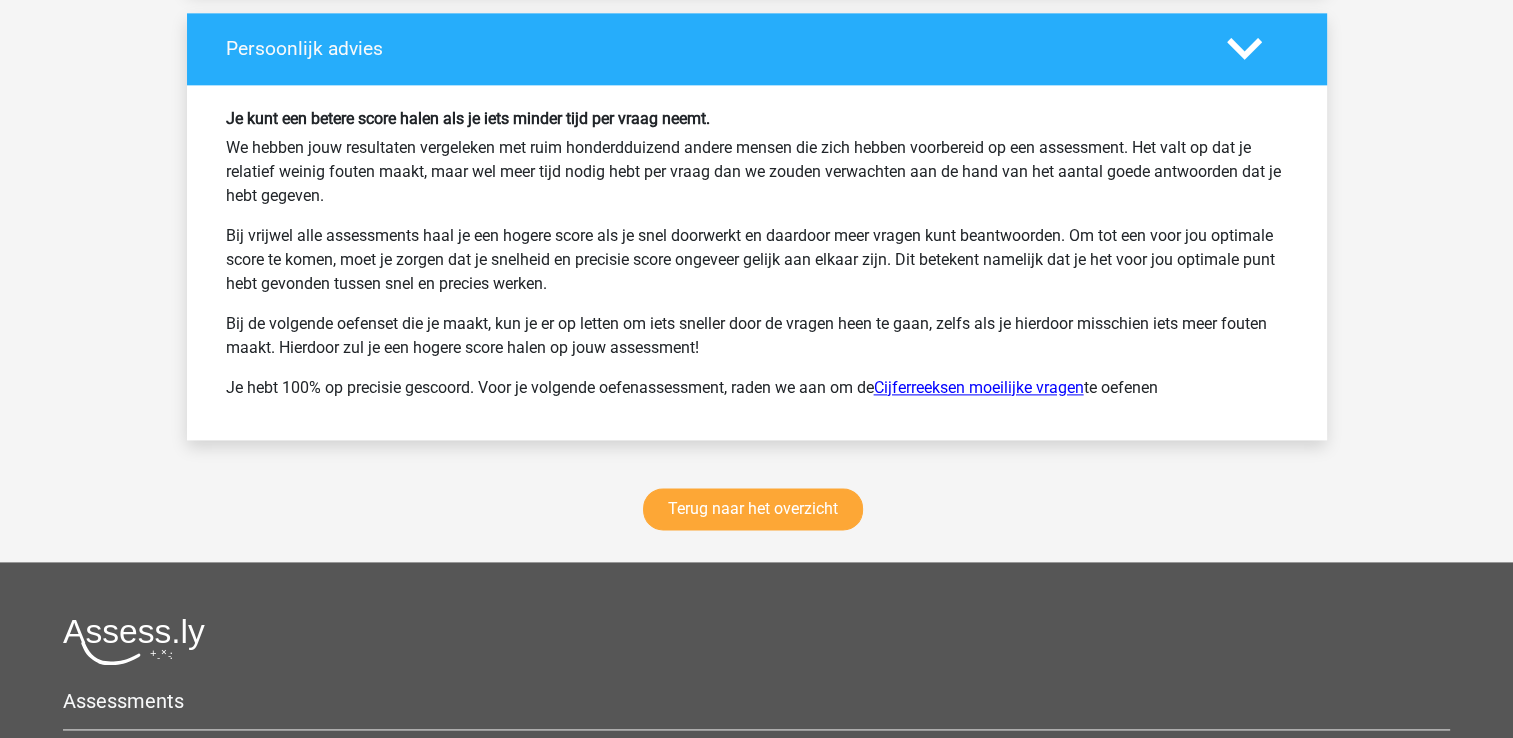 click on "Cijferreeksen moeilijke vragen" at bounding box center (979, 387) 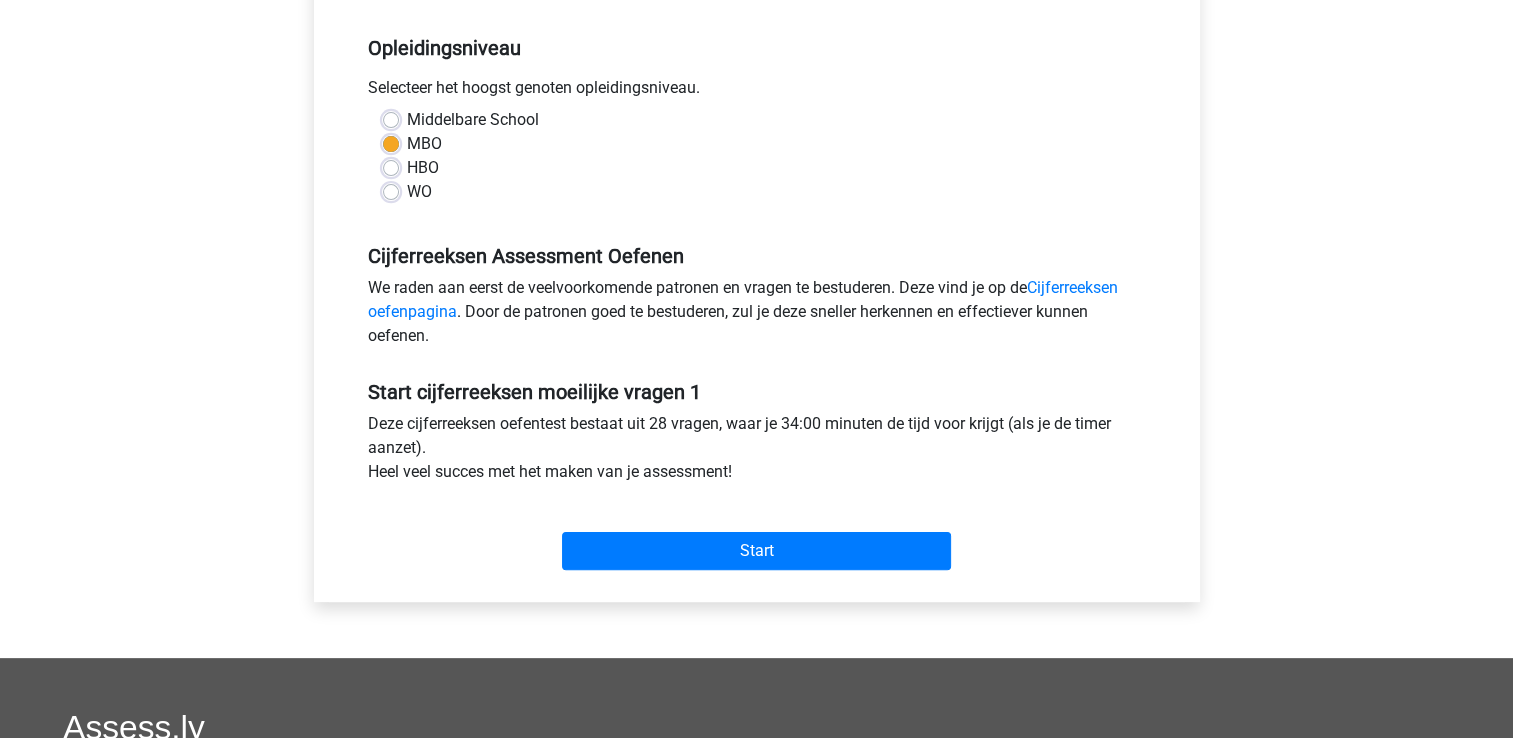 scroll, scrollTop: 700, scrollLeft: 0, axis: vertical 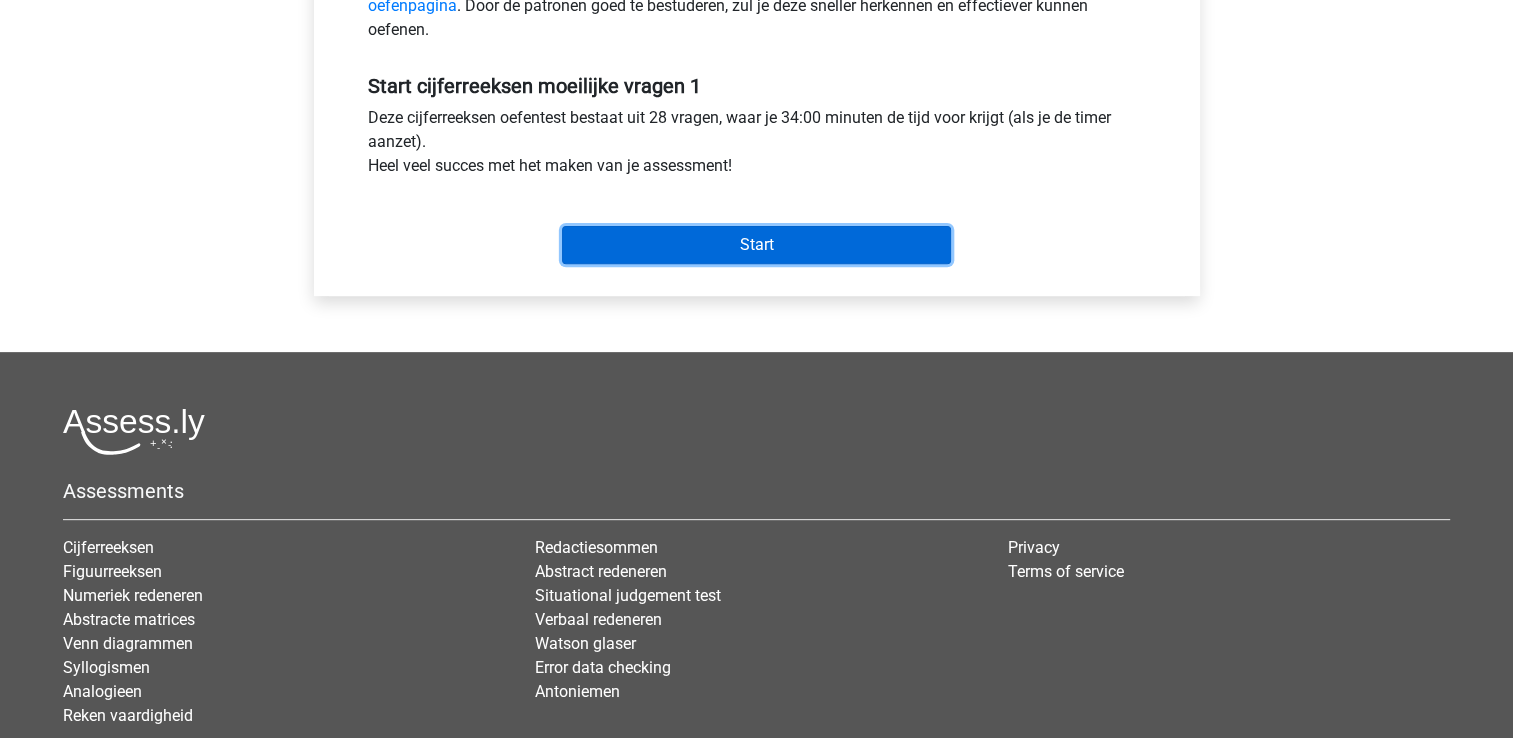click on "Start" at bounding box center (756, 245) 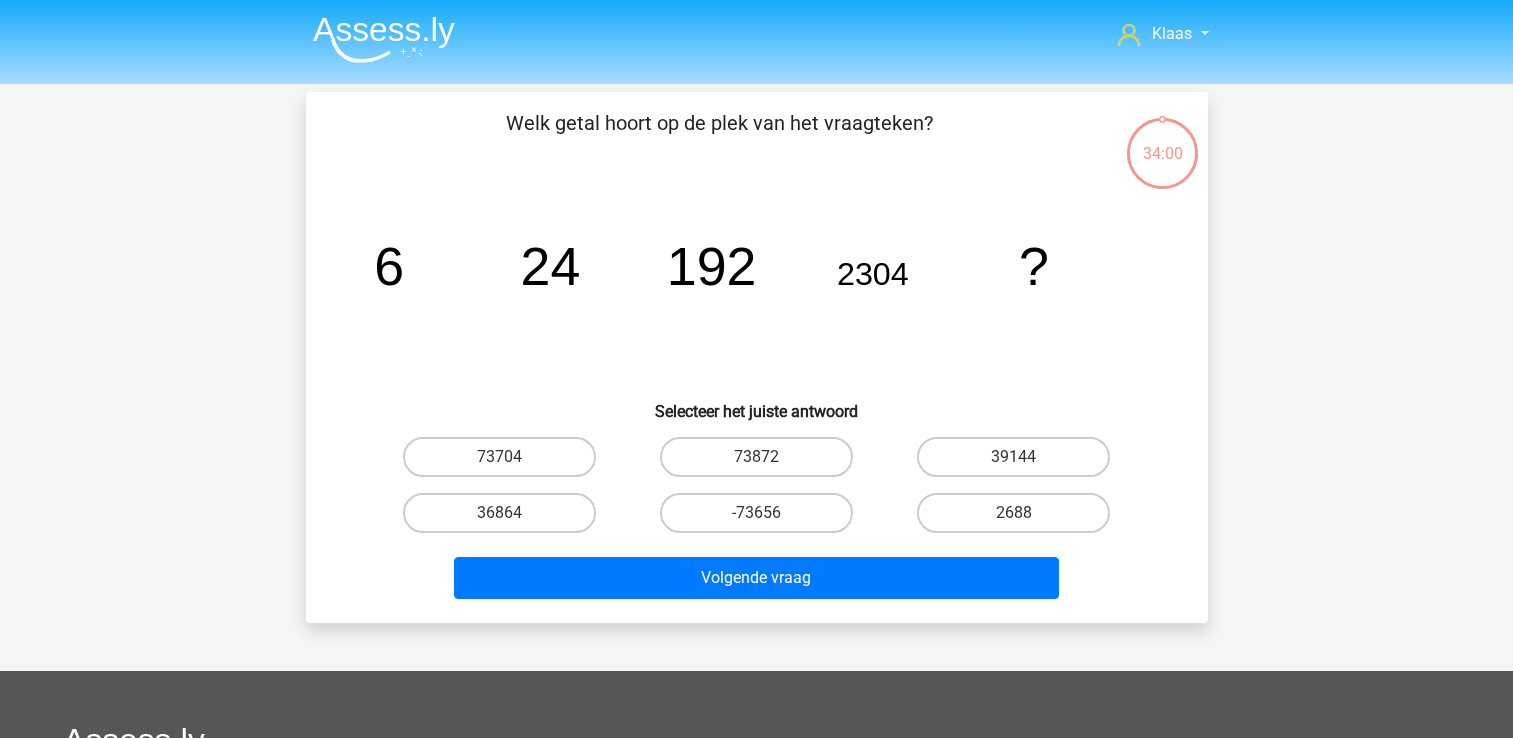 scroll, scrollTop: 0, scrollLeft: 0, axis: both 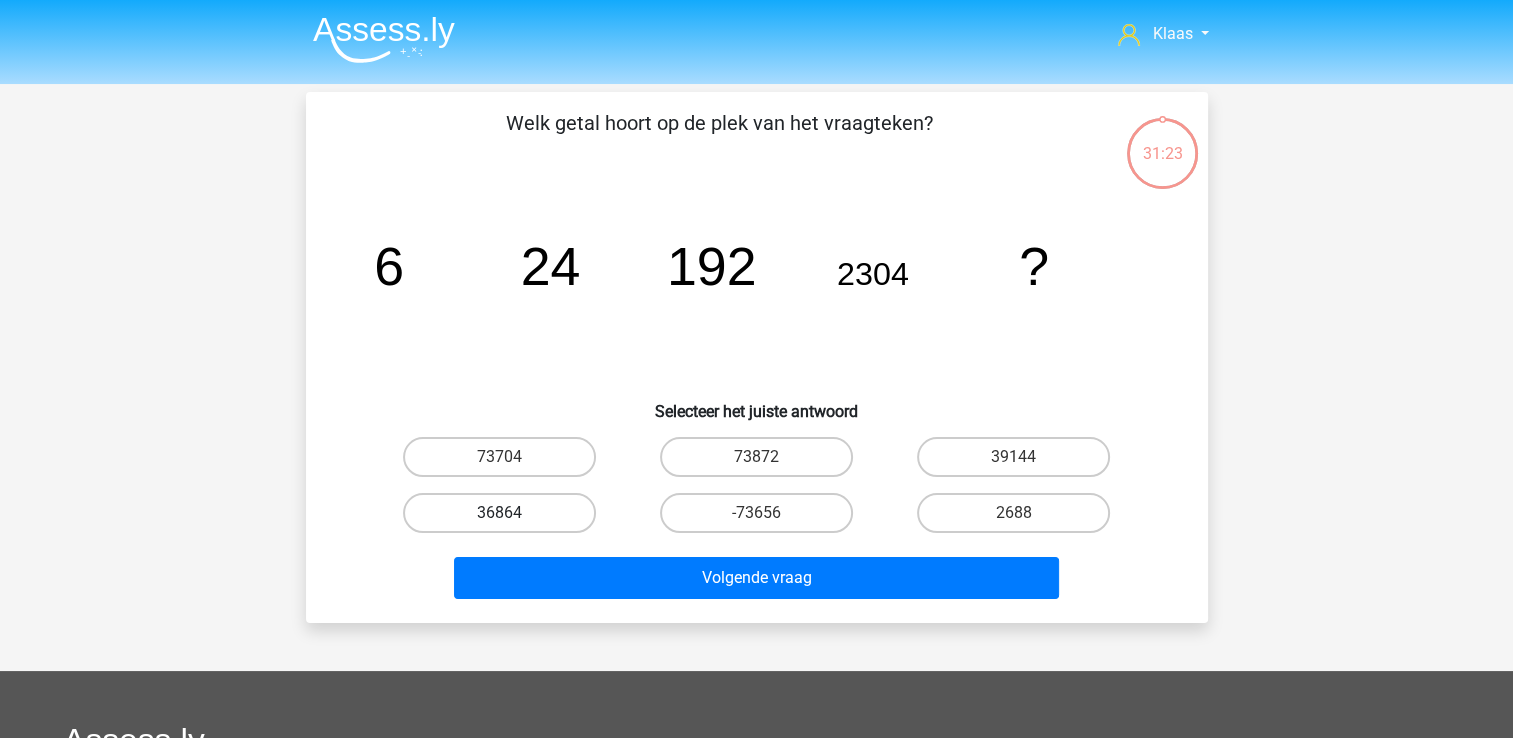 click on "36864" at bounding box center [499, 513] 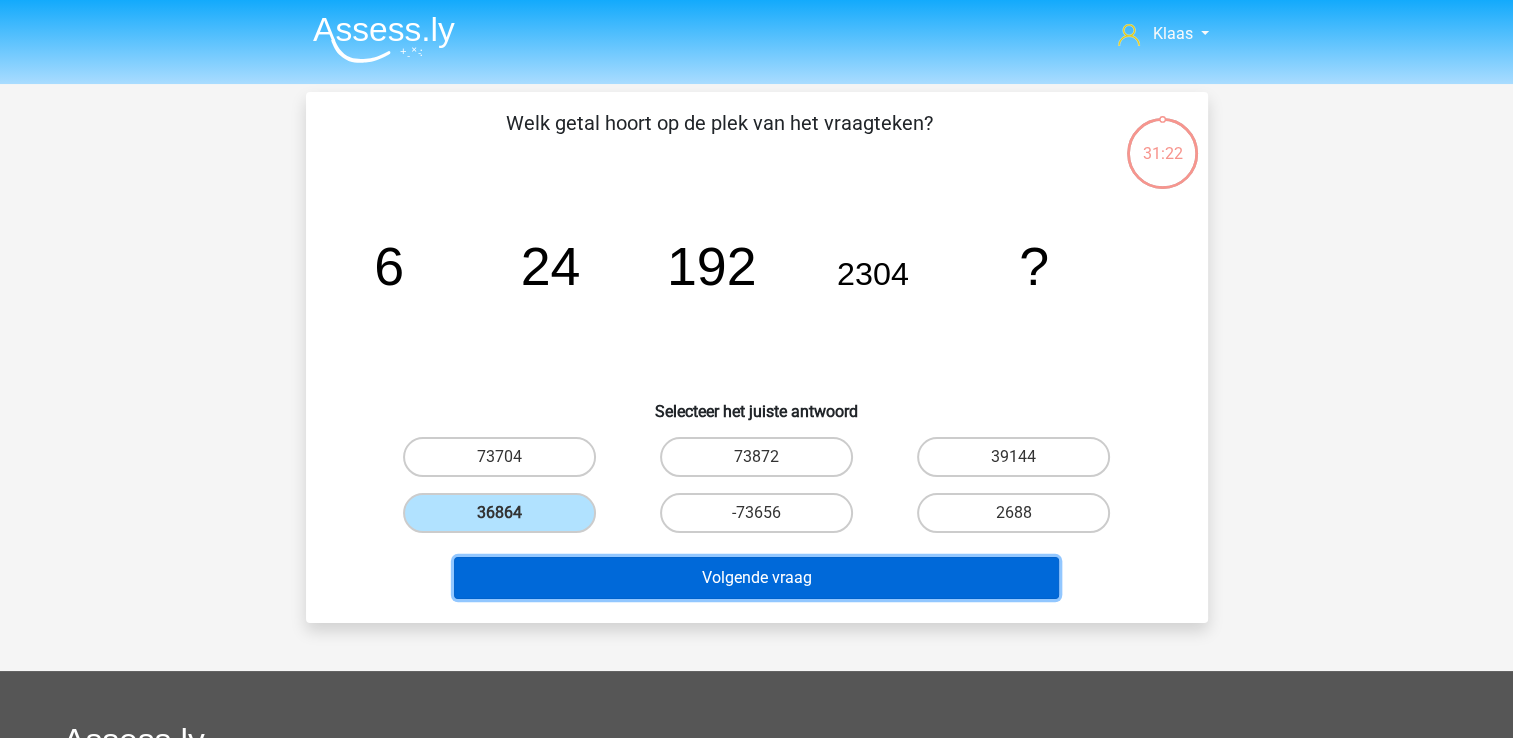 click on "Volgende vraag" at bounding box center (756, 578) 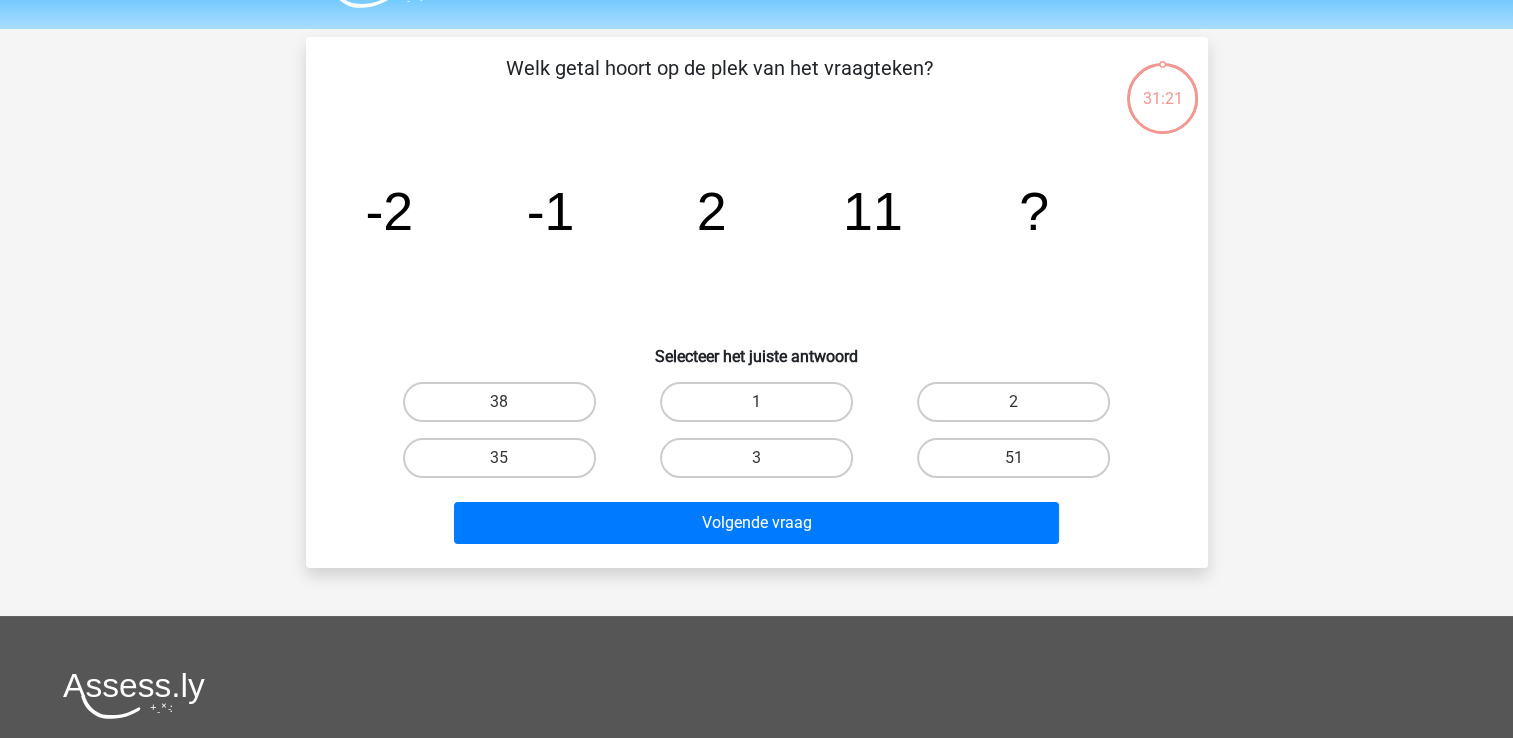 scroll, scrollTop: 92, scrollLeft: 0, axis: vertical 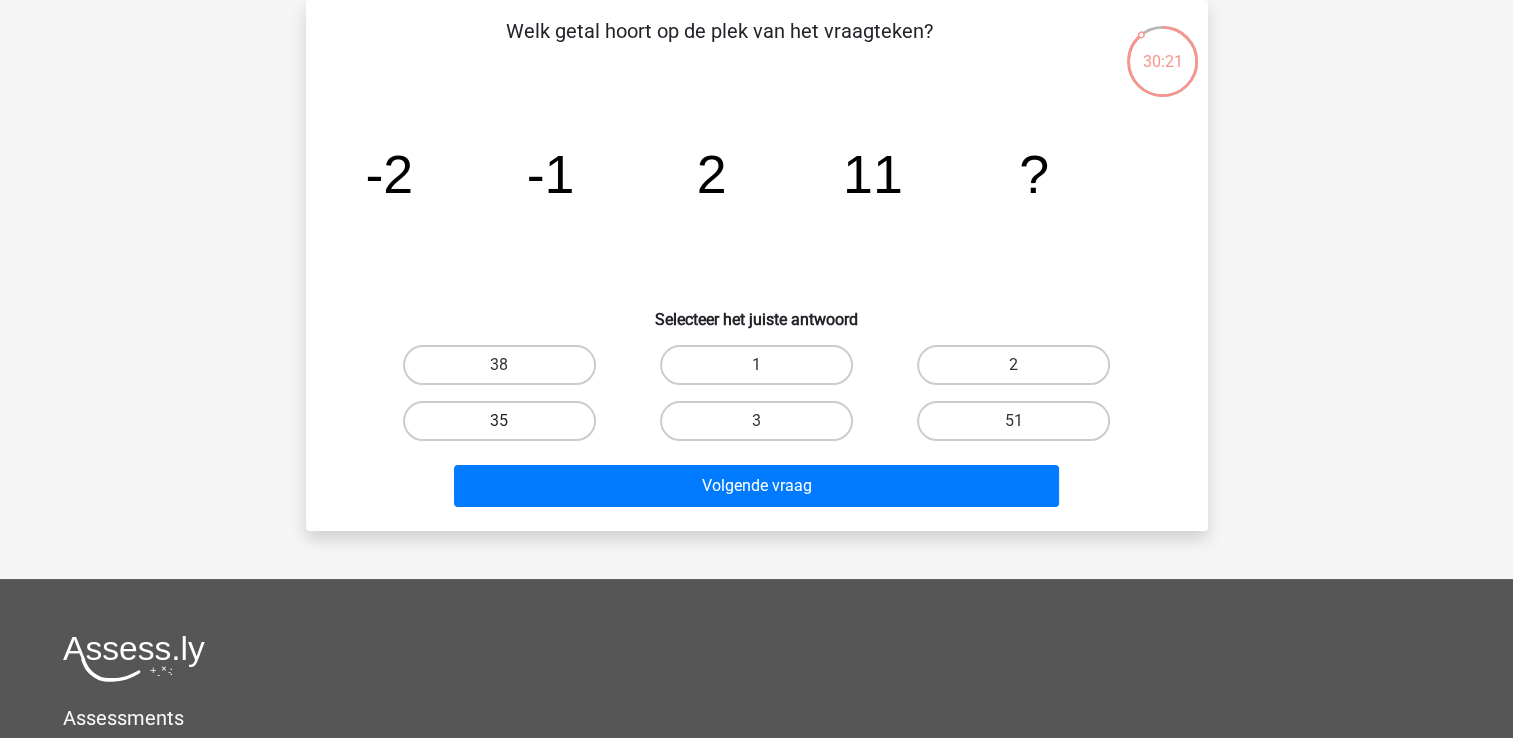 click on "35" at bounding box center [499, 421] 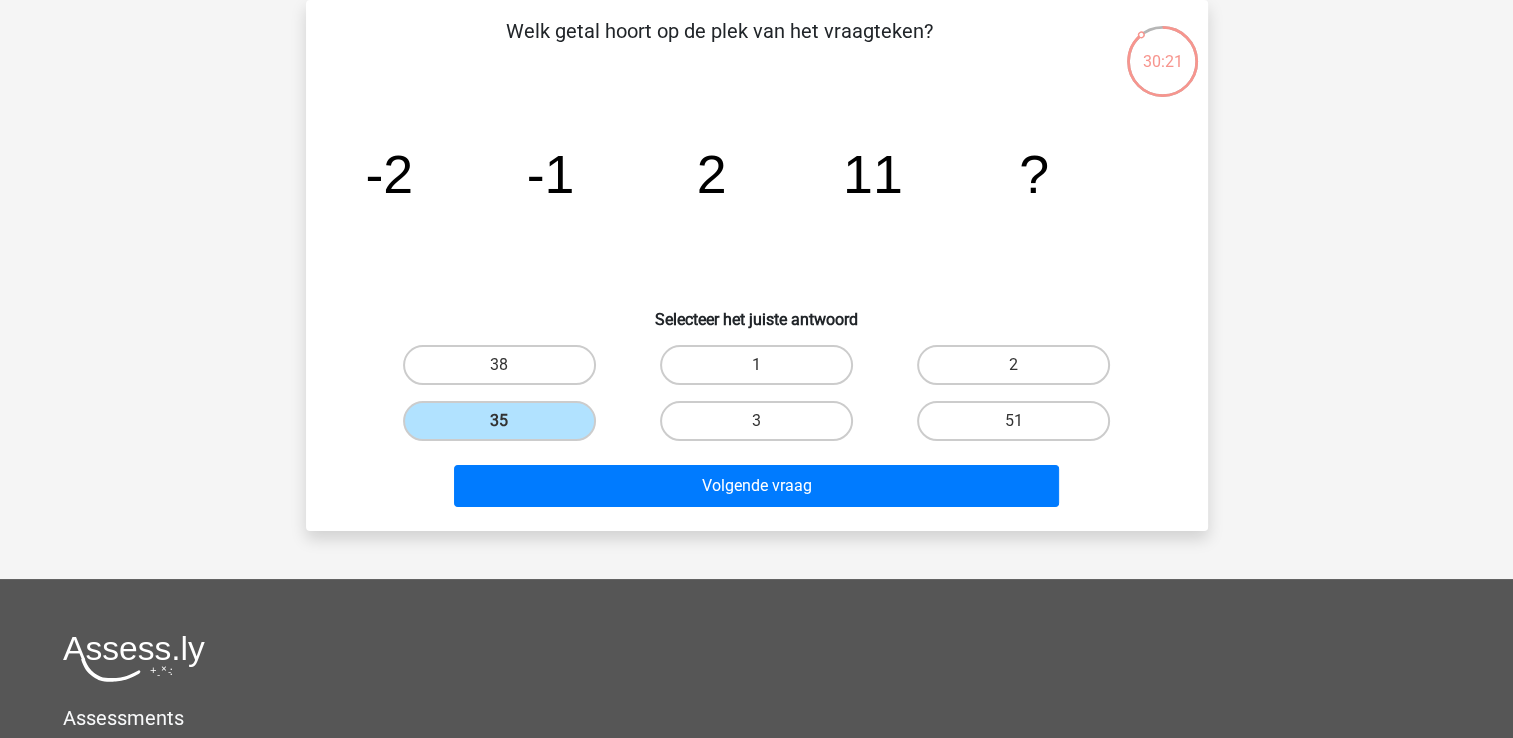 click on "Volgende vraag" at bounding box center (757, 490) 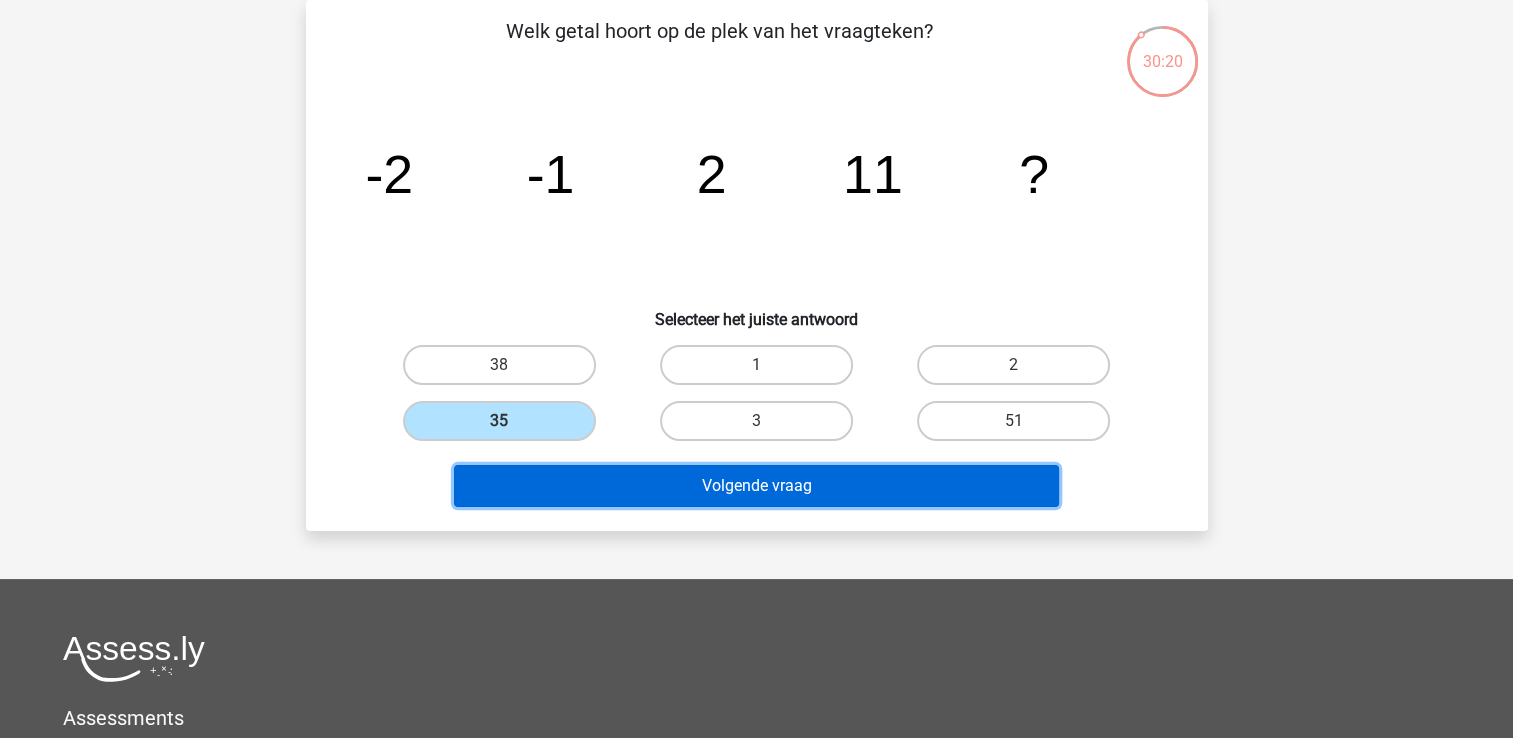 click on "Volgende vraag" at bounding box center (756, 486) 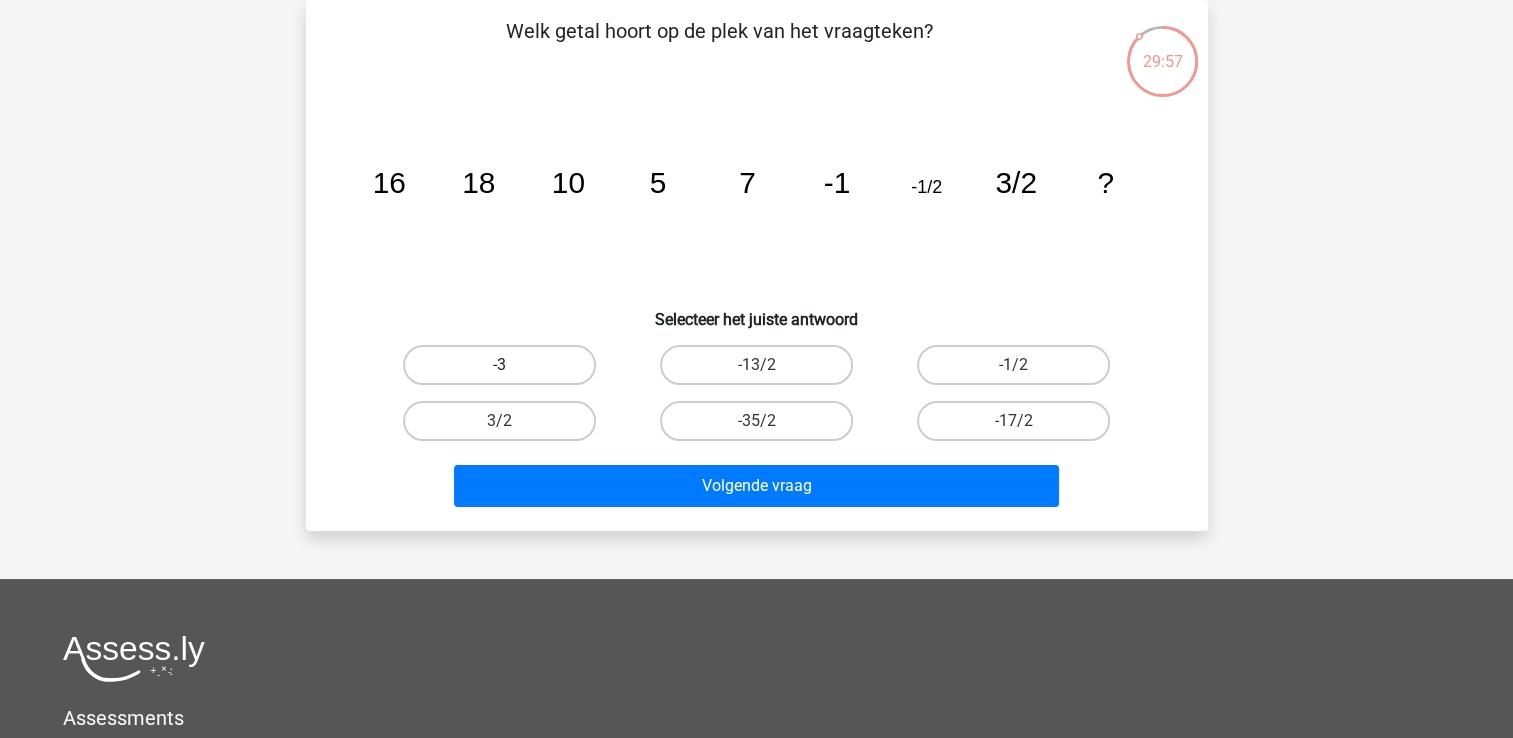 click on "-3" at bounding box center (499, 365) 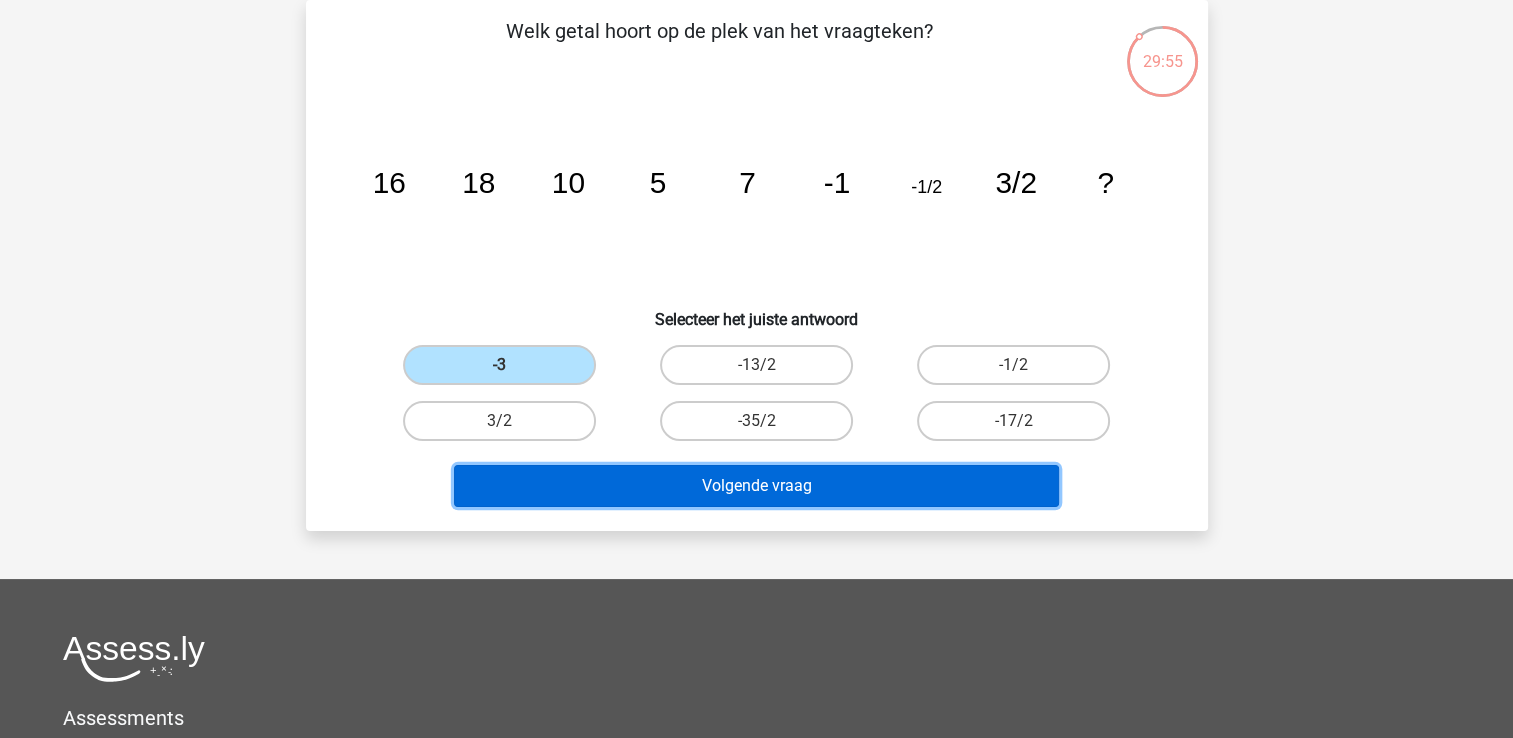 click on "Volgende vraag" at bounding box center [756, 486] 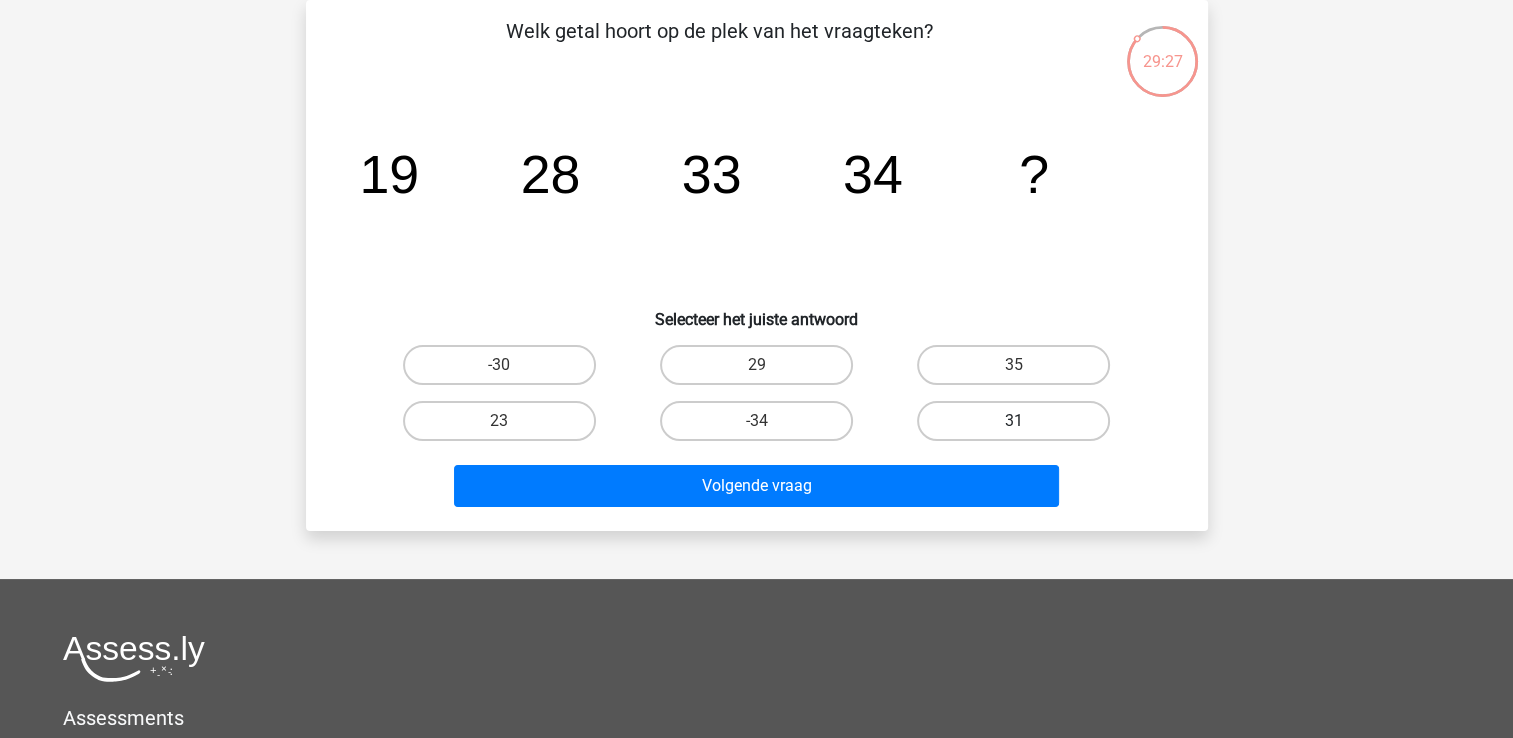 click on "31" at bounding box center (1013, 421) 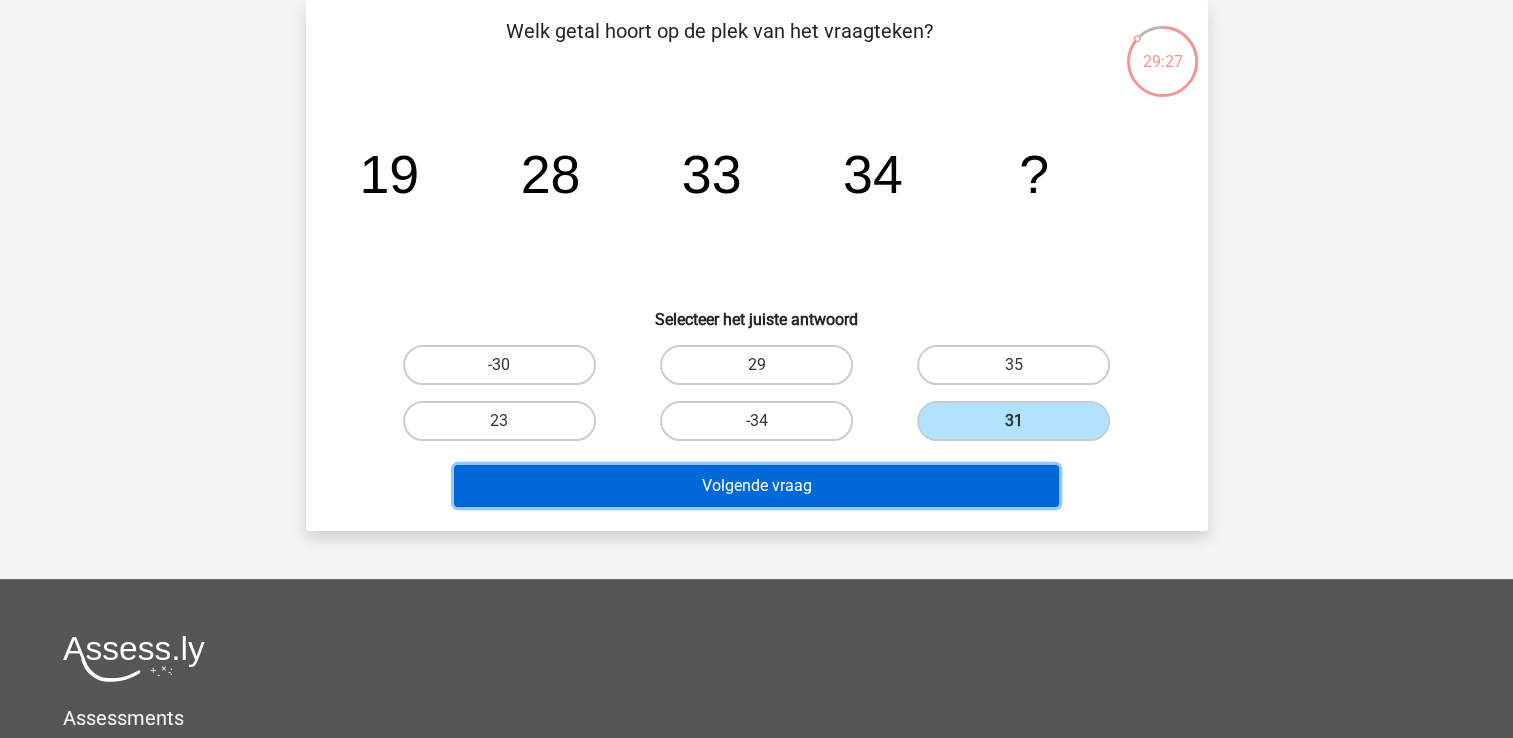 click on "Volgende vraag" at bounding box center (756, 486) 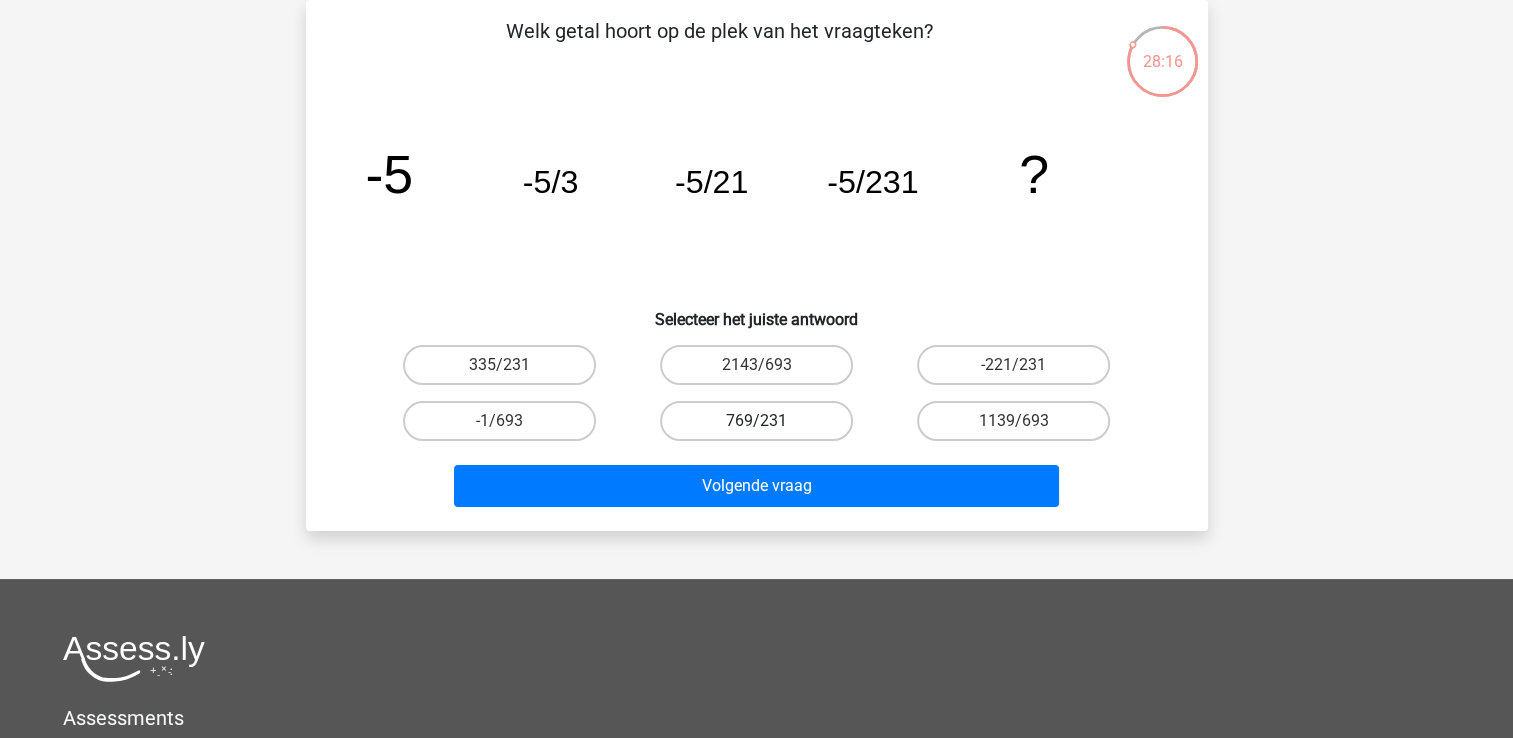 click on "769/231" at bounding box center [756, 421] 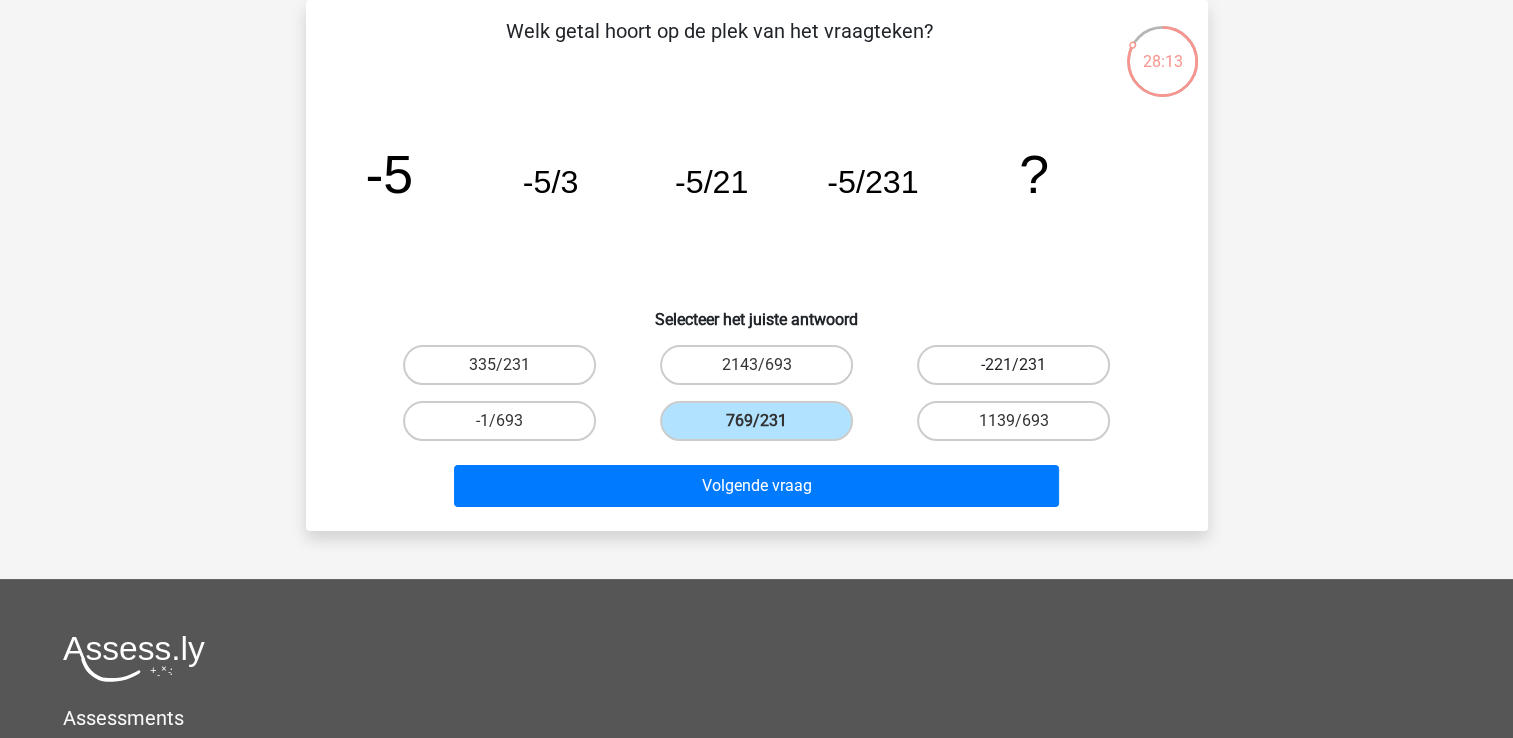 click on "-221/231" at bounding box center [1013, 365] 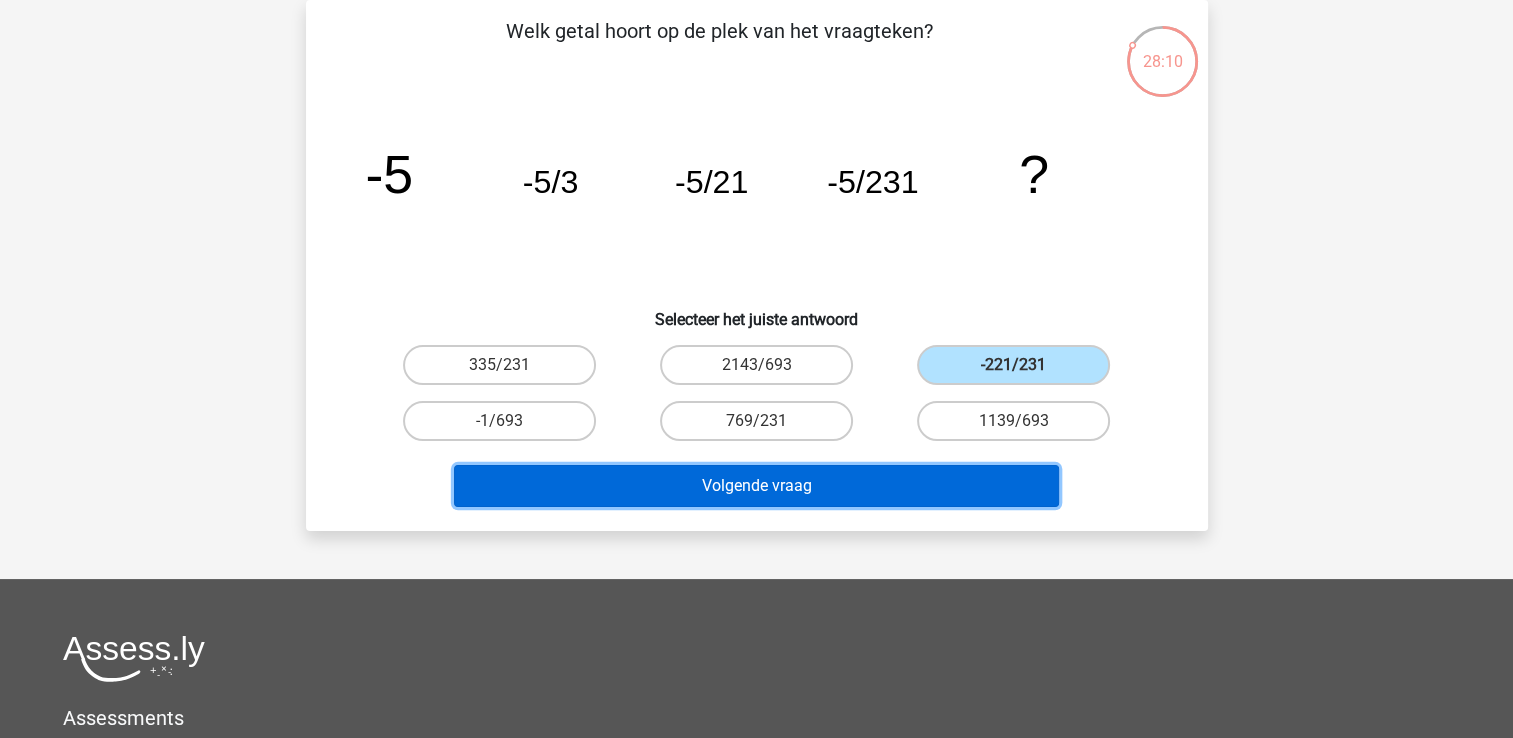 click on "Volgende vraag" at bounding box center [756, 486] 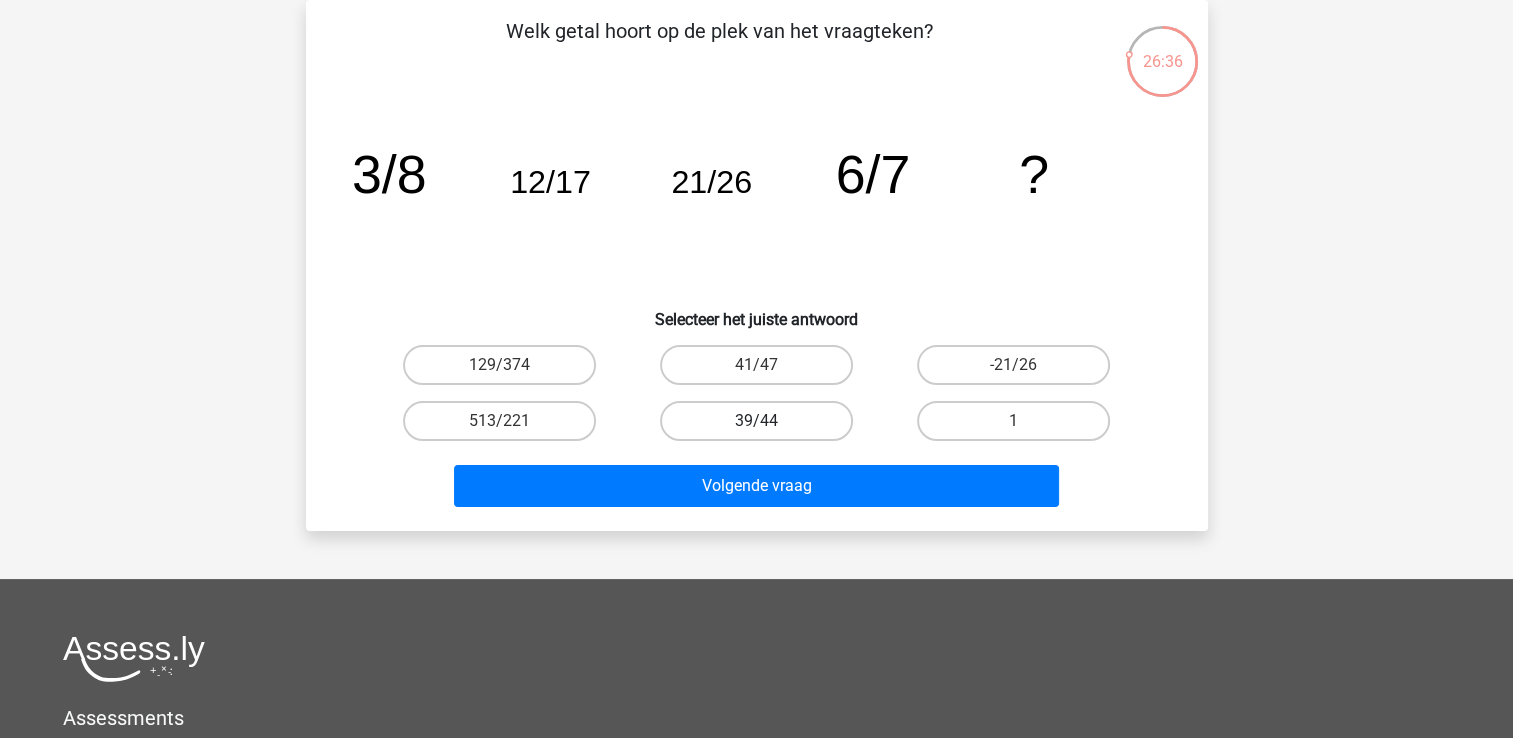 click on "39/44" at bounding box center [756, 421] 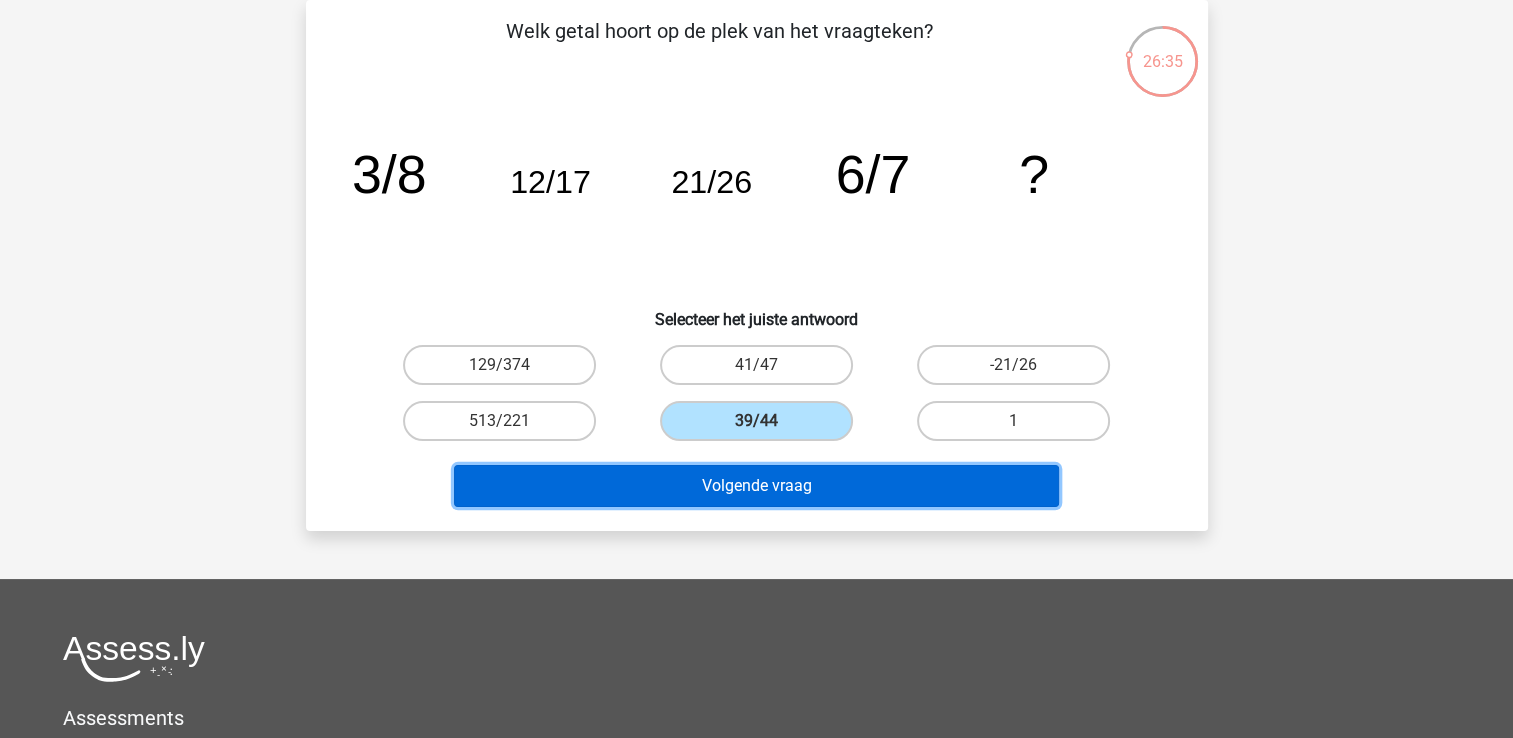 click on "Volgende vraag" at bounding box center [756, 486] 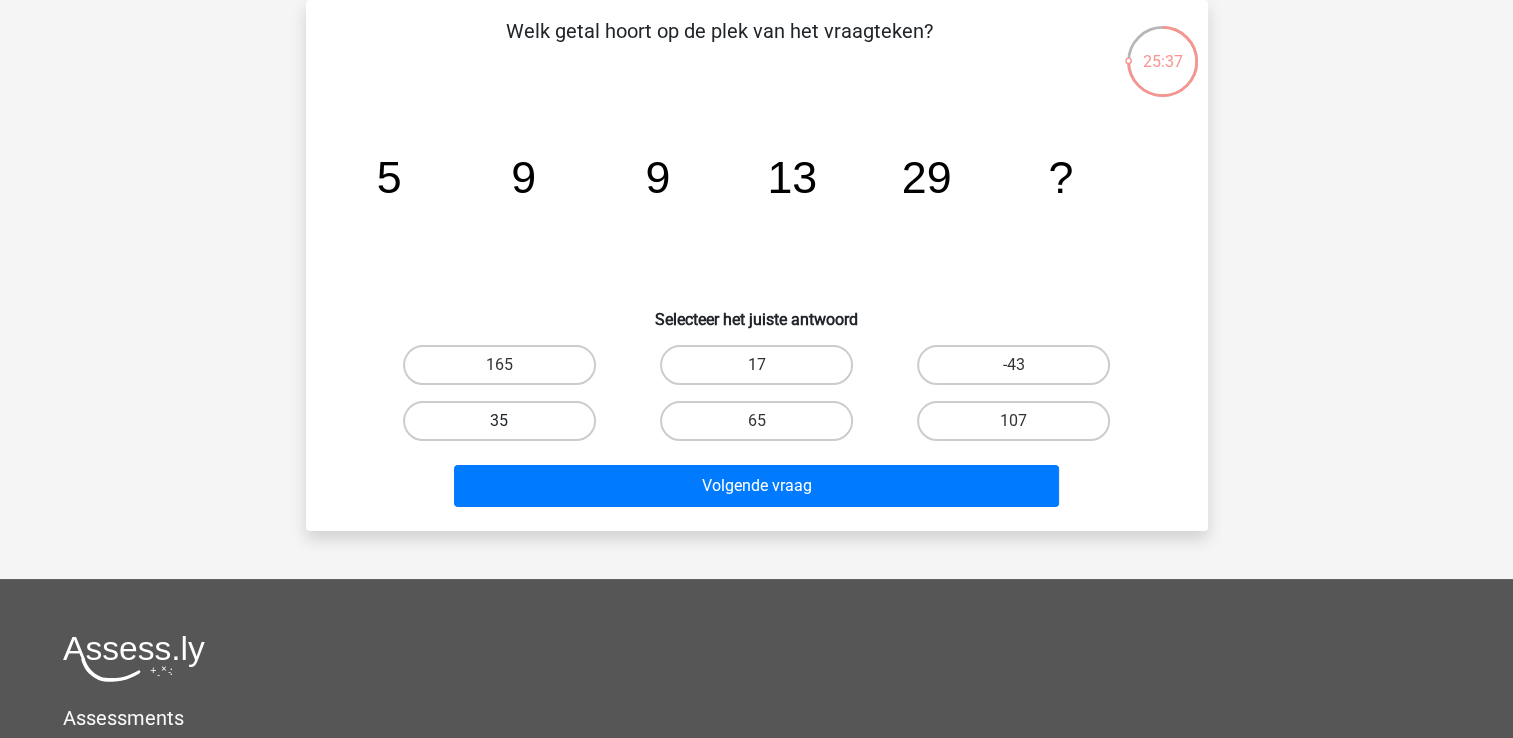 click on "35" at bounding box center (499, 421) 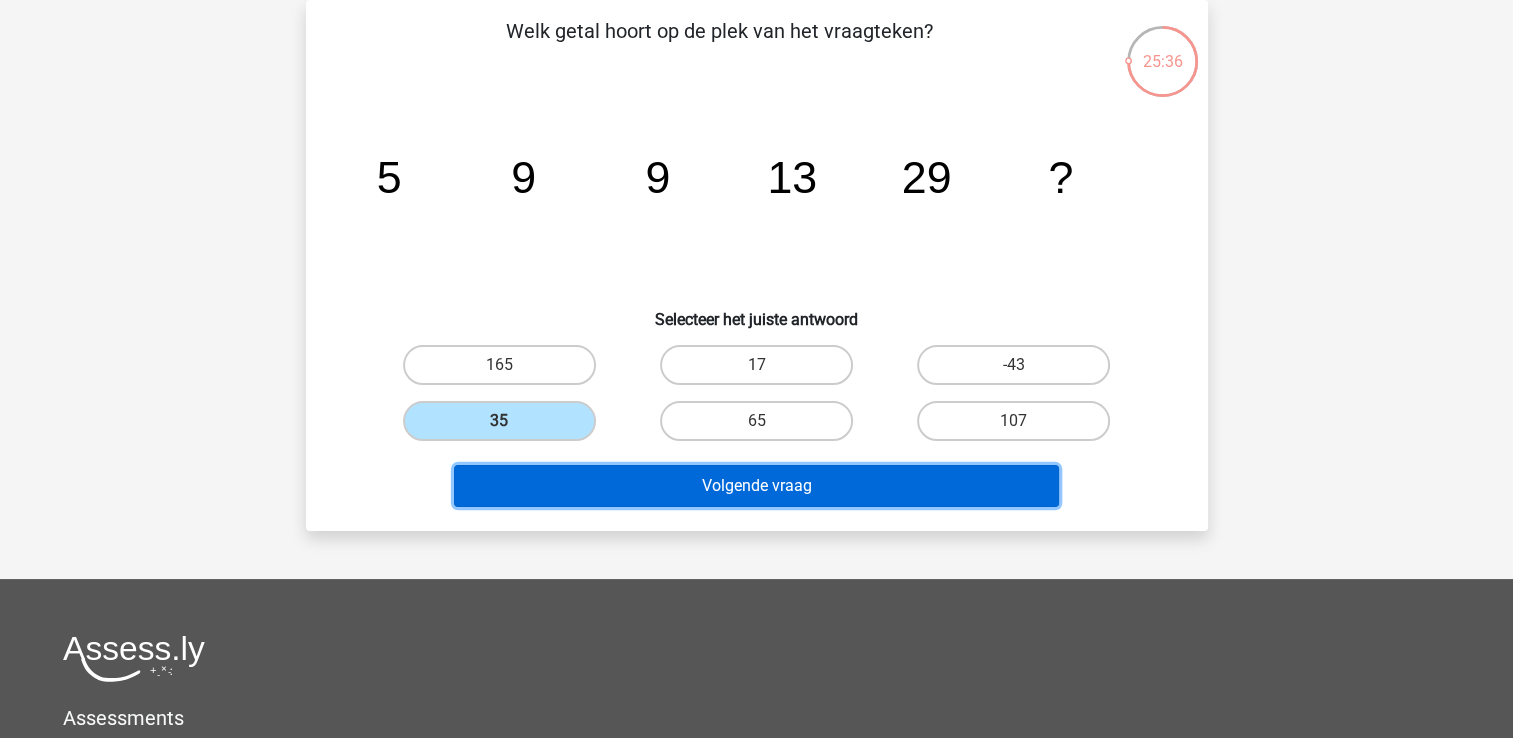 click on "Volgende vraag" at bounding box center (756, 486) 